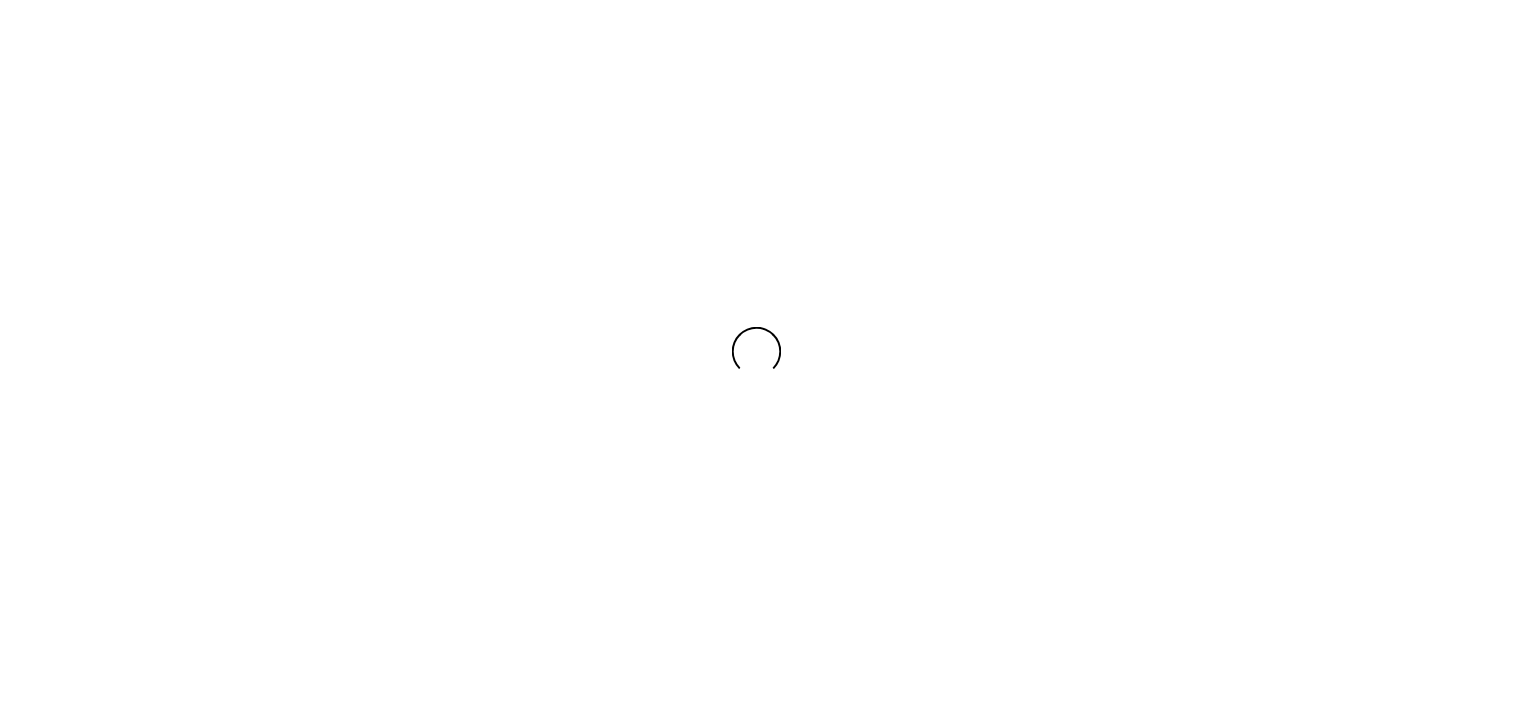 scroll, scrollTop: 0, scrollLeft: 0, axis: both 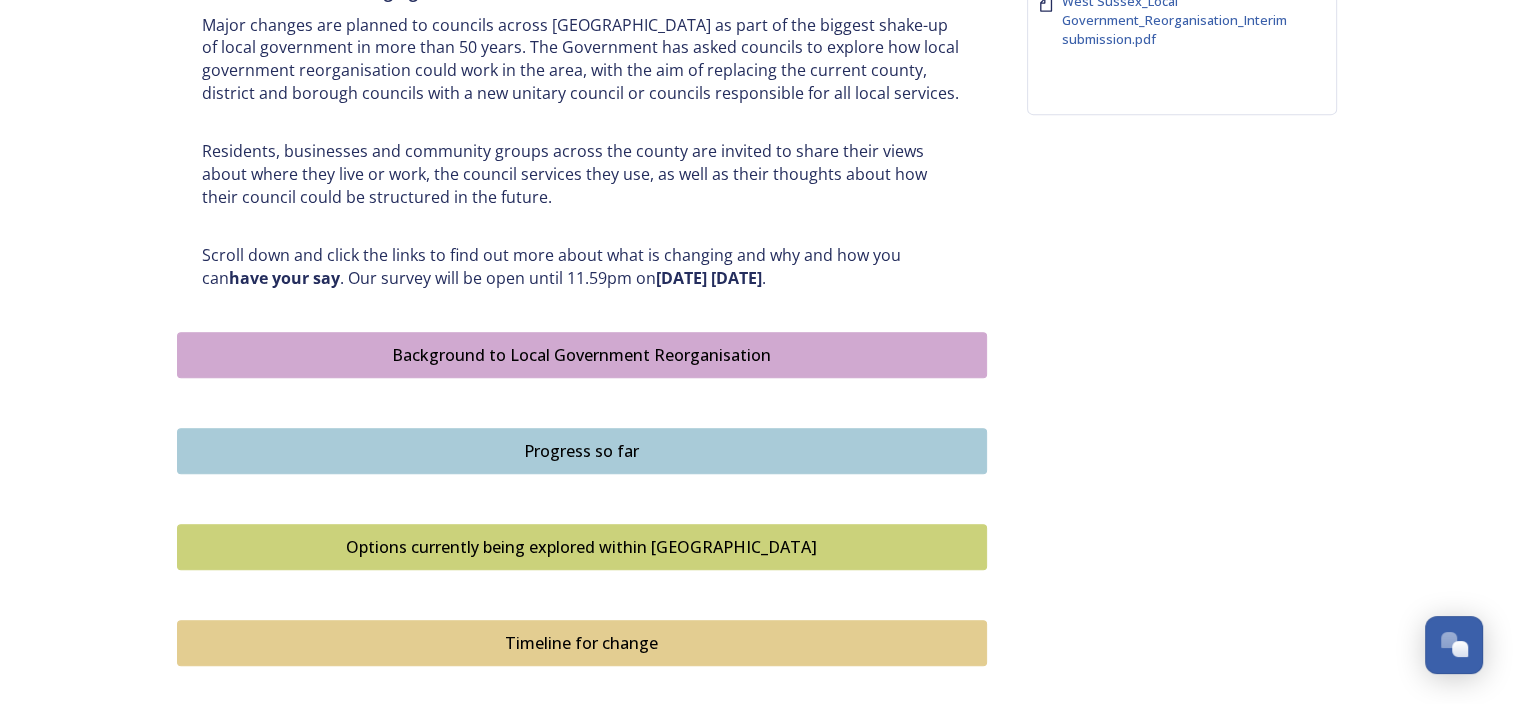 click on "Background to Local Government Reorganisation" at bounding box center (582, 355) 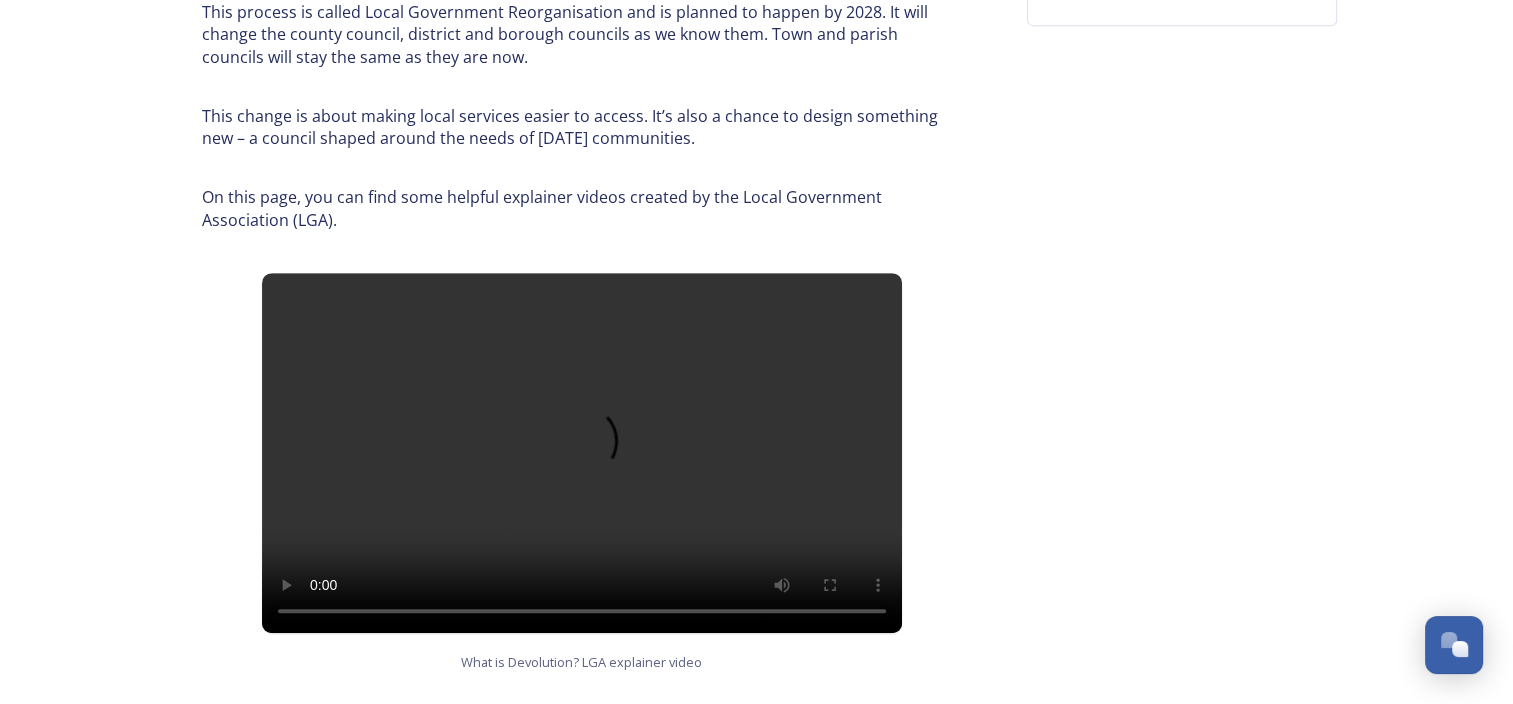 scroll, scrollTop: 1000, scrollLeft: 0, axis: vertical 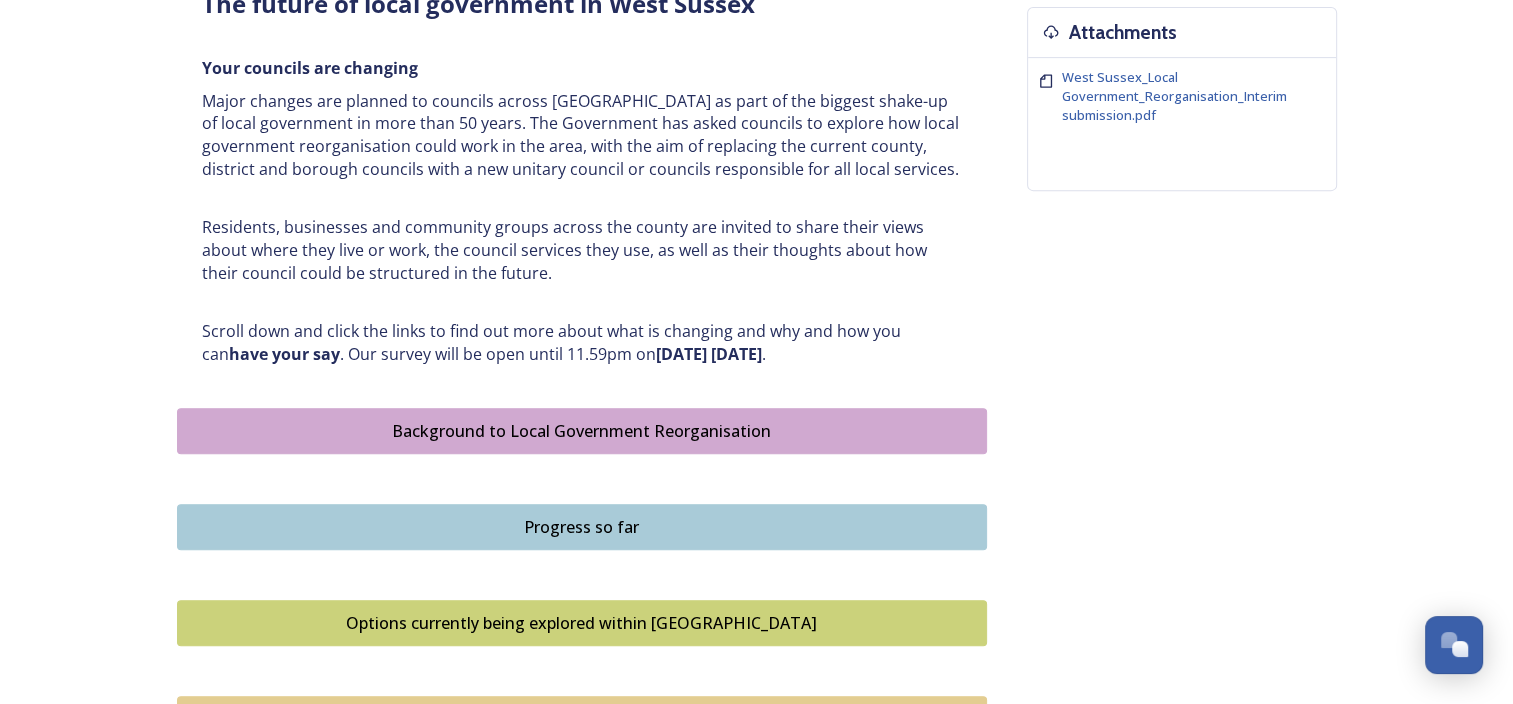 click on "Progress so far" at bounding box center (582, 527) 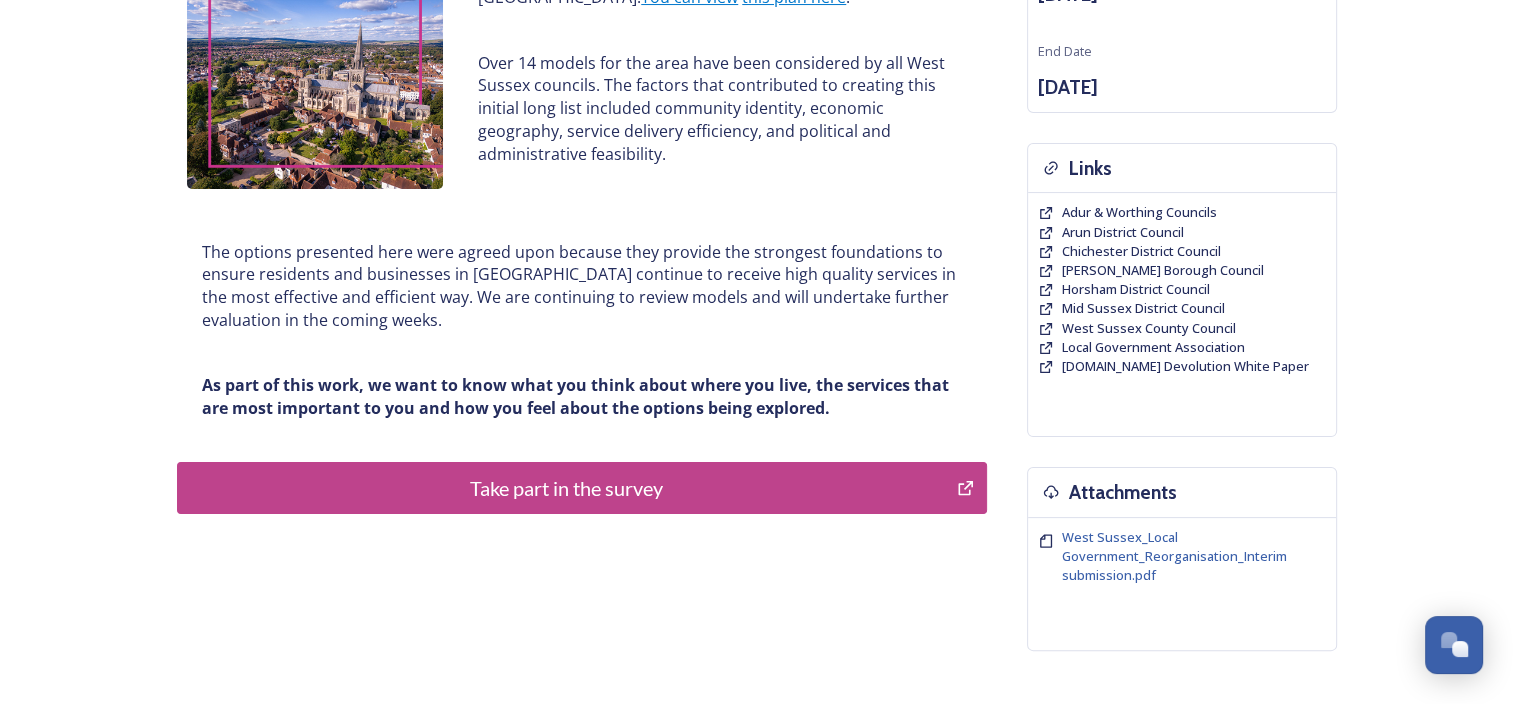 scroll, scrollTop: 200, scrollLeft: 0, axis: vertical 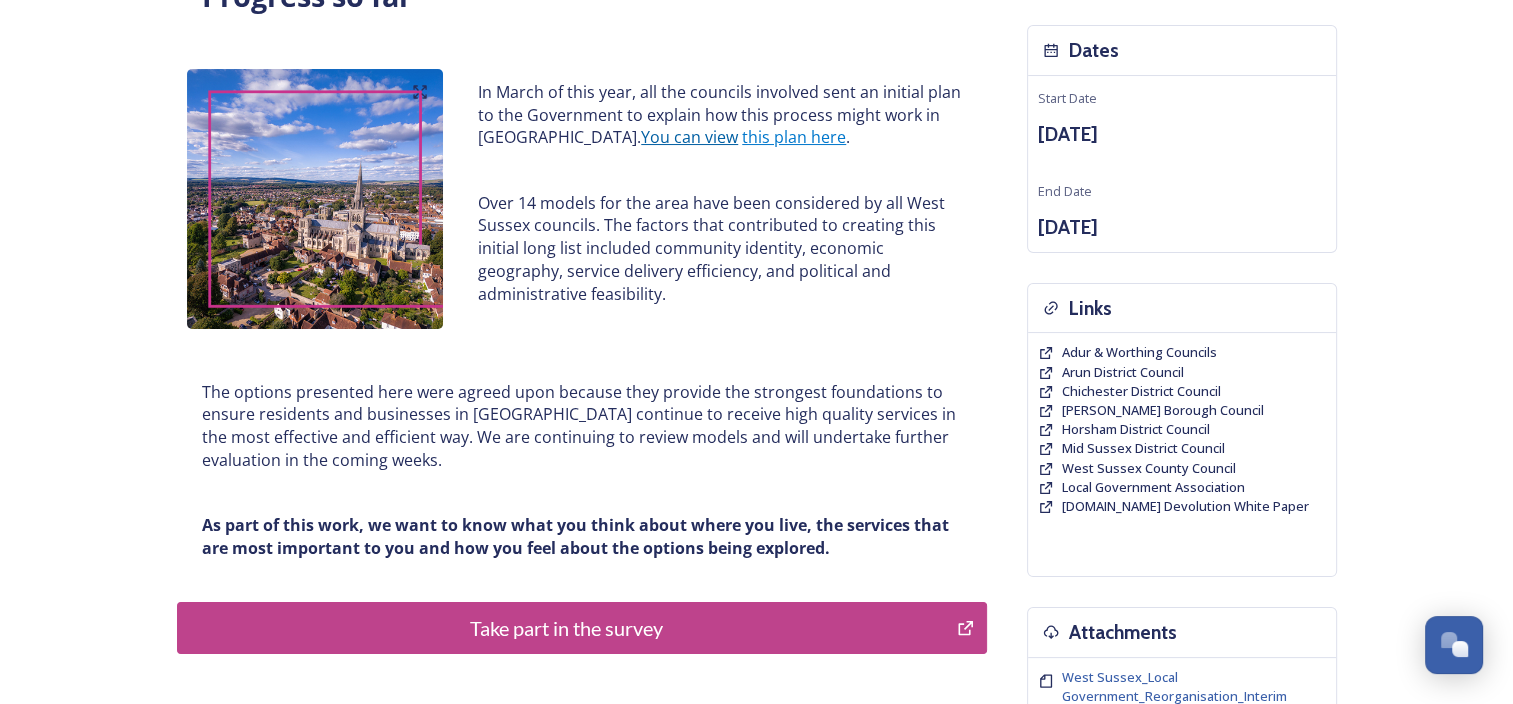 click on "You can view" at bounding box center [689, 137] 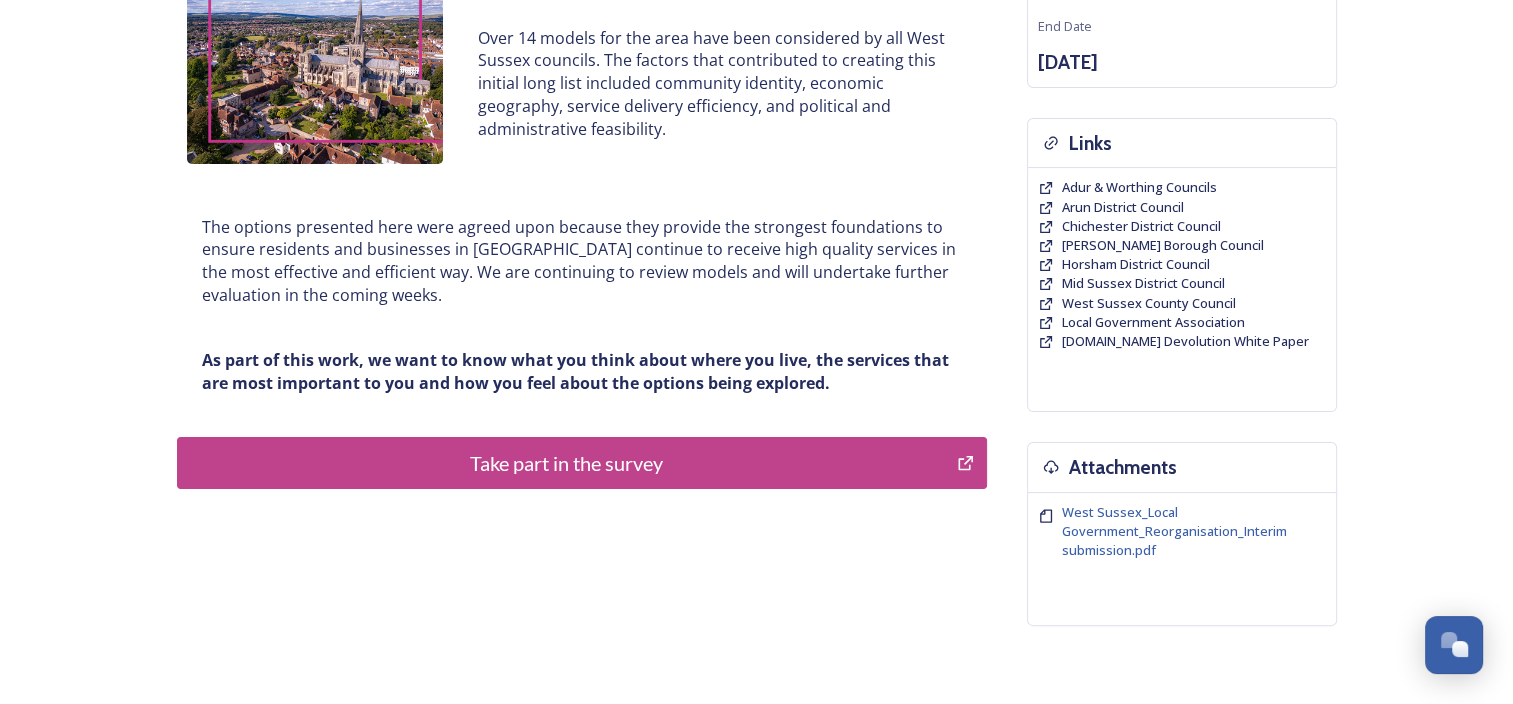 scroll, scrollTop: 475, scrollLeft: 0, axis: vertical 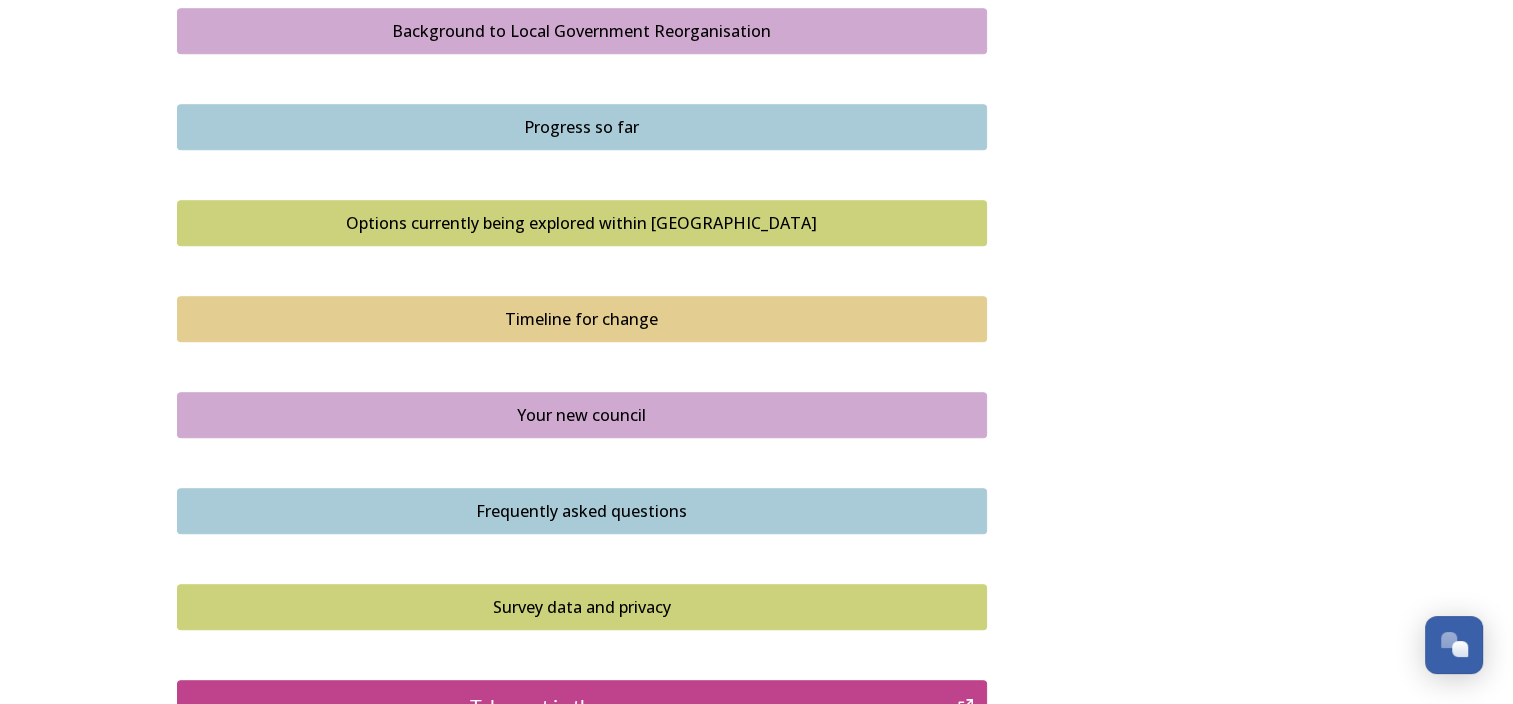 click on "Options currently being explored within [GEOGRAPHIC_DATA]" at bounding box center [582, 223] 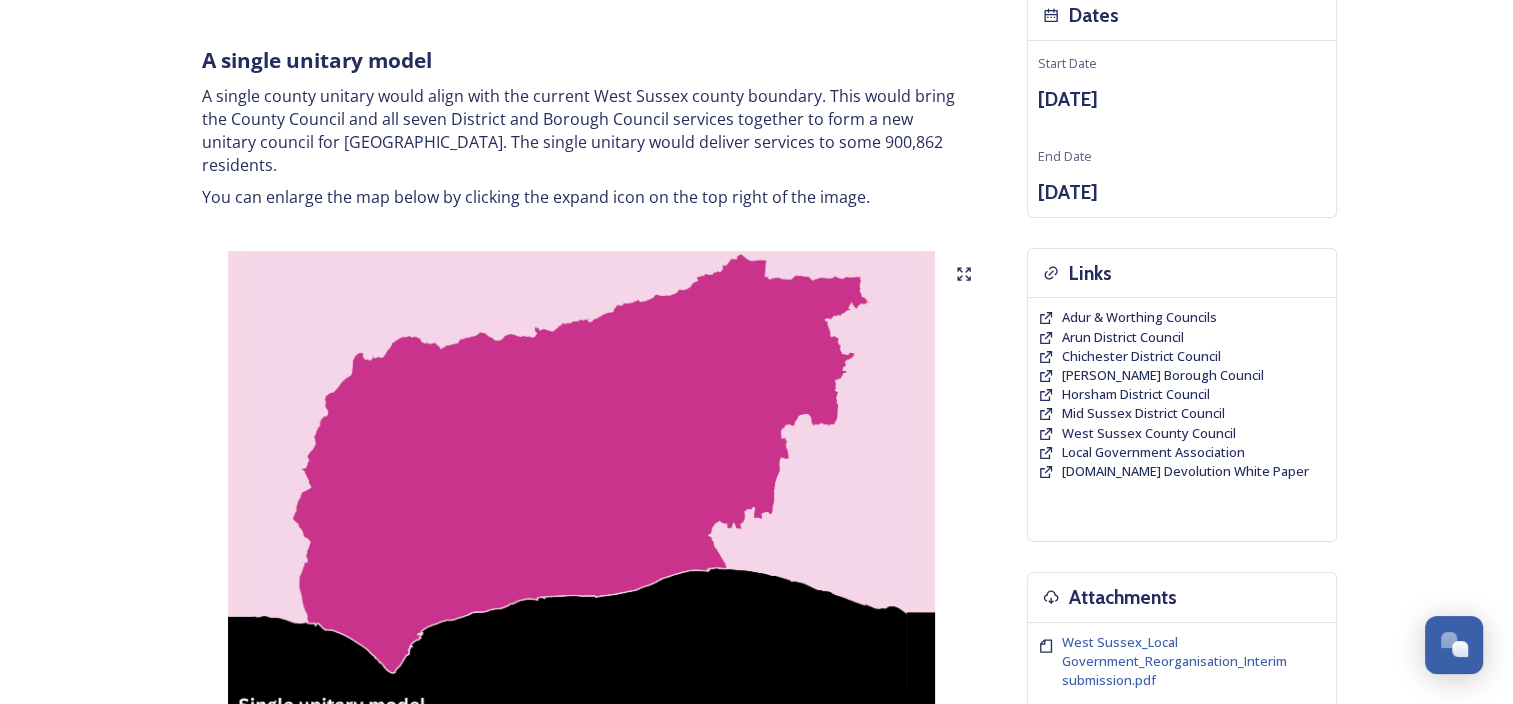 scroll, scrollTop: 200, scrollLeft: 0, axis: vertical 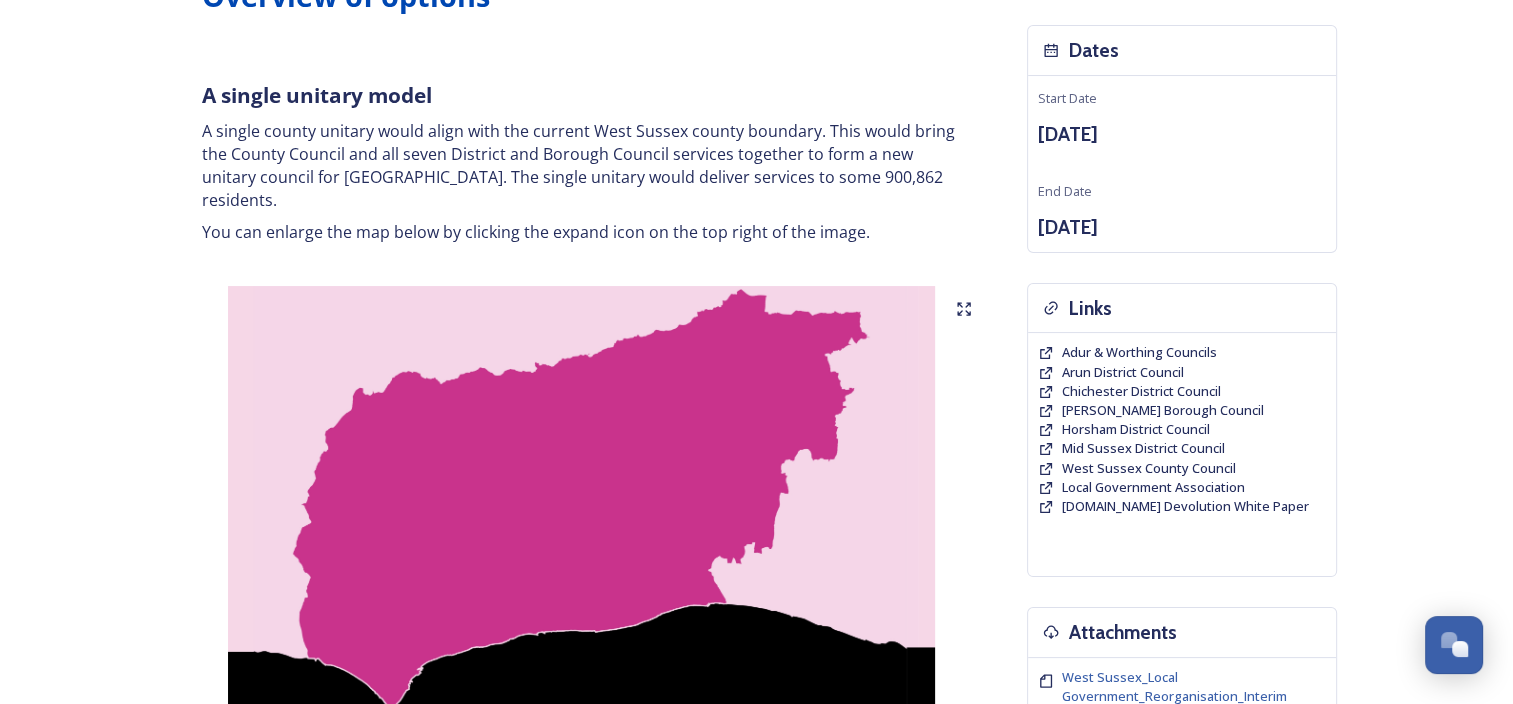 click at bounding box center [582, 536] 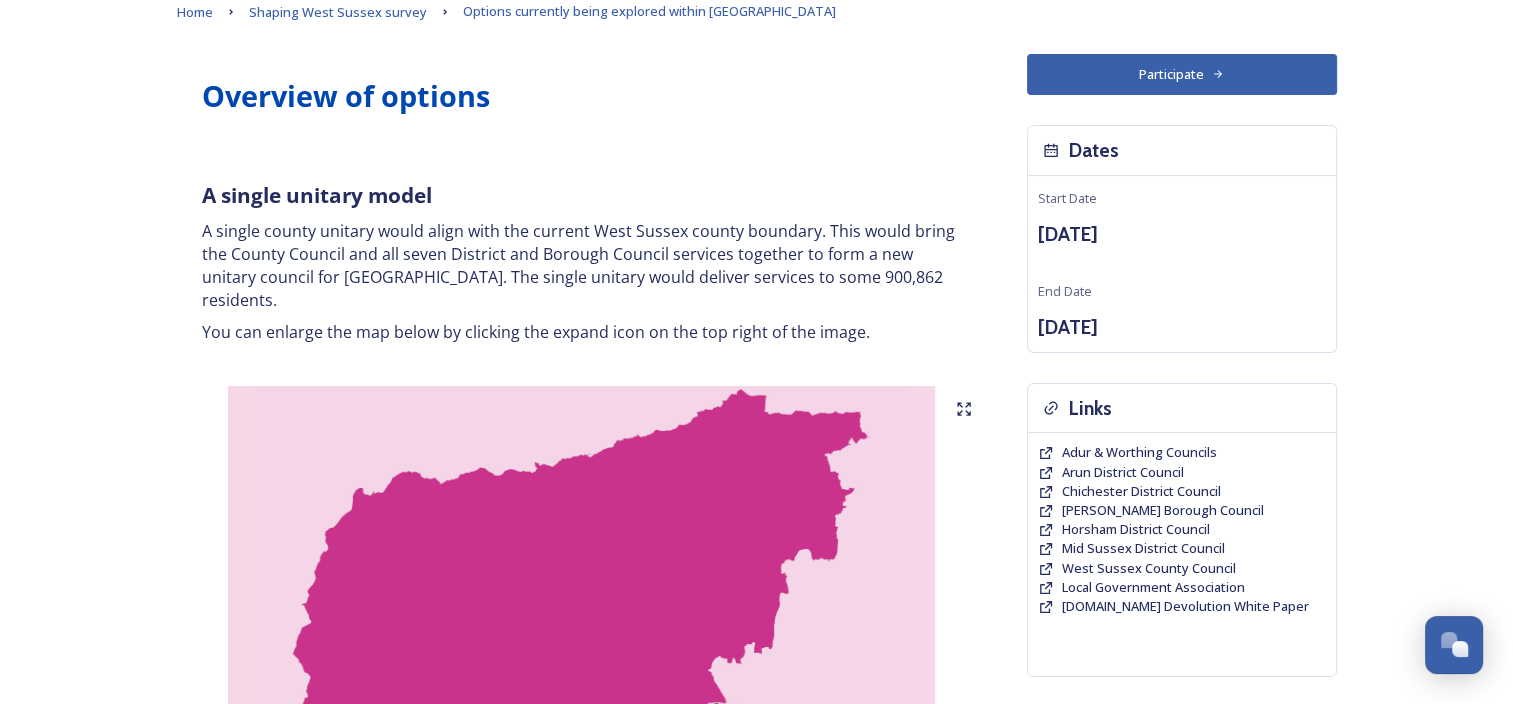 scroll, scrollTop: 300, scrollLeft: 0, axis: vertical 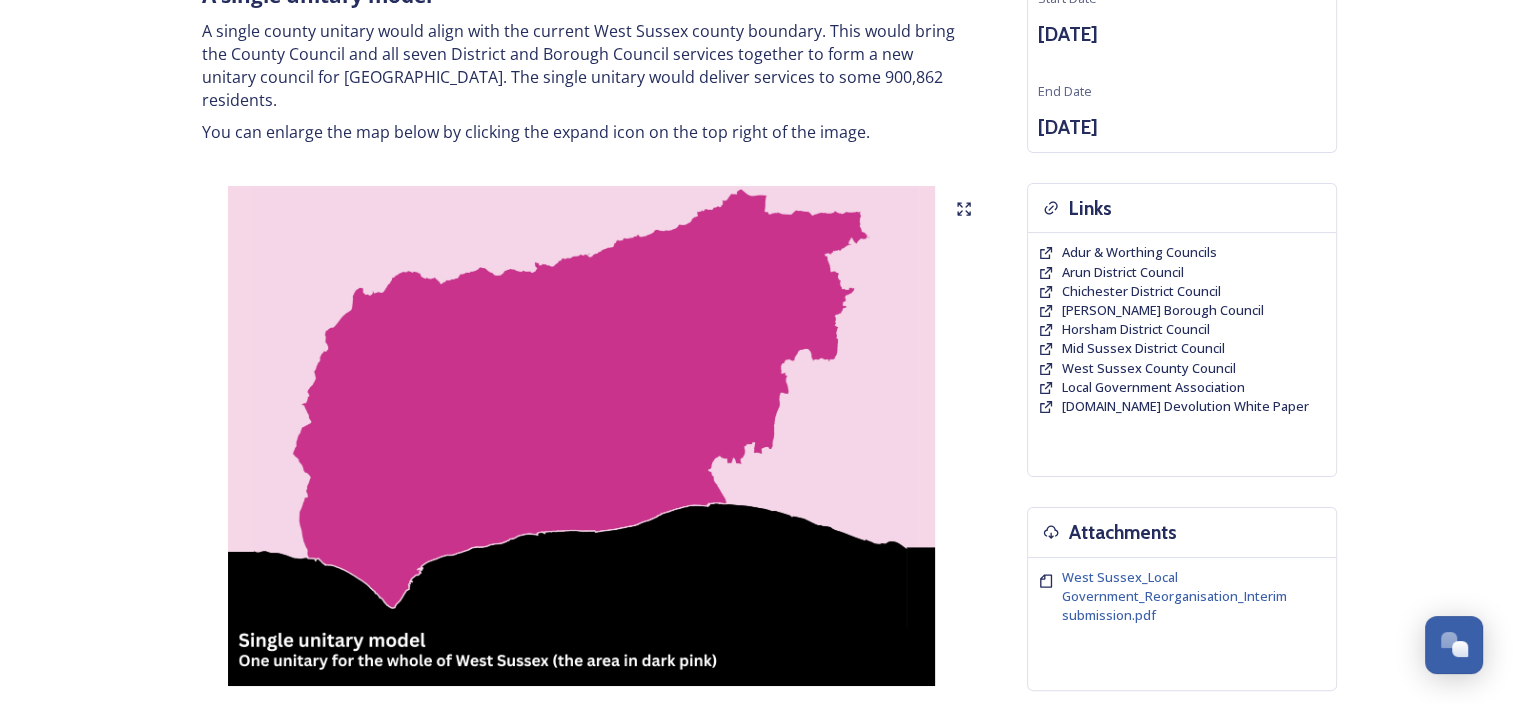 click 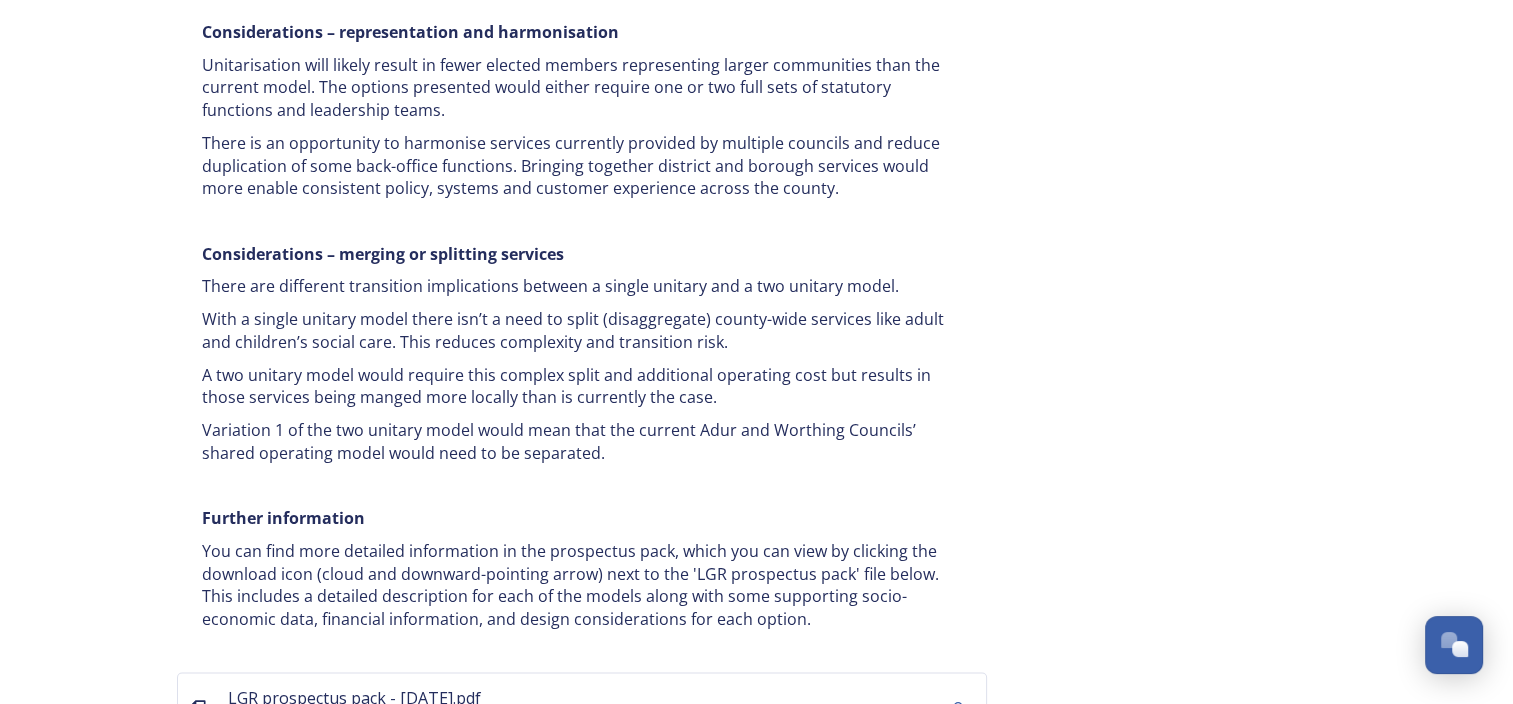 scroll, scrollTop: 3900, scrollLeft: 0, axis: vertical 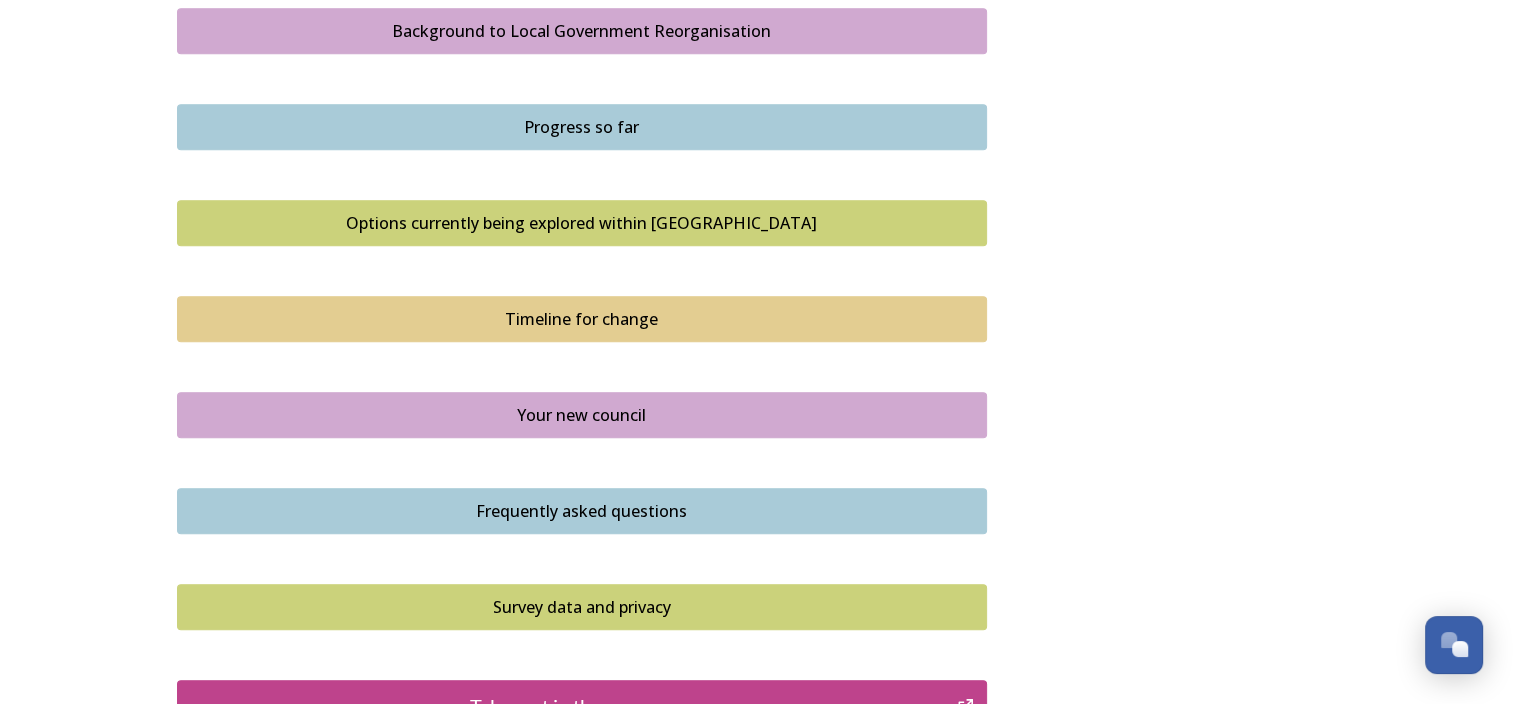 click on "Shaping [GEOGRAPHIC_DATA] ﻿﻿﻿The future of local government in [GEOGRAPHIC_DATA] Your councils are changing Major changes are planned to councils across [GEOGRAPHIC_DATA] as part of the biggest shake-up of local government in more than 50 years. The Government has asked councils to explore how local government reorganisation could work in the area, with the aim of replacing the current county, district and borough councils with a new unitary council or councils responsible for all local services. Residents, businesses and community groups across the county are invited to share their views about where they live or work, the council services they use, as well as their thoughts about how their council could be structured in the future.  Scroll down and click the links to find out more about what is changing and why and how you can  have your say . Our survey will be open until 11.59pm [DATE][DATE] .   Background to Local Government Reorganisation   Progress so far     Timeline for change" at bounding box center [582, -132] 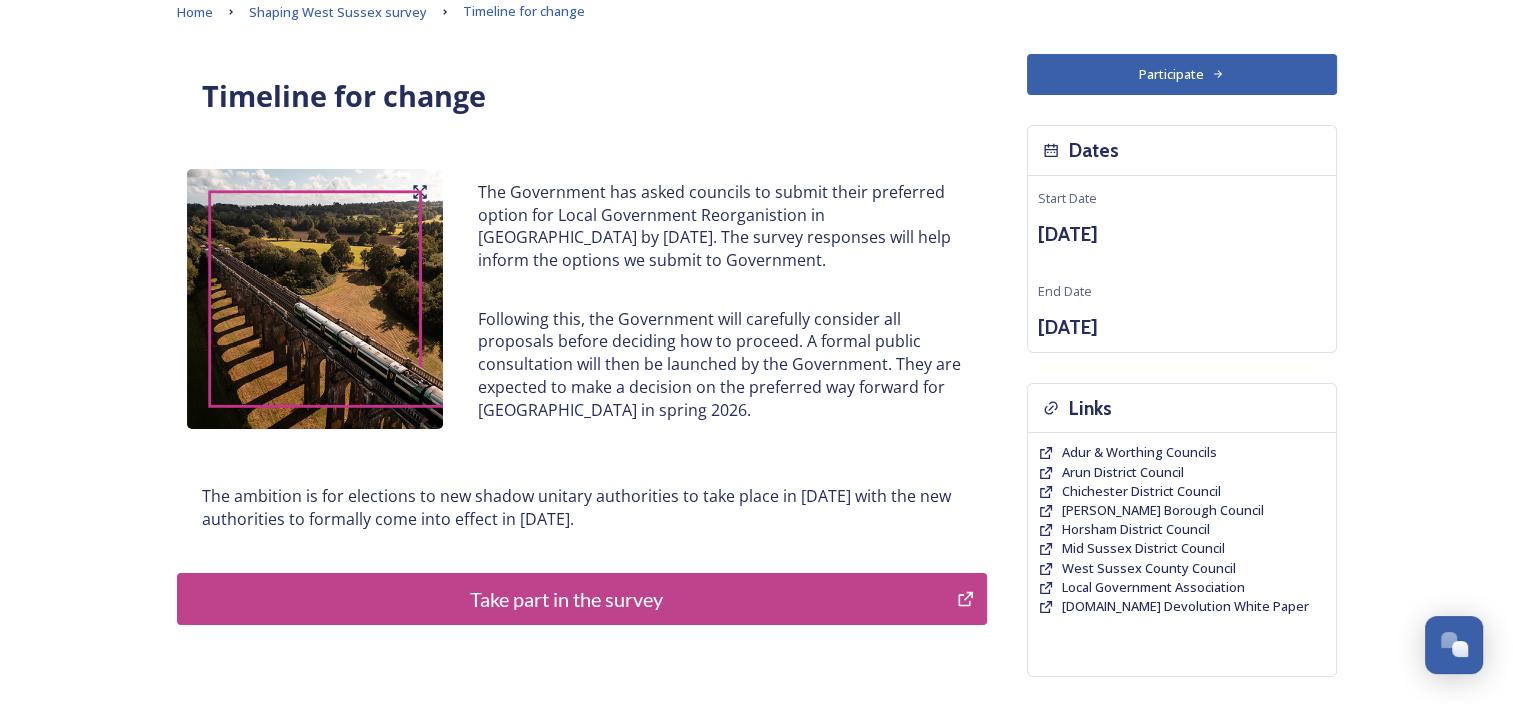 scroll, scrollTop: 200, scrollLeft: 0, axis: vertical 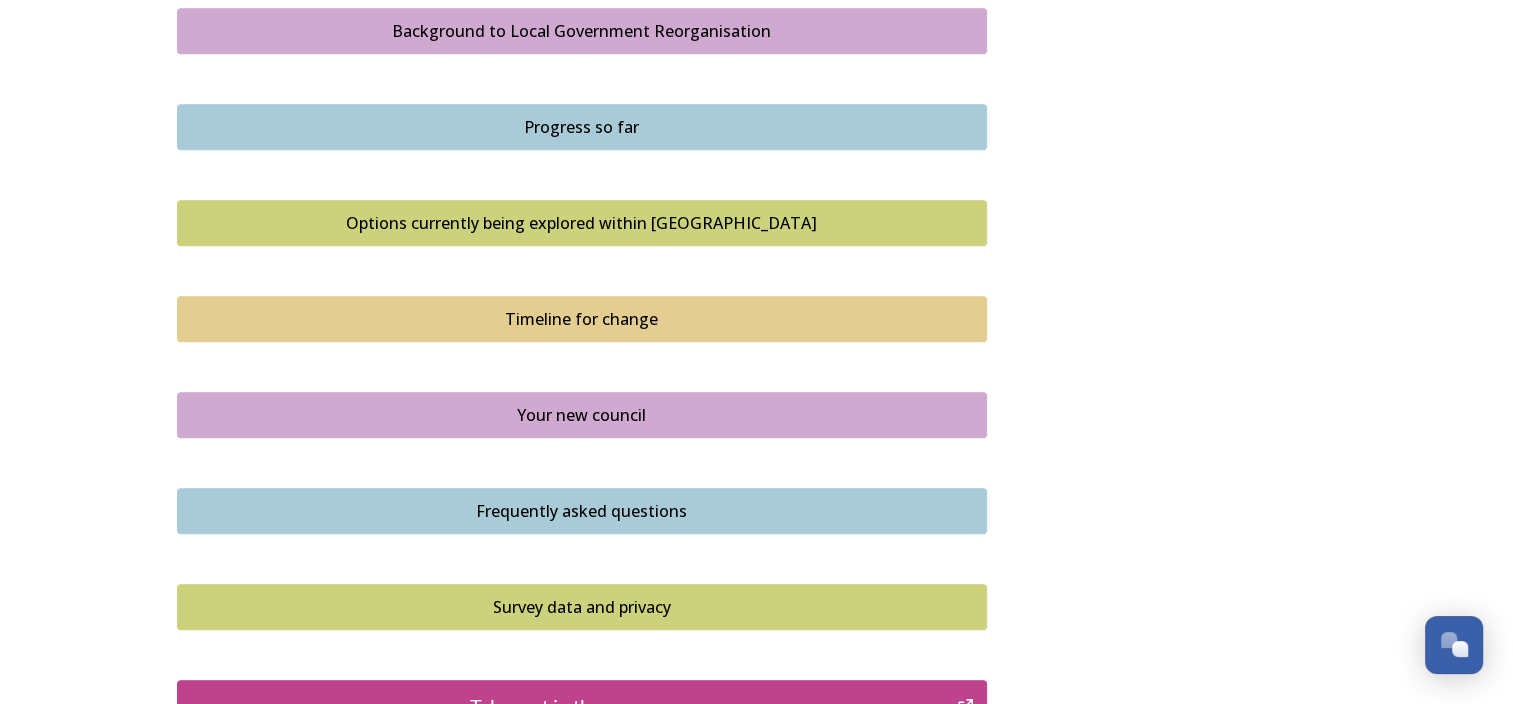 click on "Your new council" at bounding box center [582, 415] 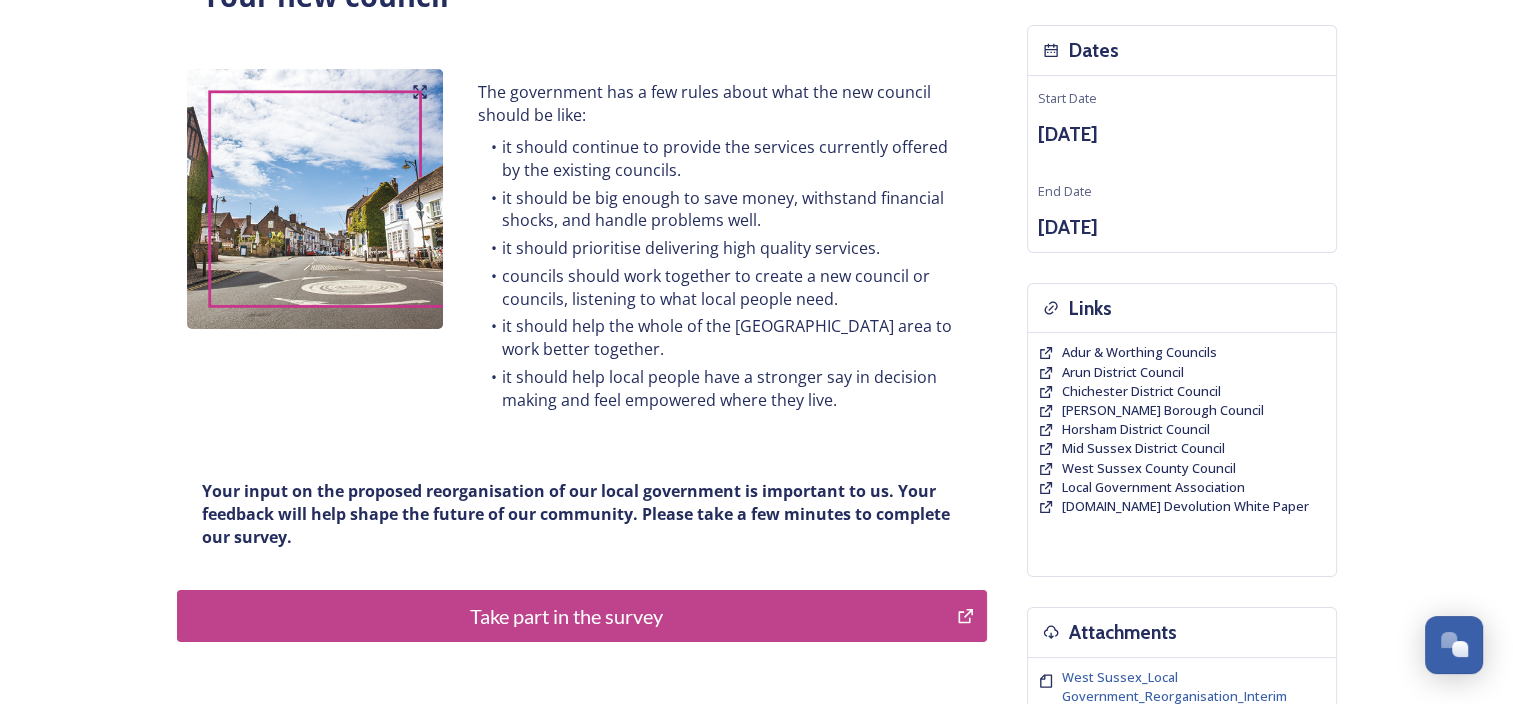 scroll, scrollTop: 300, scrollLeft: 0, axis: vertical 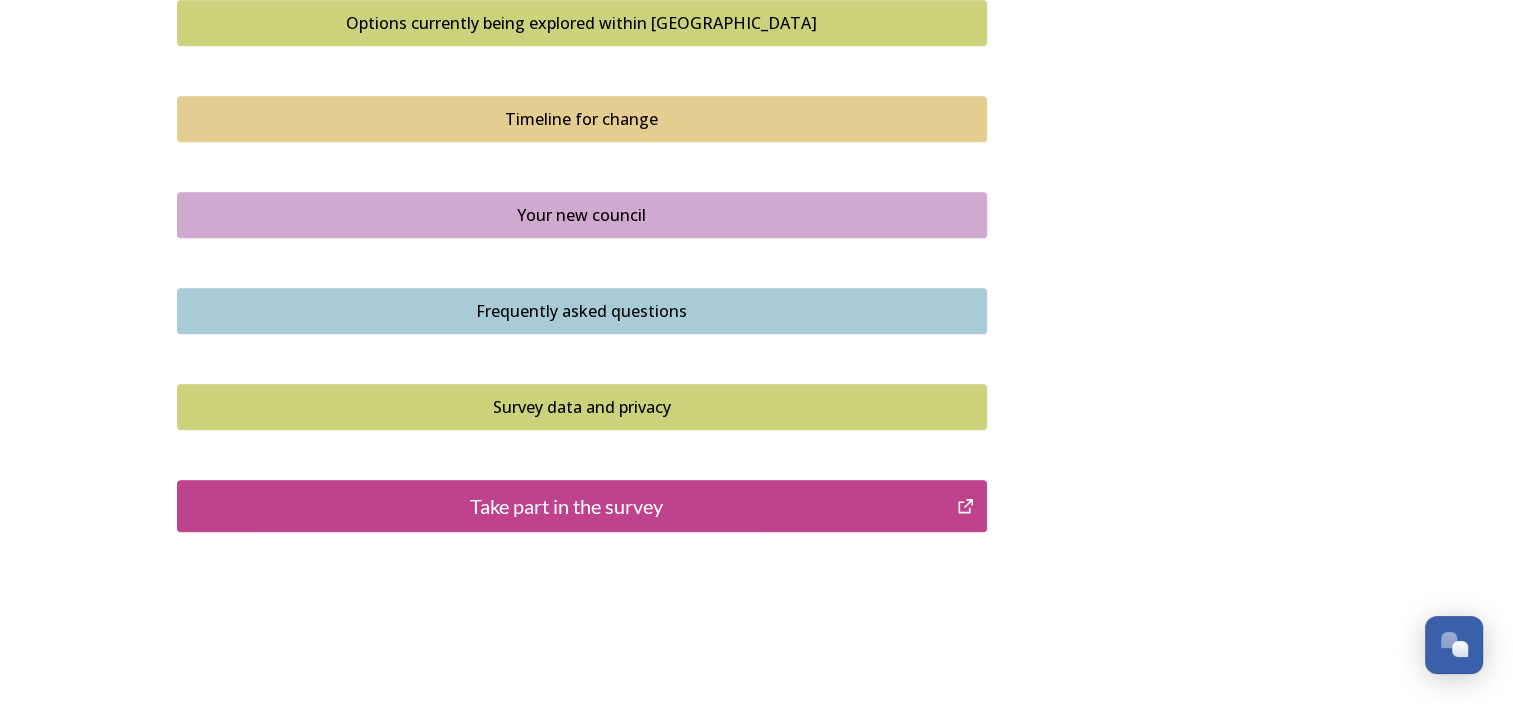 click on "Frequently asked questions" at bounding box center [582, 311] 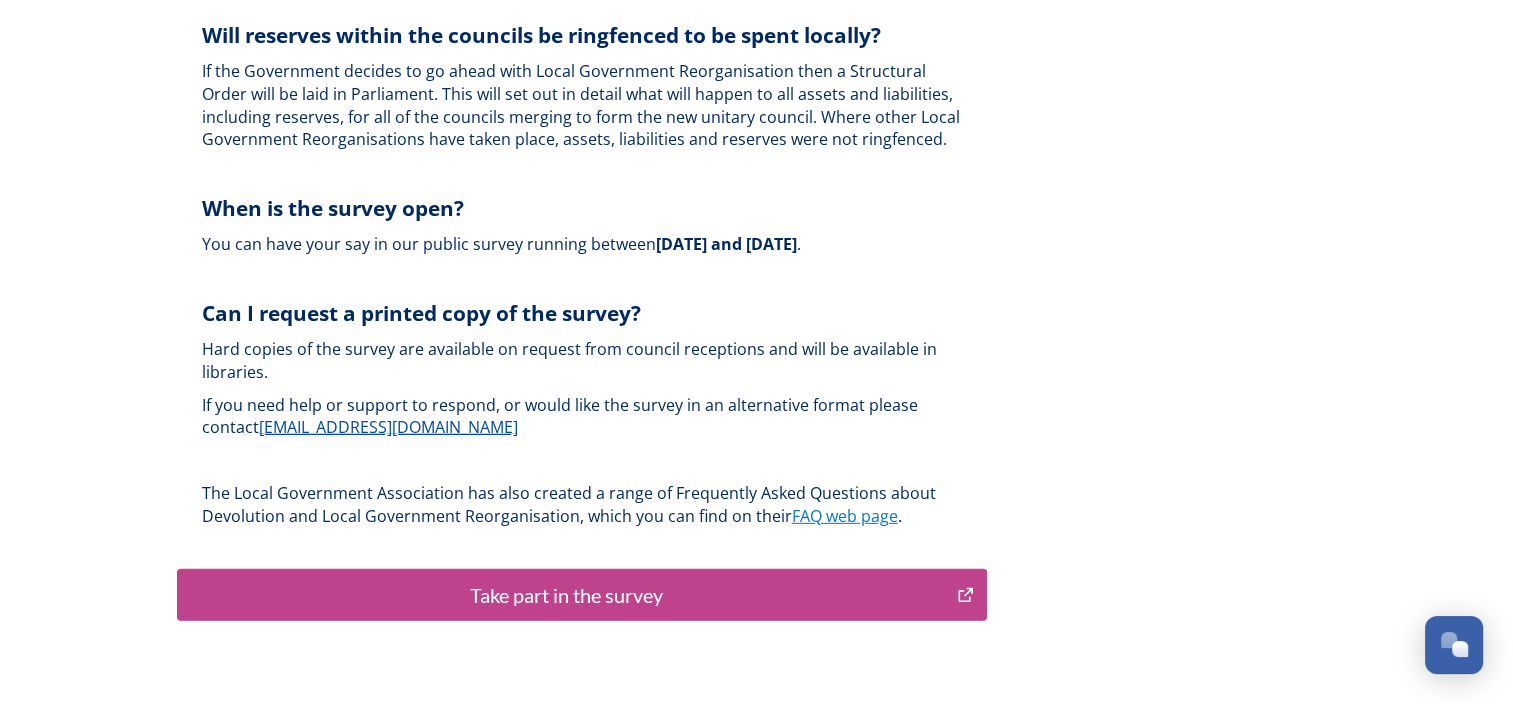 scroll, scrollTop: 6079, scrollLeft: 0, axis: vertical 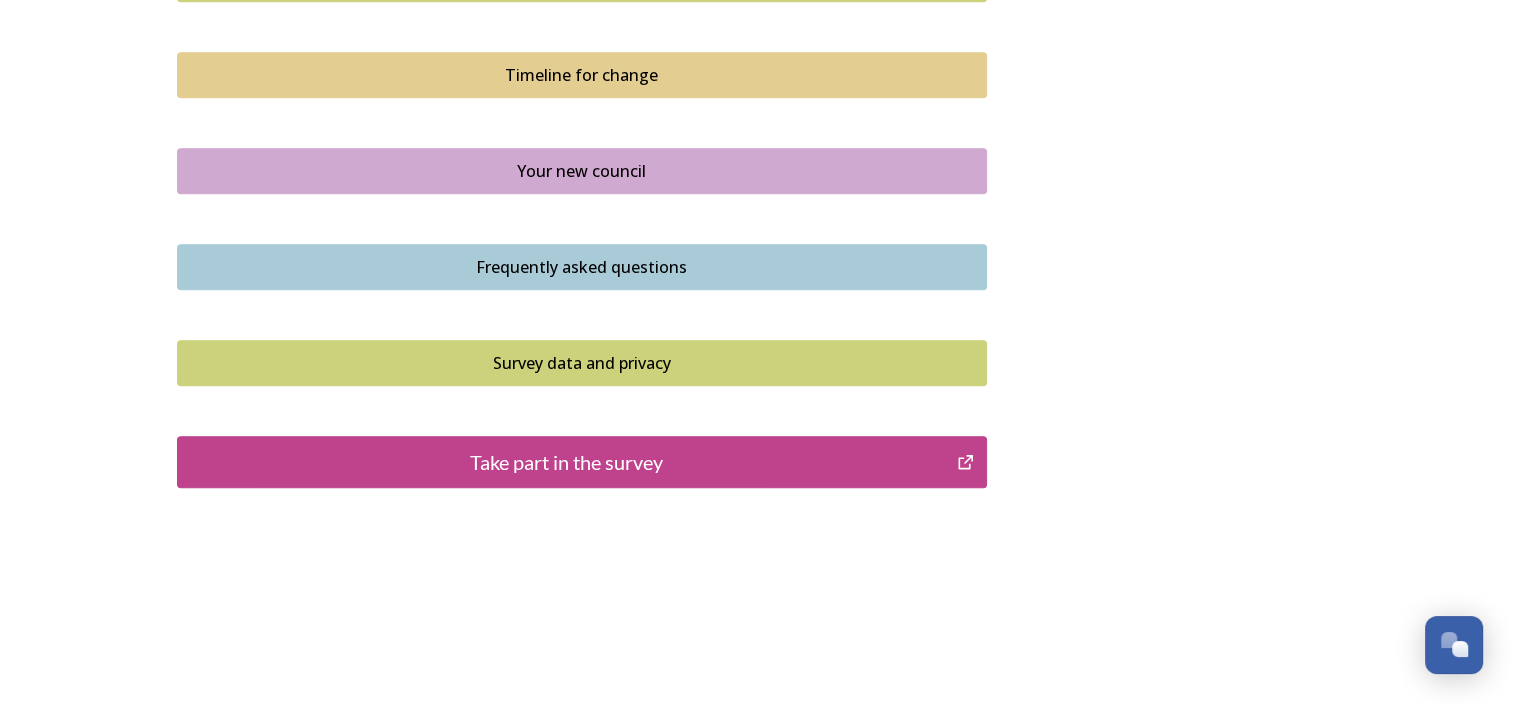 click on "Take part in the survey" at bounding box center (567, 462) 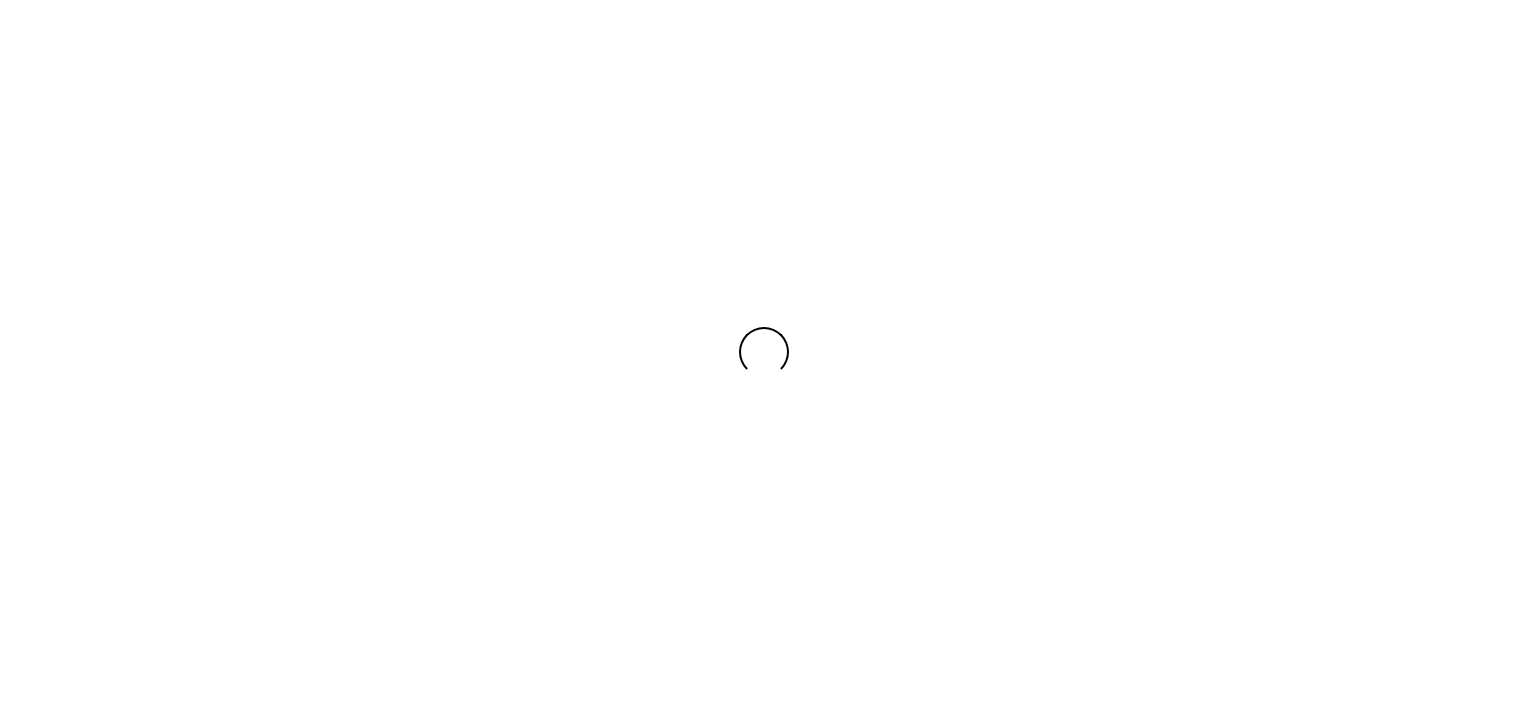 scroll, scrollTop: 0, scrollLeft: 0, axis: both 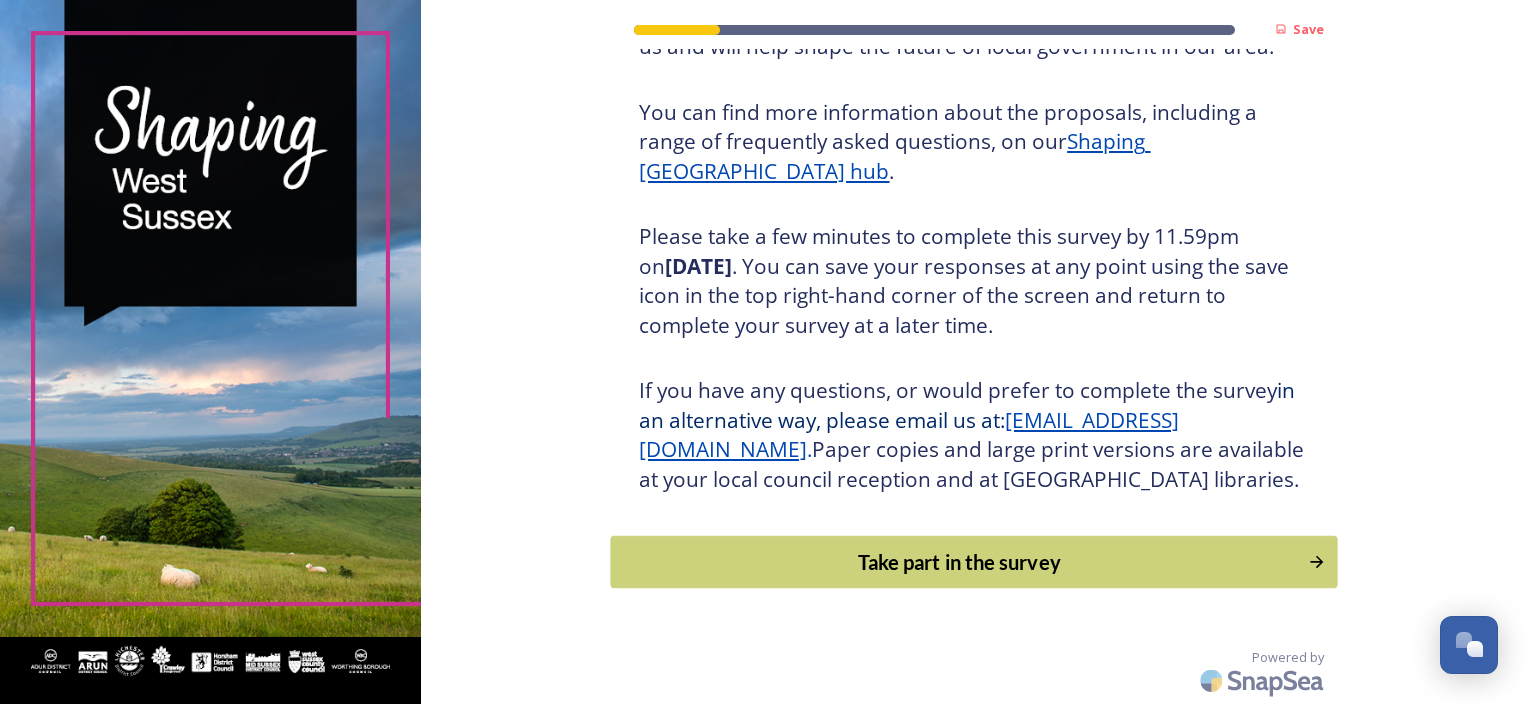 click on "Take part in the survey" at bounding box center (960, 562) 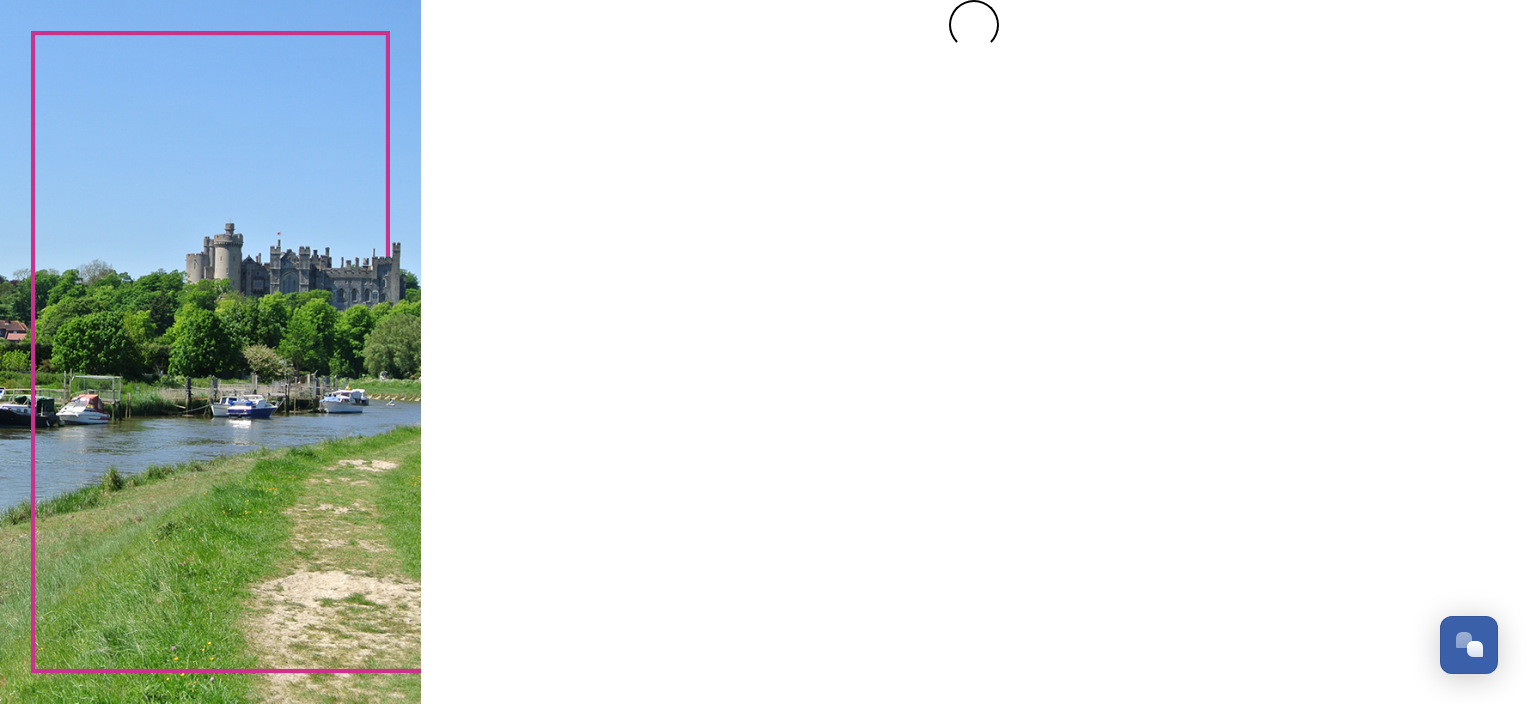 scroll, scrollTop: 0, scrollLeft: 0, axis: both 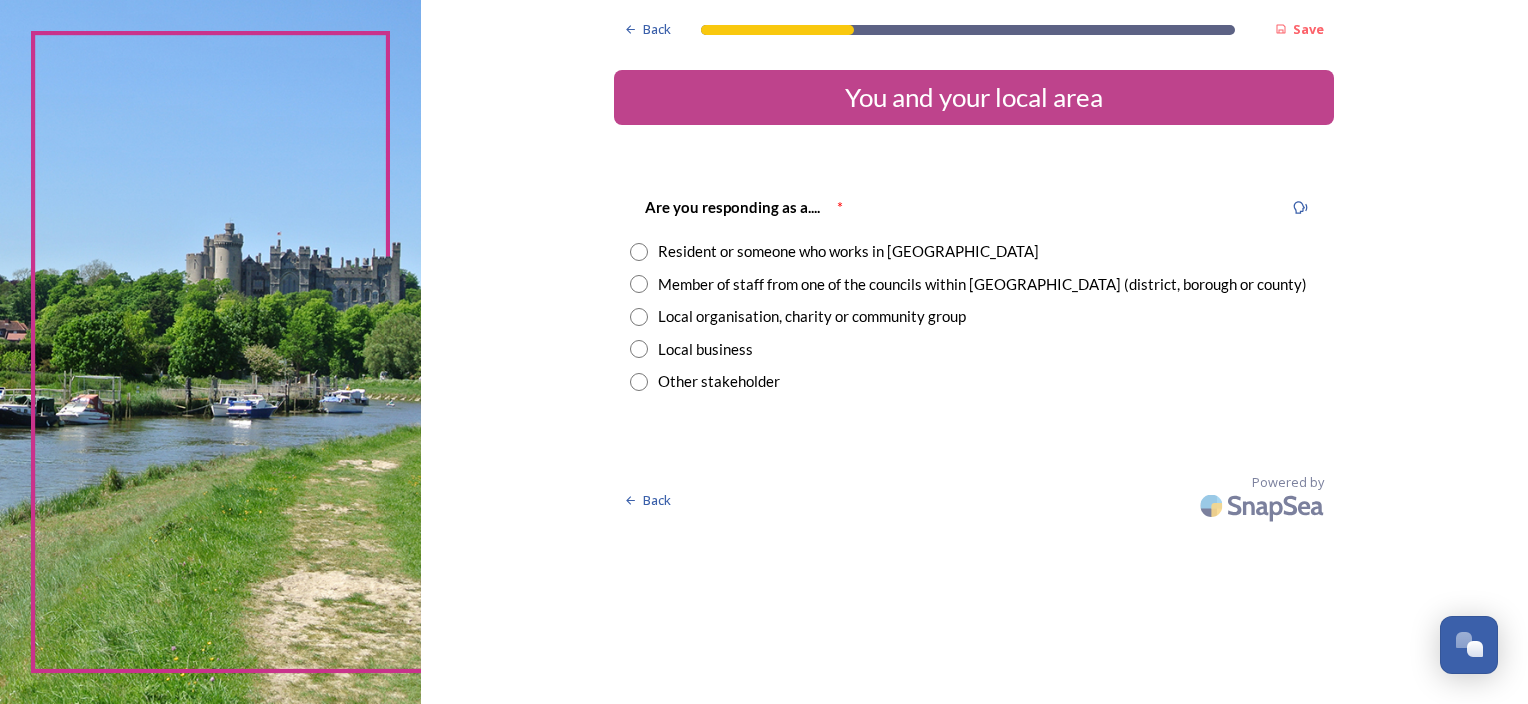 click at bounding box center [639, 252] 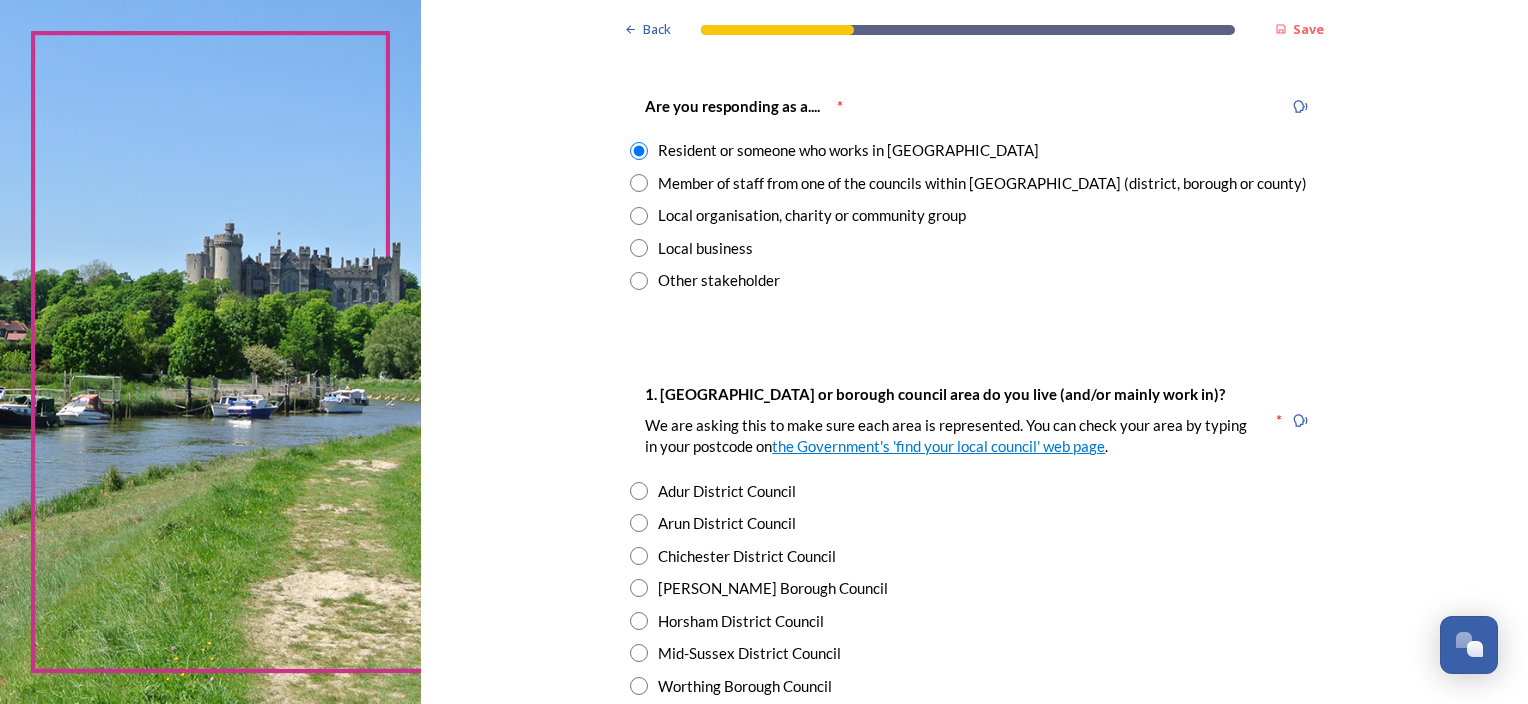 scroll, scrollTop: 200, scrollLeft: 0, axis: vertical 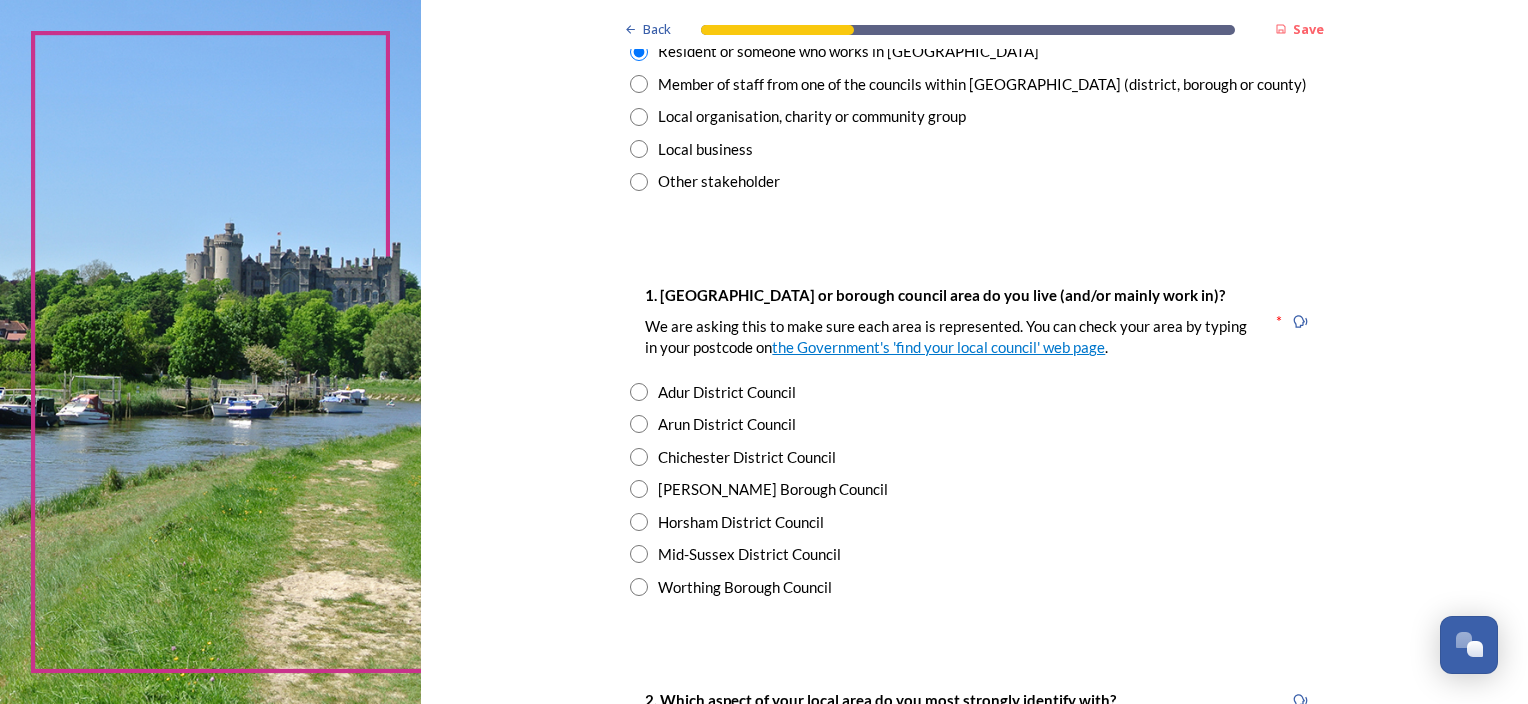 click at bounding box center [639, 489] 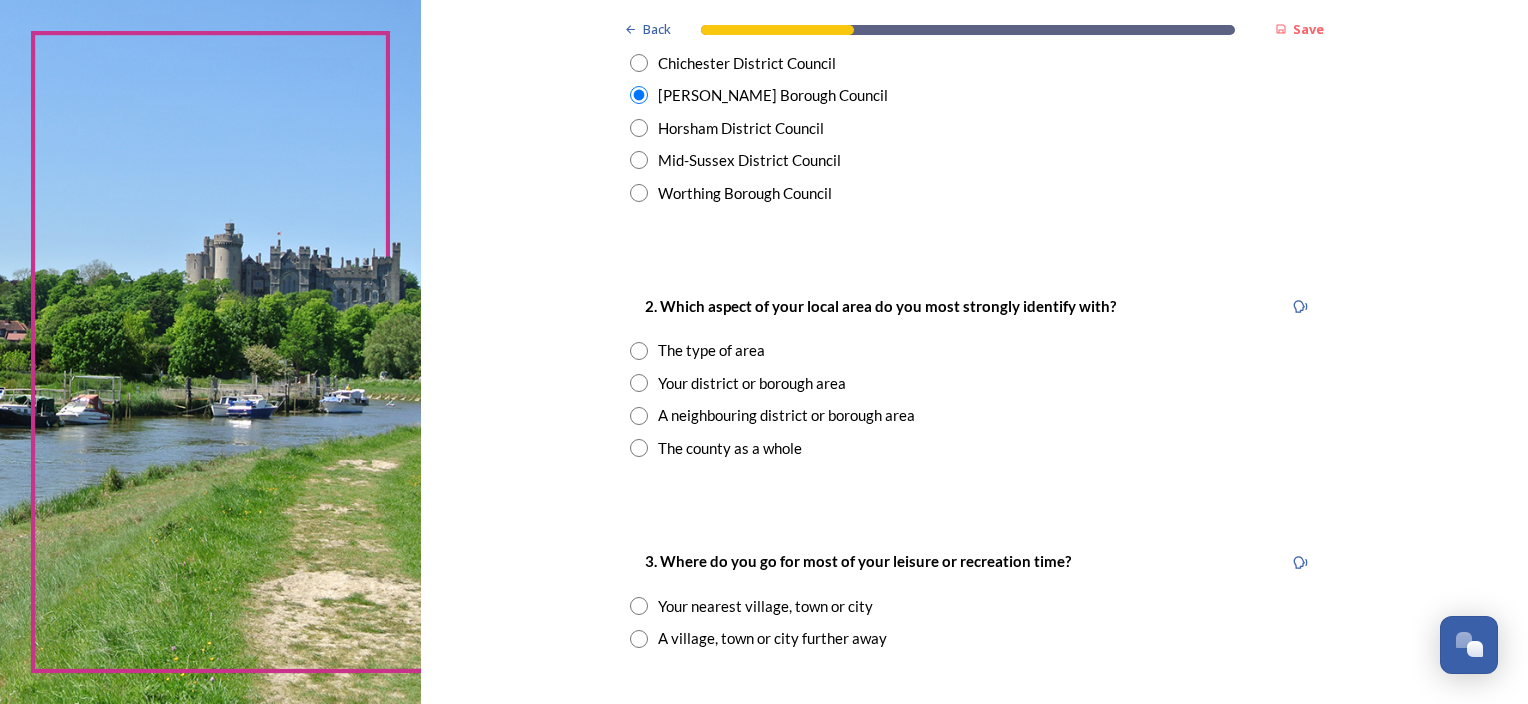 scroll, scrollTop: 600, scrollLeft: 0, axis: vertical 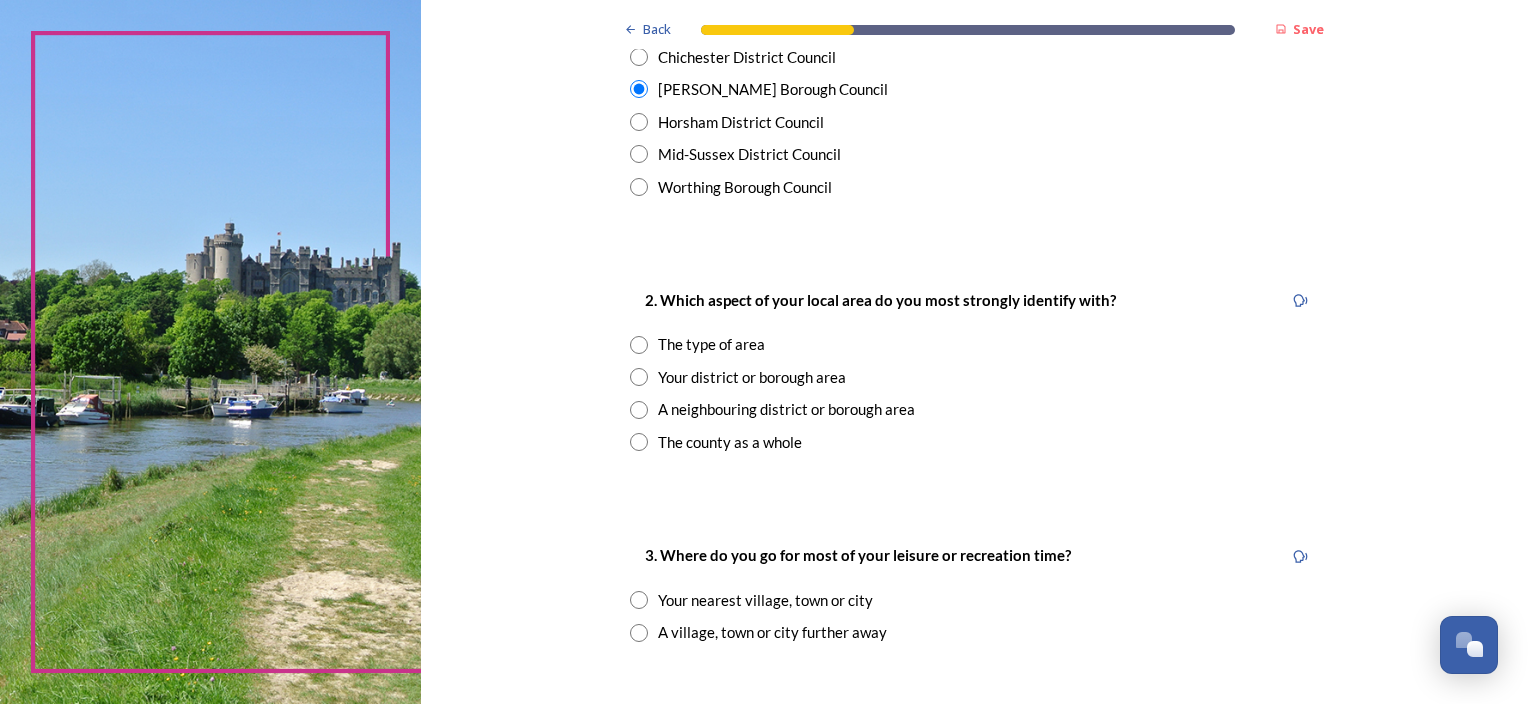 click at bounding box center (639, 345) 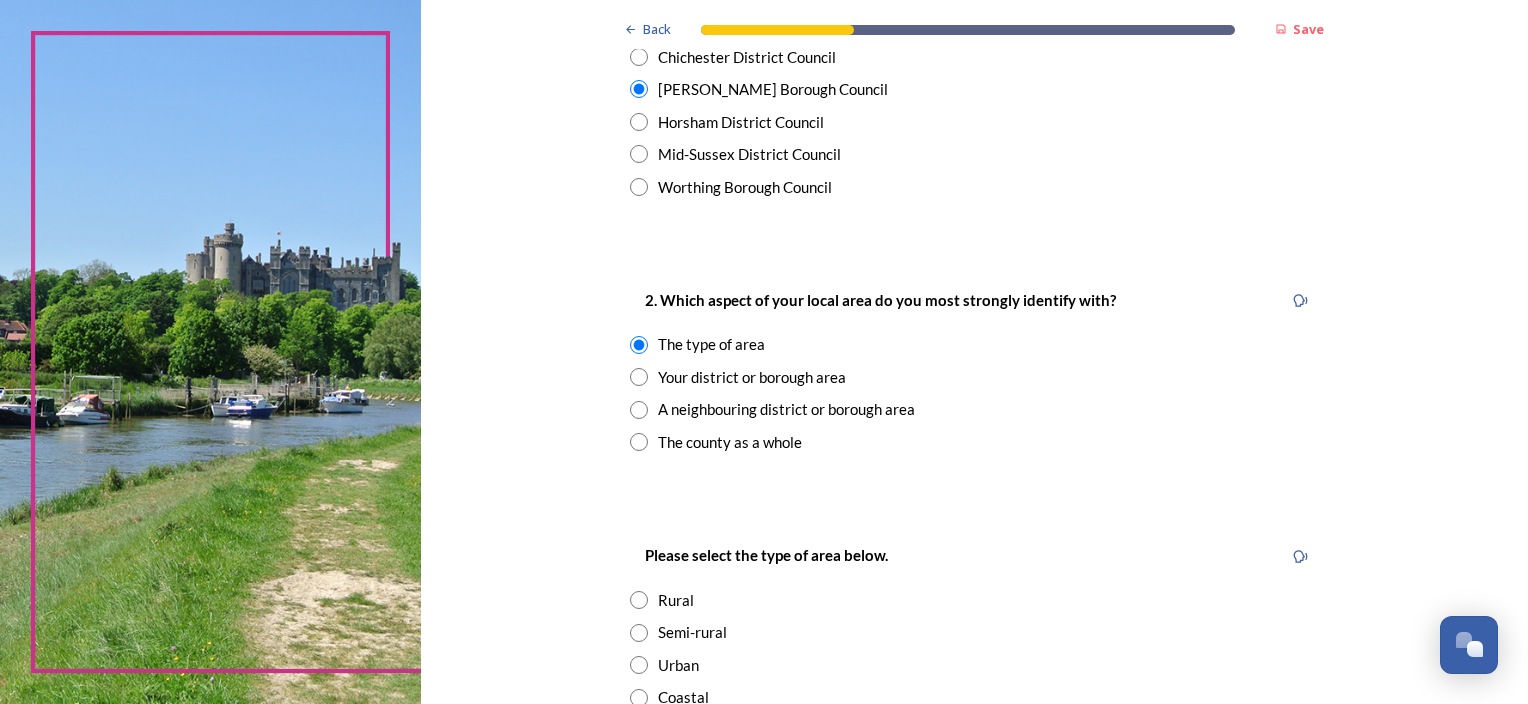 click on "Your district or borough area" at bounding box center (974, 377) 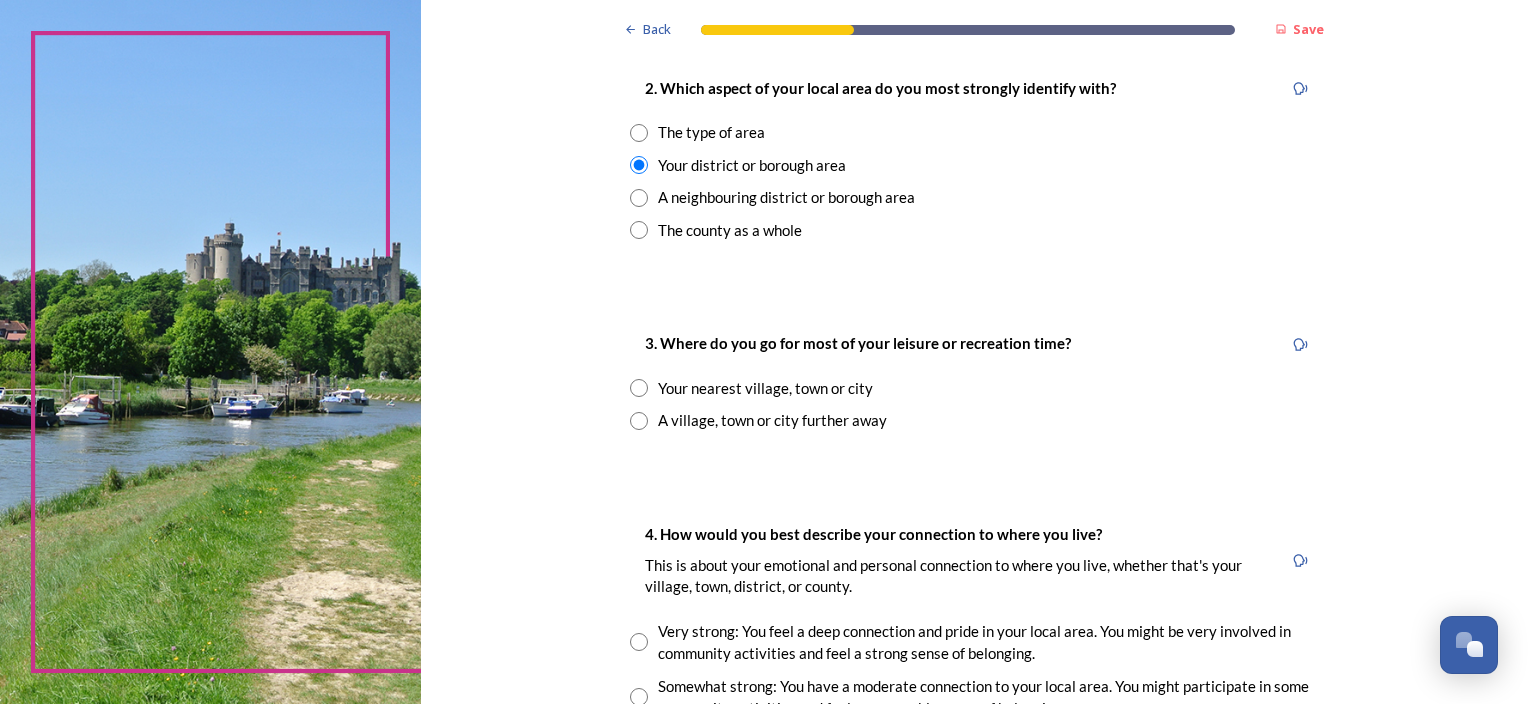 scroll, scrollTop: 900, scrollLeft: 0, axis: vertical 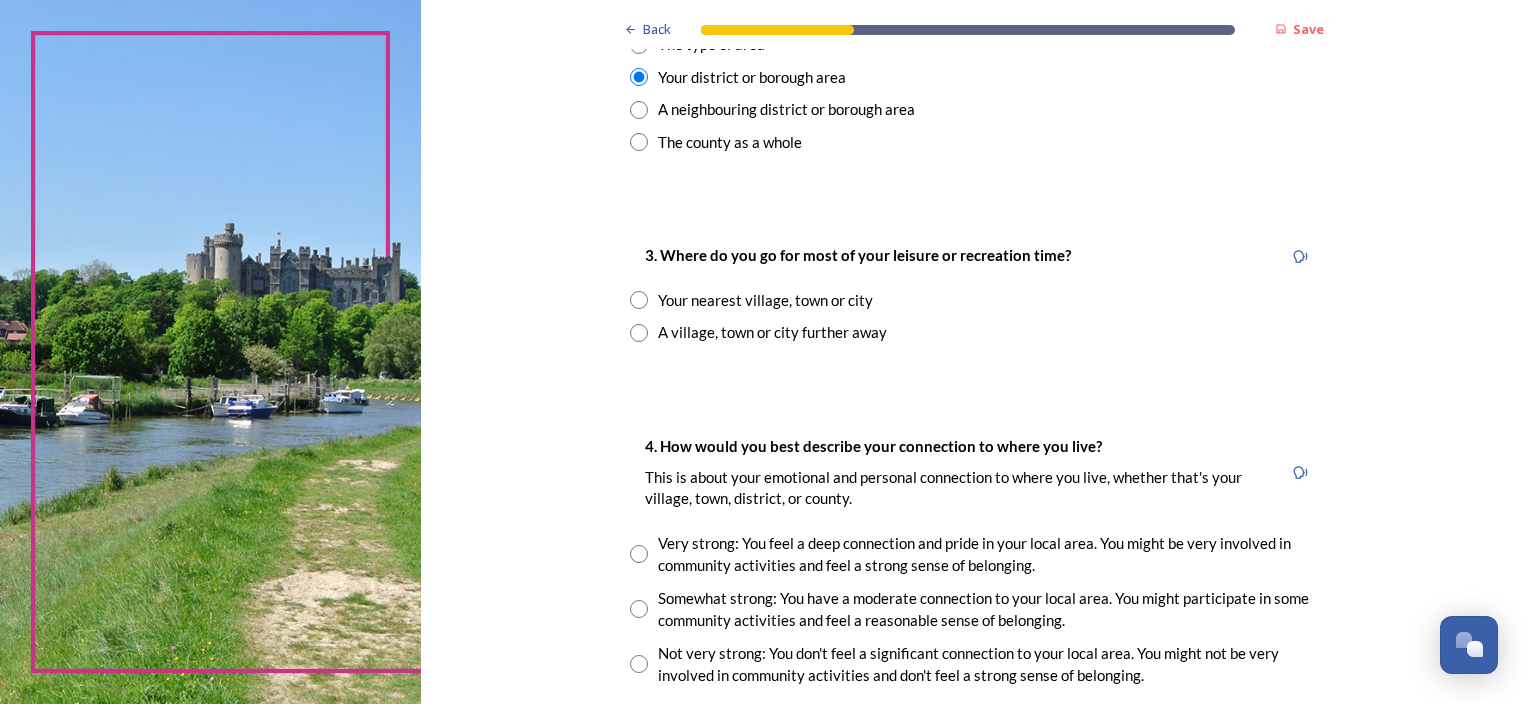 click at bounding box center (639, 300) 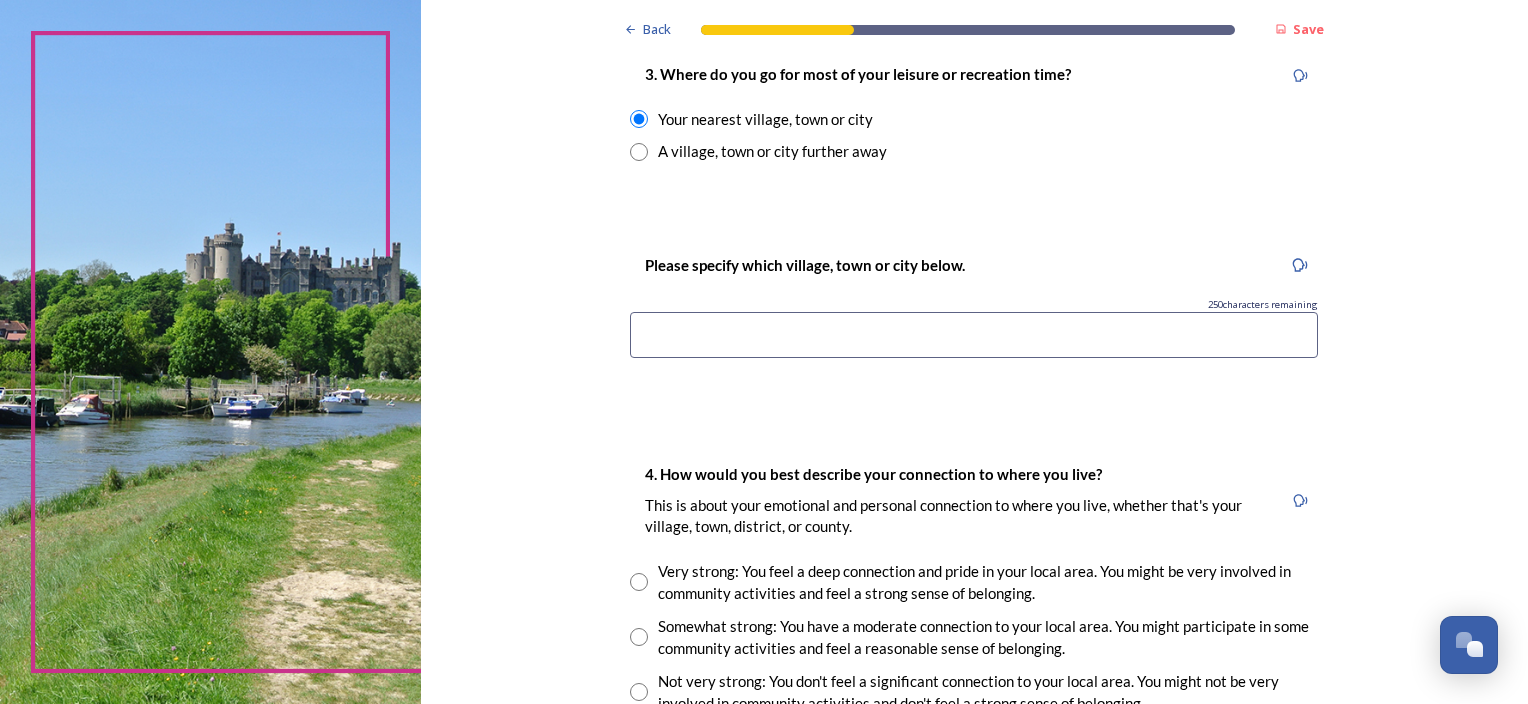 scroll, scrollTop: 1100, scrollLeft: 0, axis: vertical 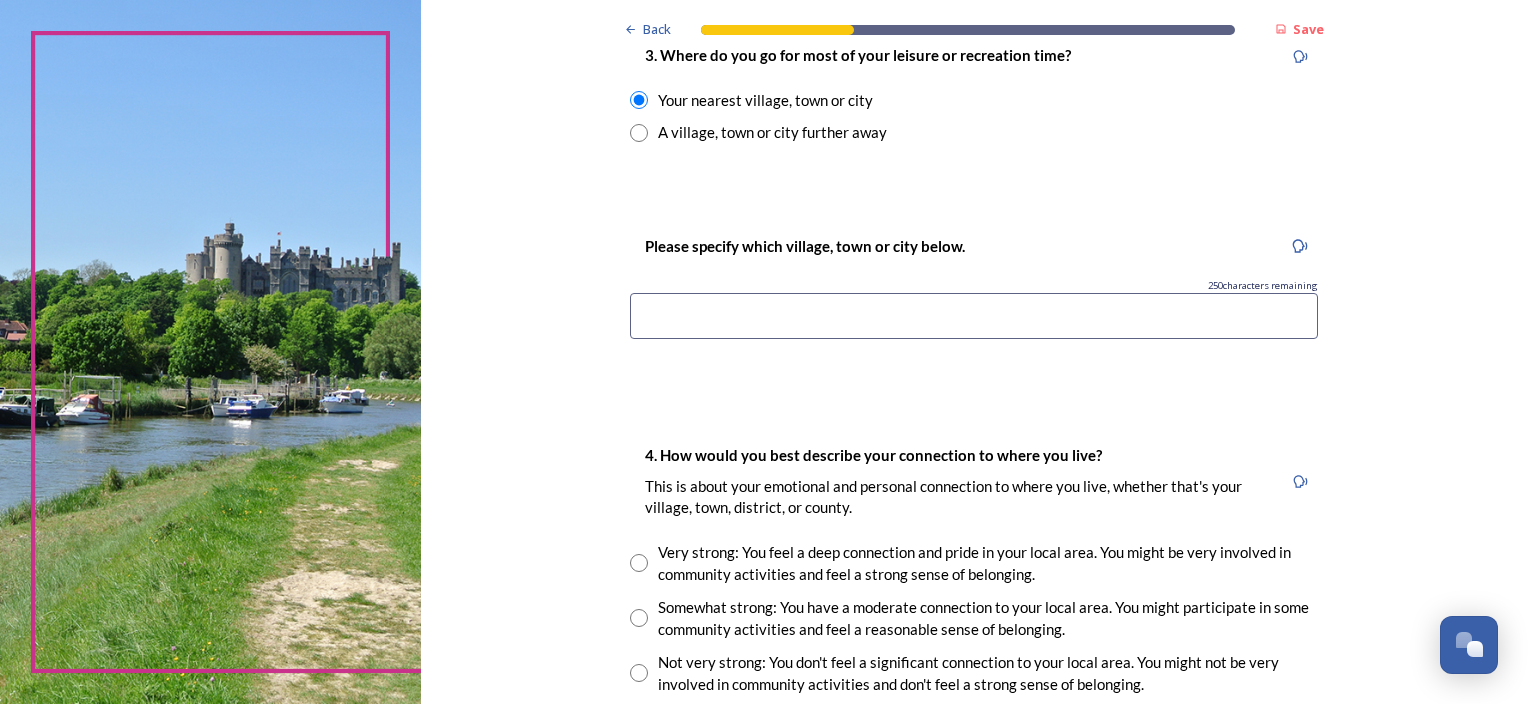 click at bounding box center (974, 316) 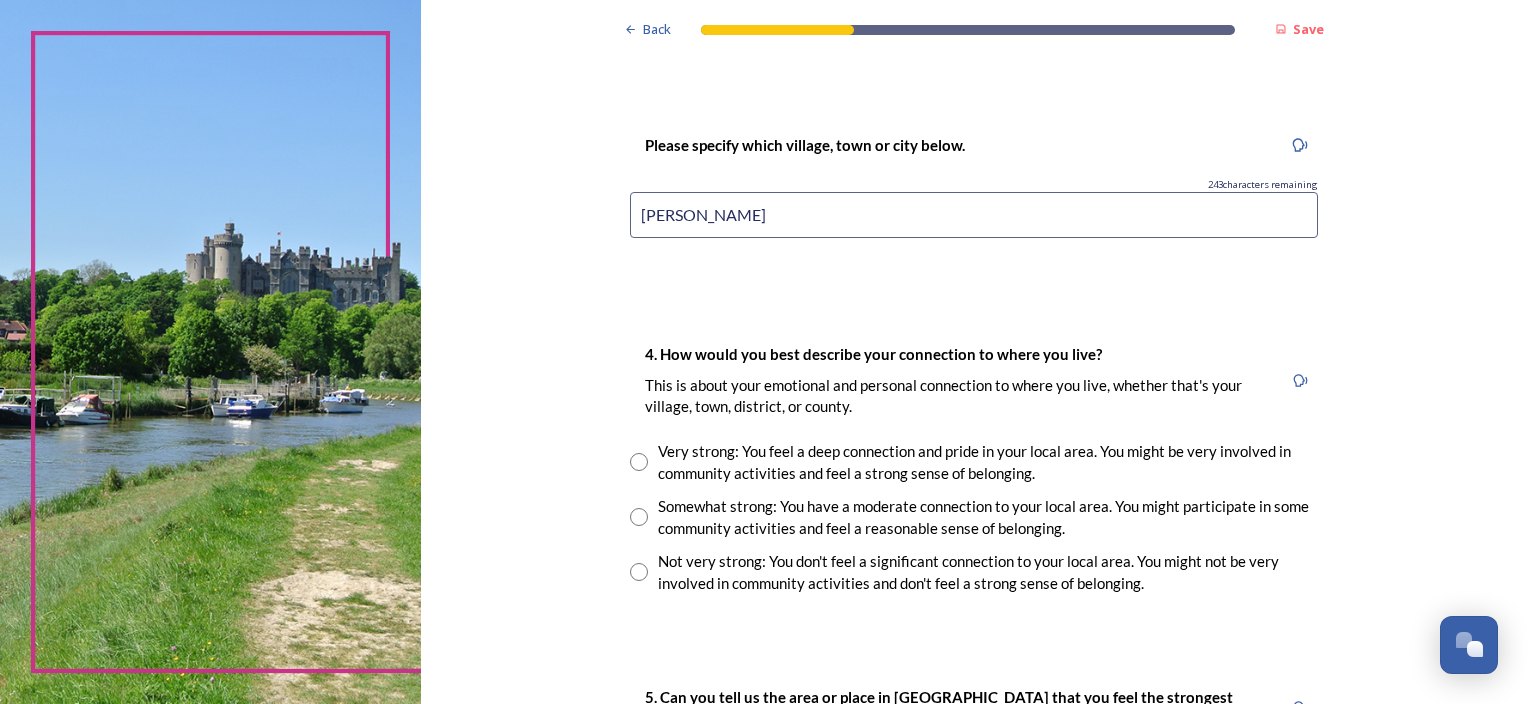 scroll, scrollTop: 1300, scrollLeft: 0, axis: vertical 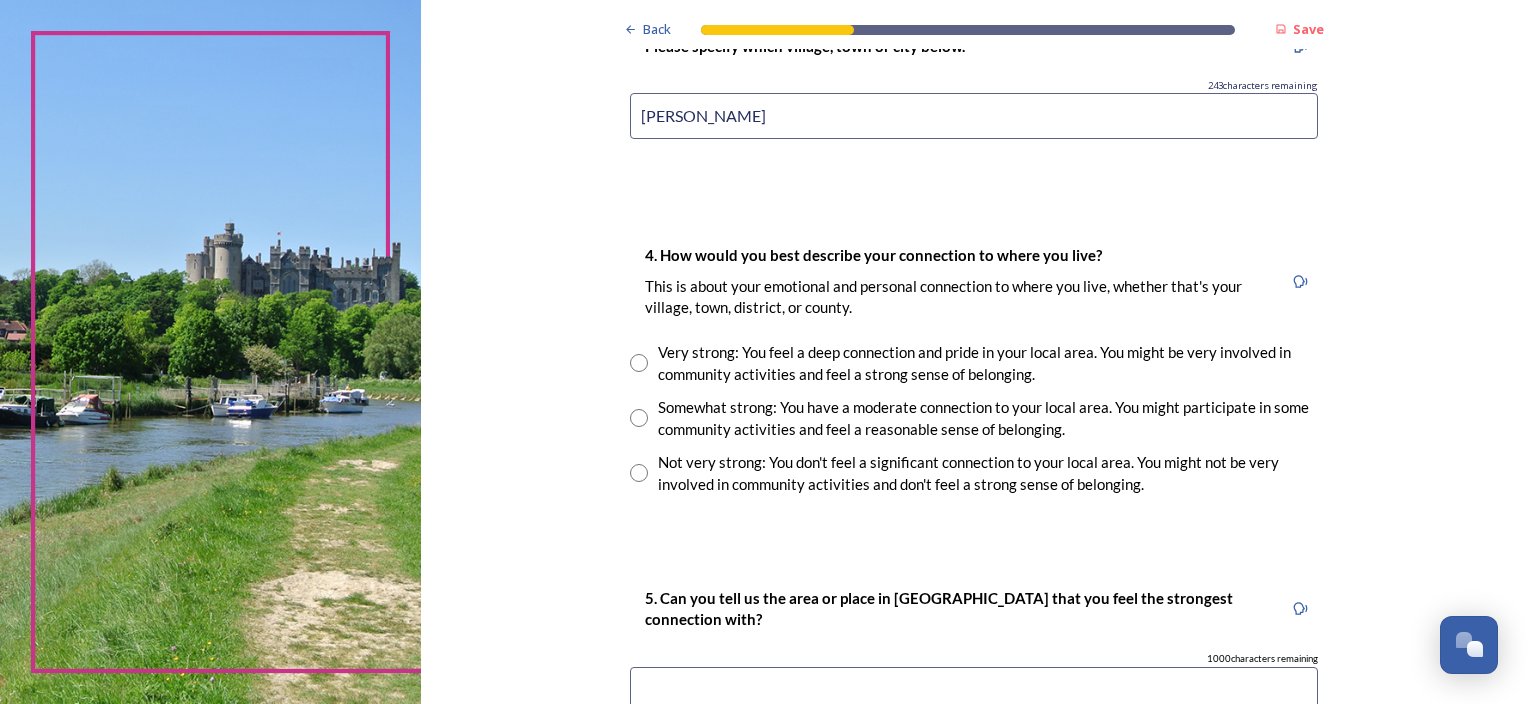 click at bounding box center [639, 363] 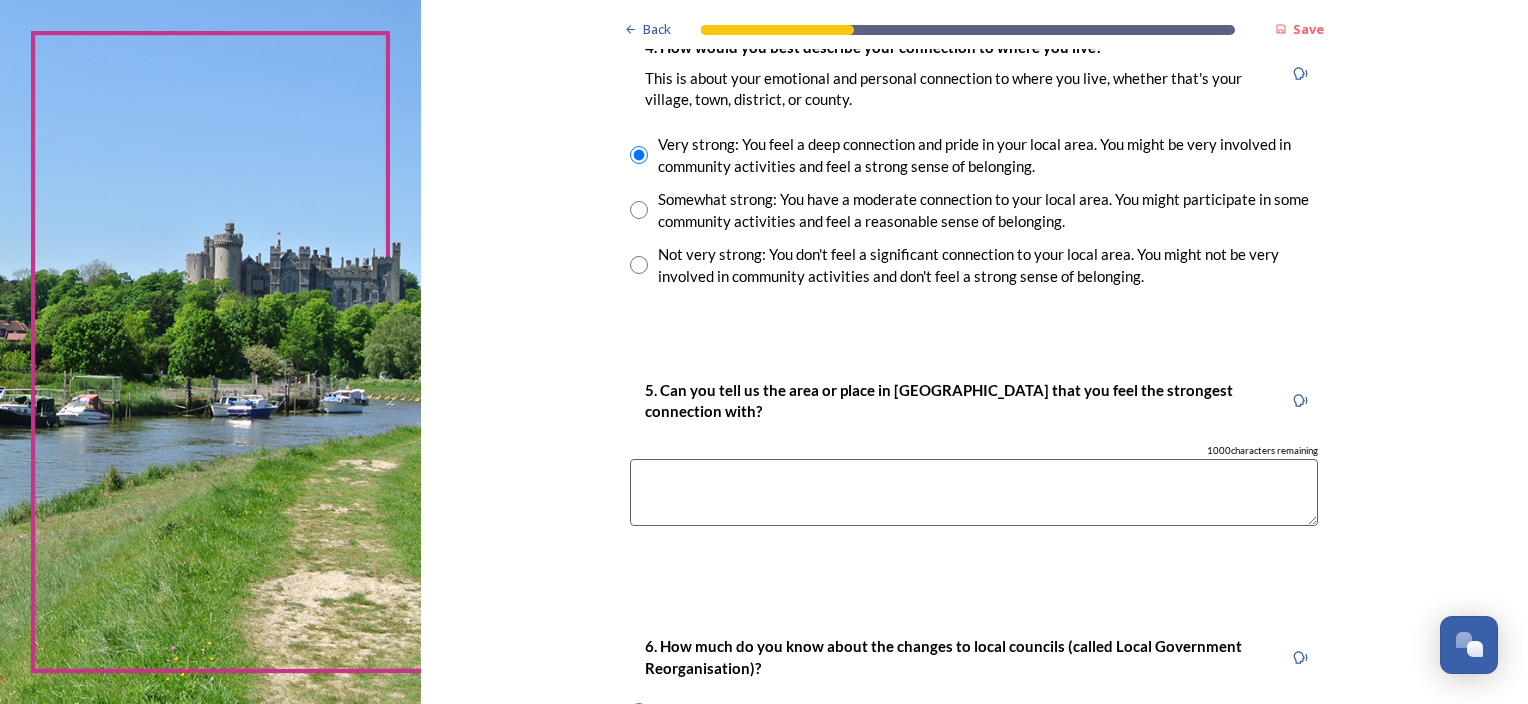 scroll, scrollTop: 1400, scrollLeft: 0, axis: vertical 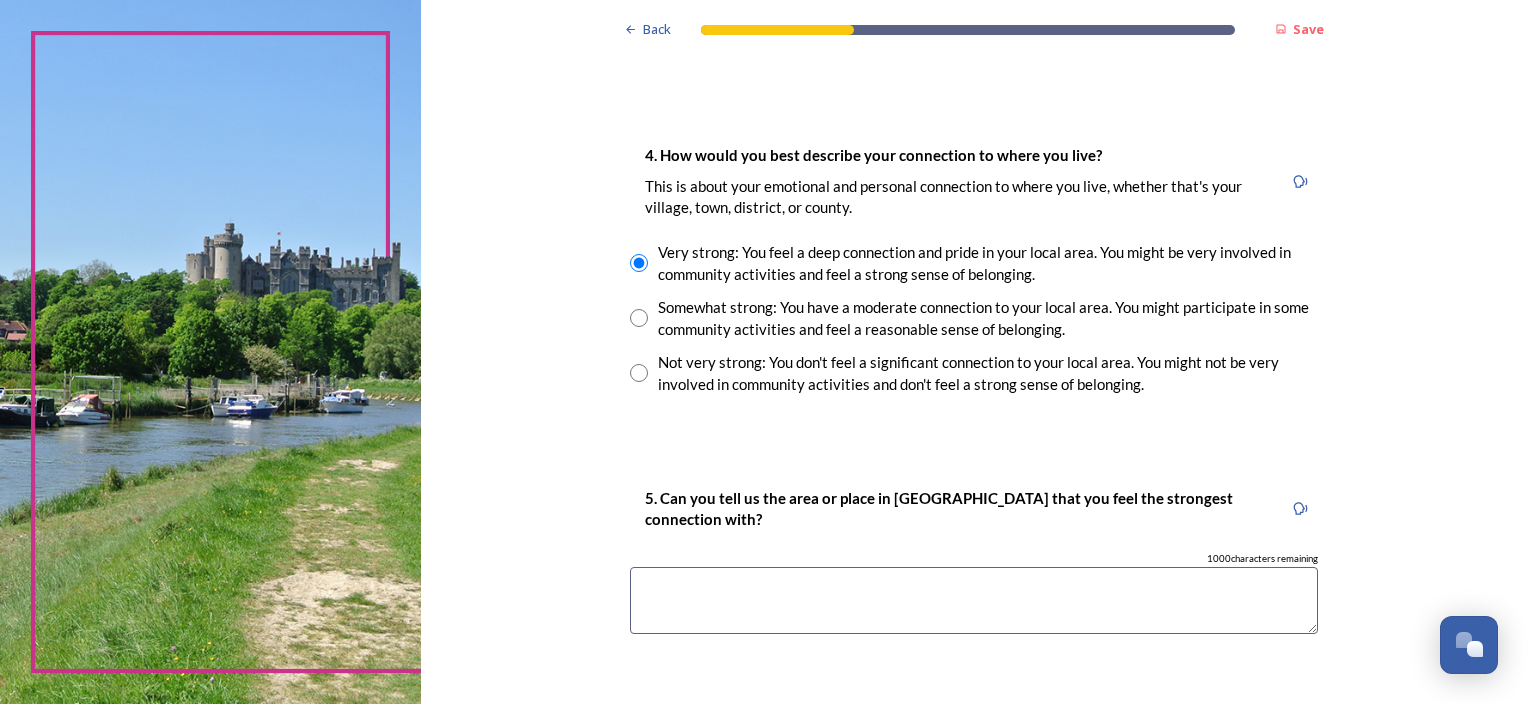 click at bounding box center (974, 600) 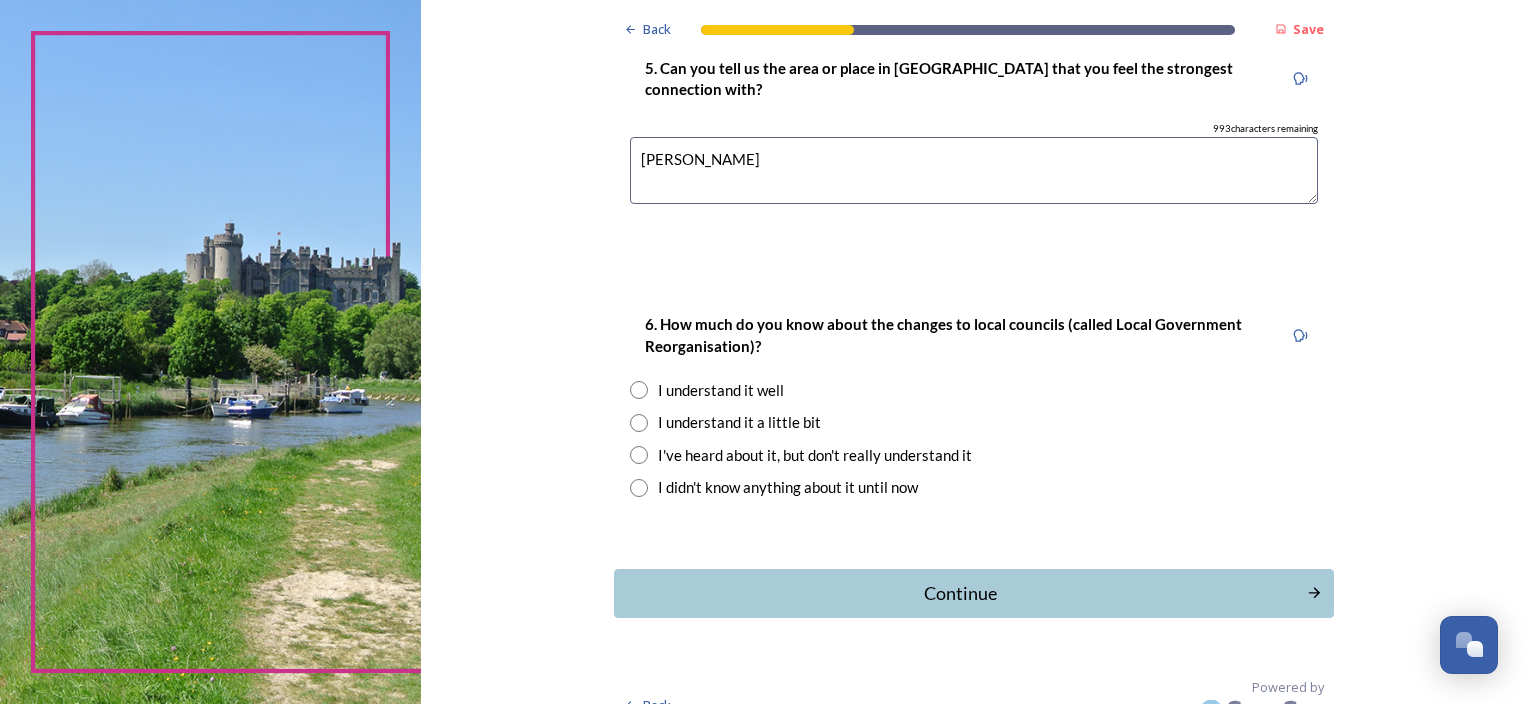scroll, scrollTop: 1859, scrollLeft: 0, axis: vertical 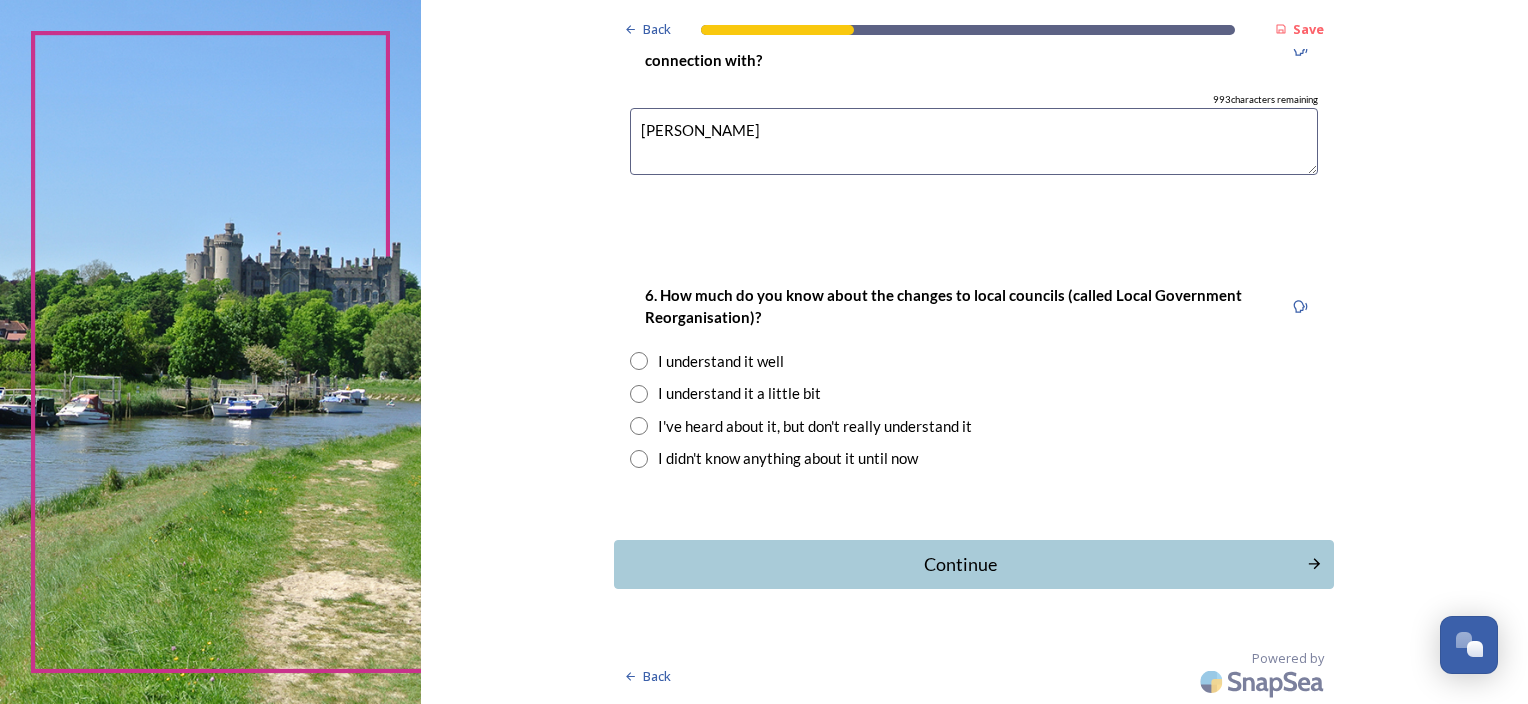type on "Crawley" 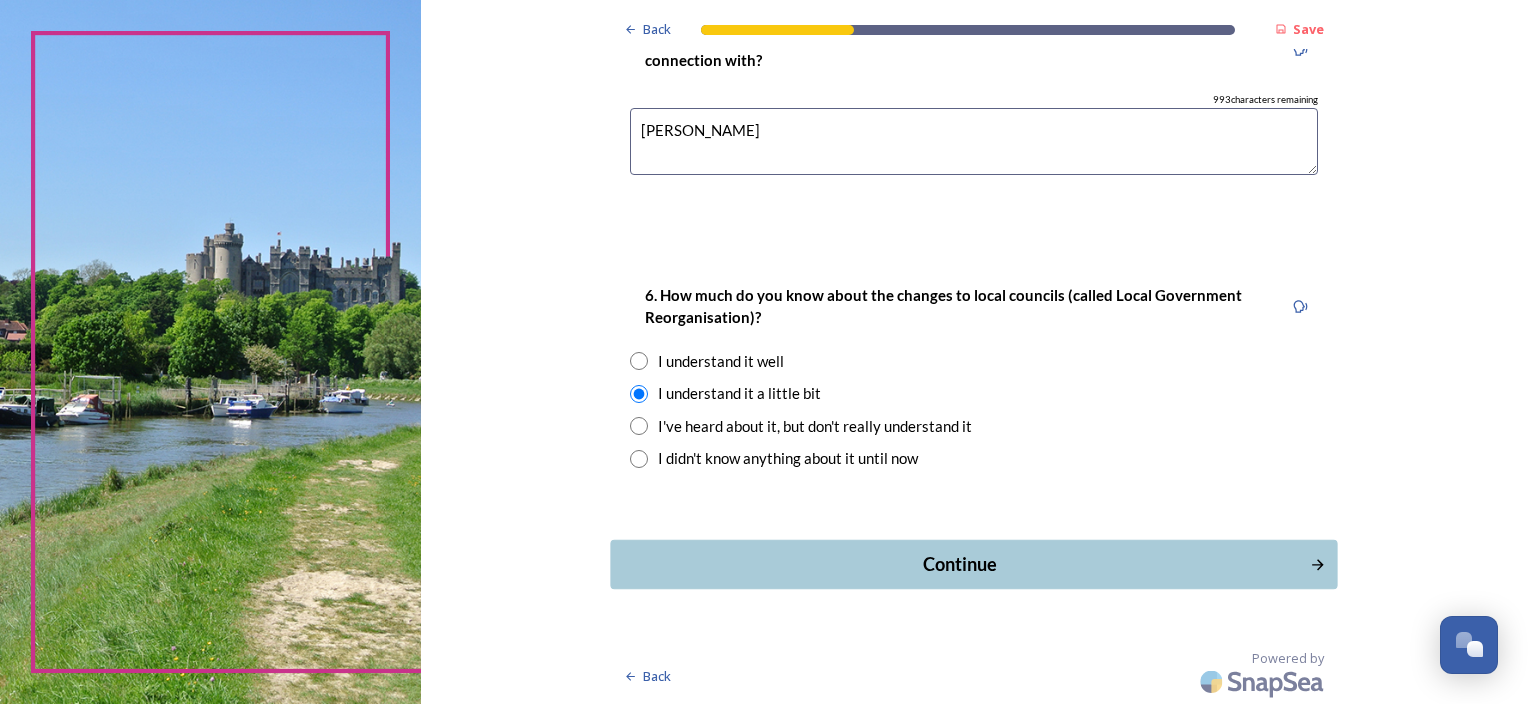 click on "Continue" at bounding box center [974, 564] 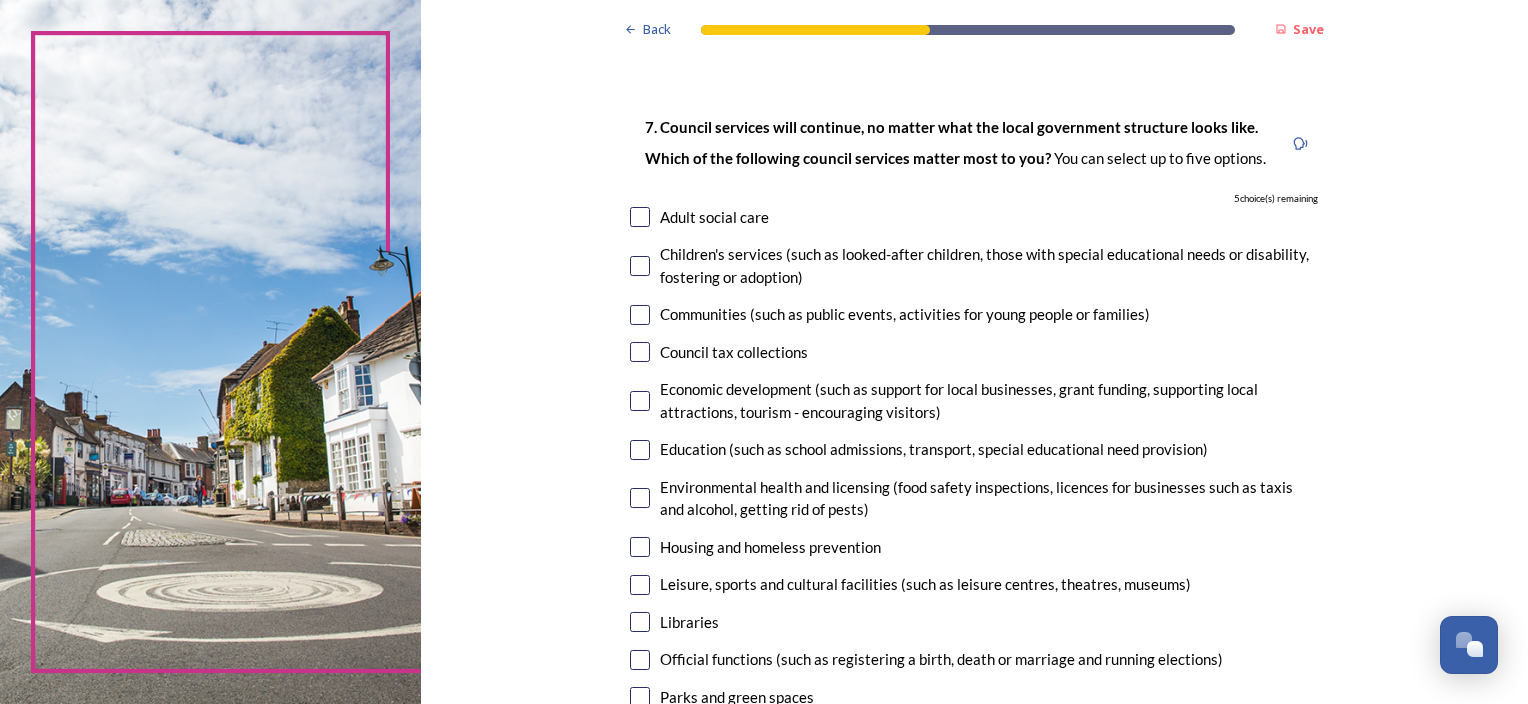 scroll, scrollTop: 200, scrollLeft: 0, axis: vertical 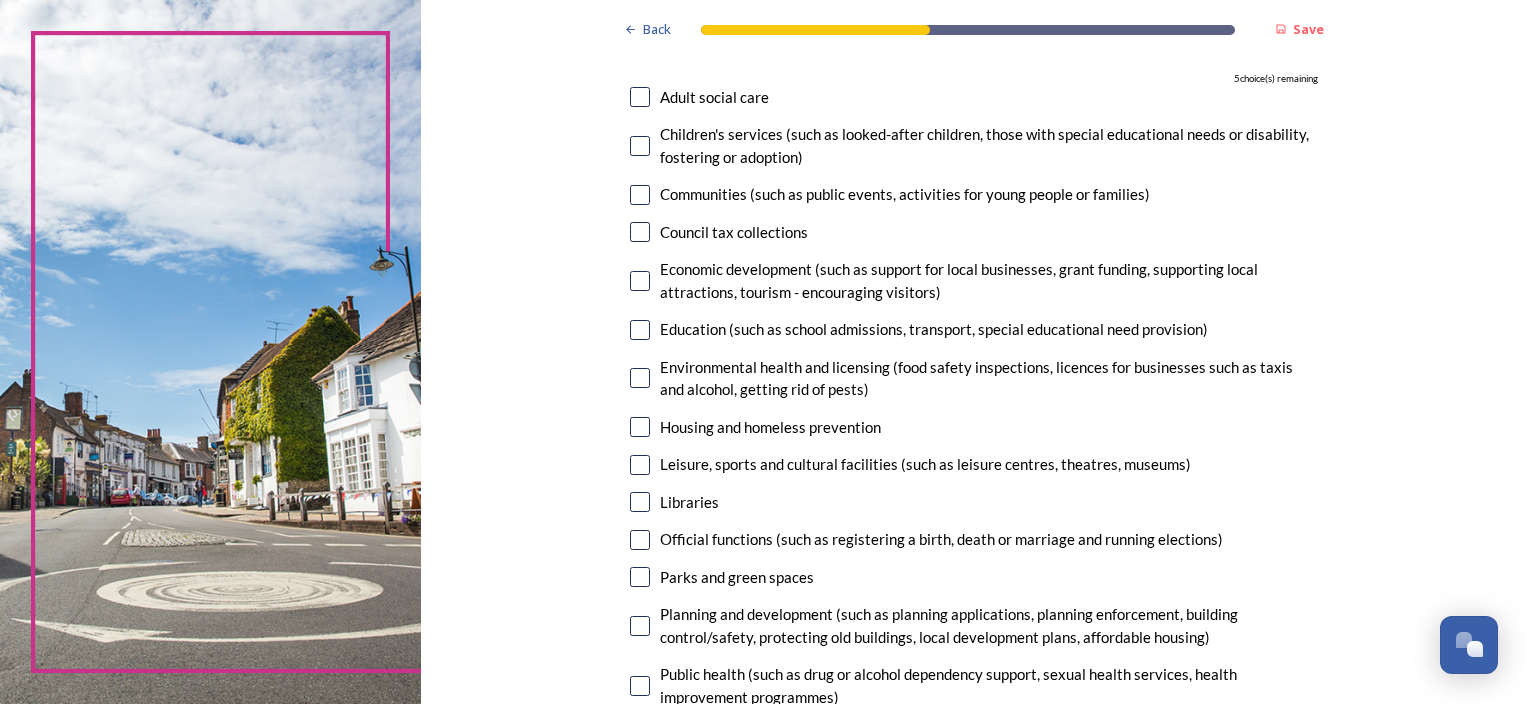 click at bounding box center (640, 195) 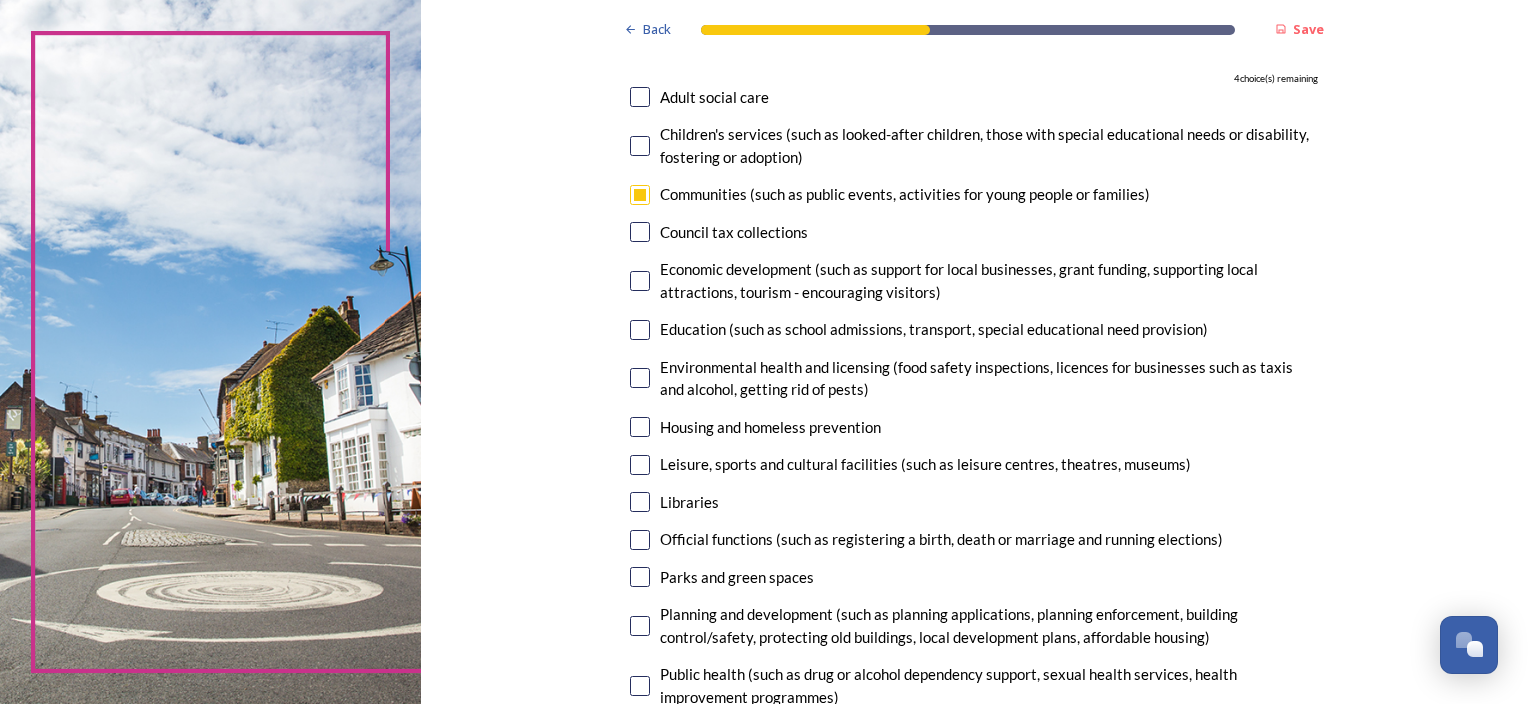 click at bounding box center (640, 281) 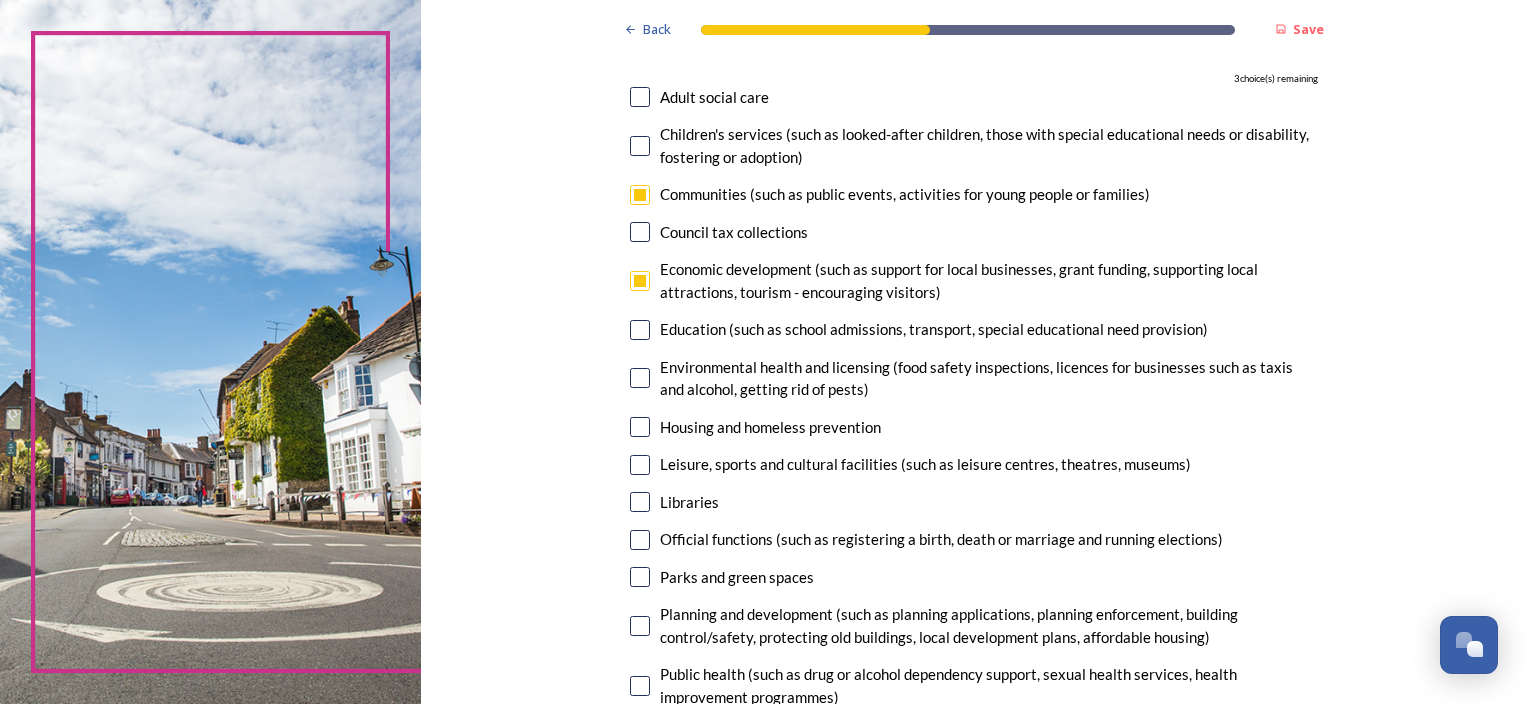 scroll, scrollTop: 300, scrollLeft: 0, axis: vertical 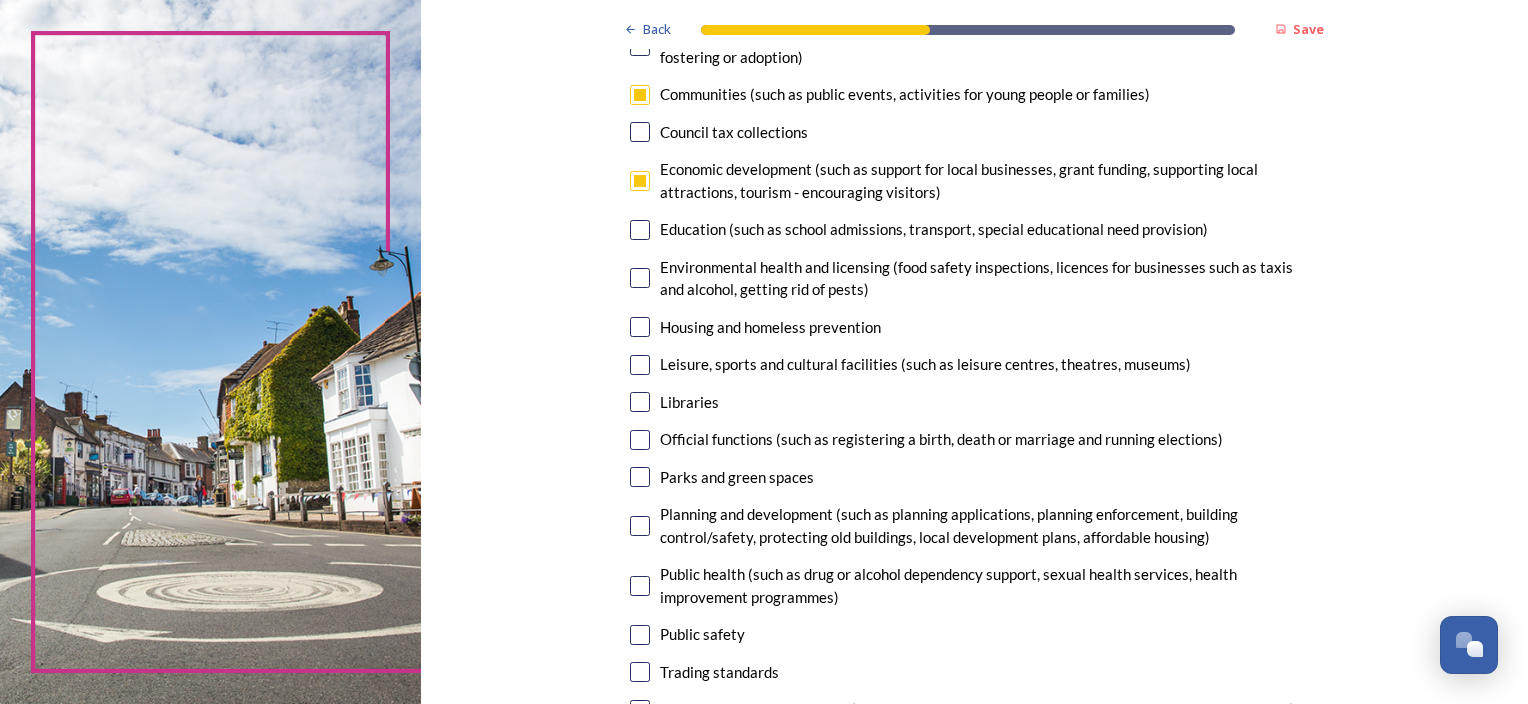 click at bounding box center (640, 327) 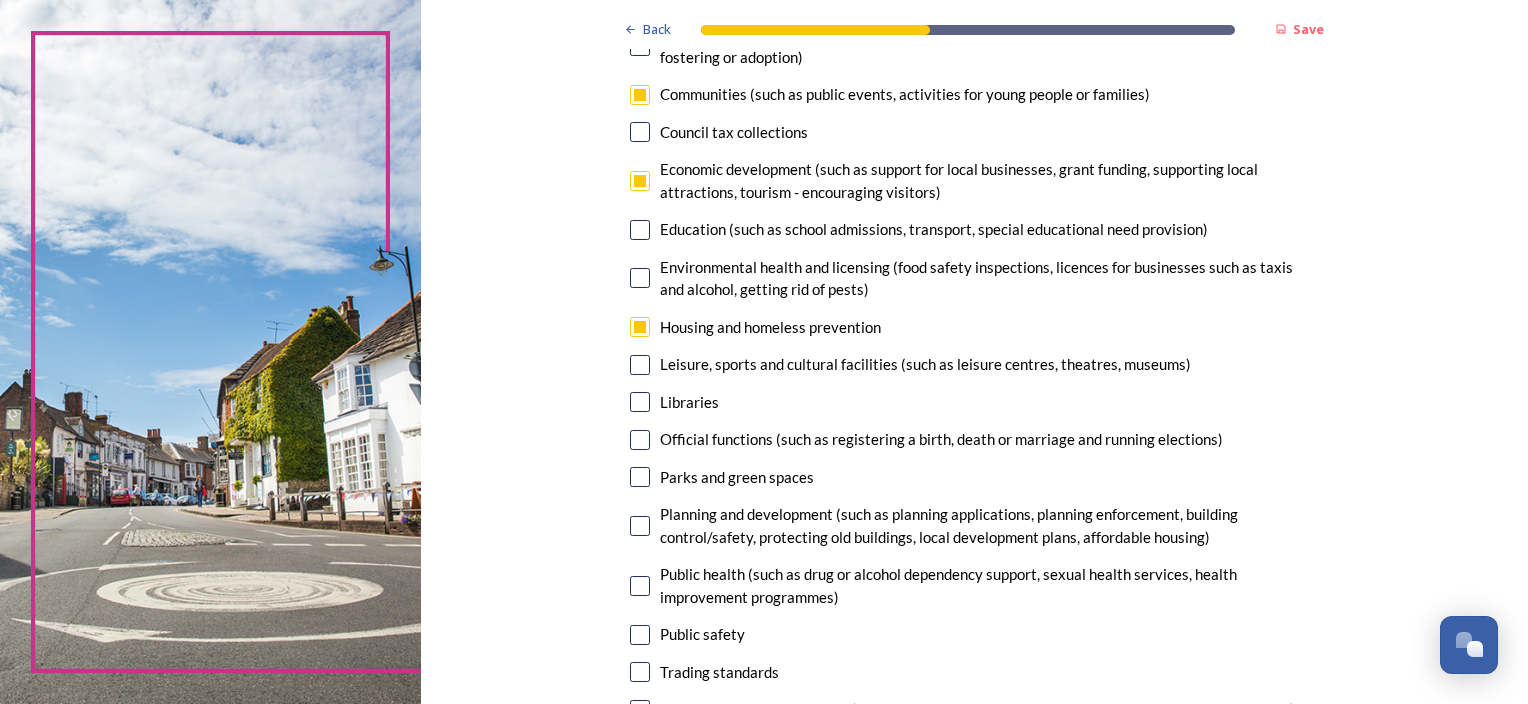click at bounding box center (640, 278) 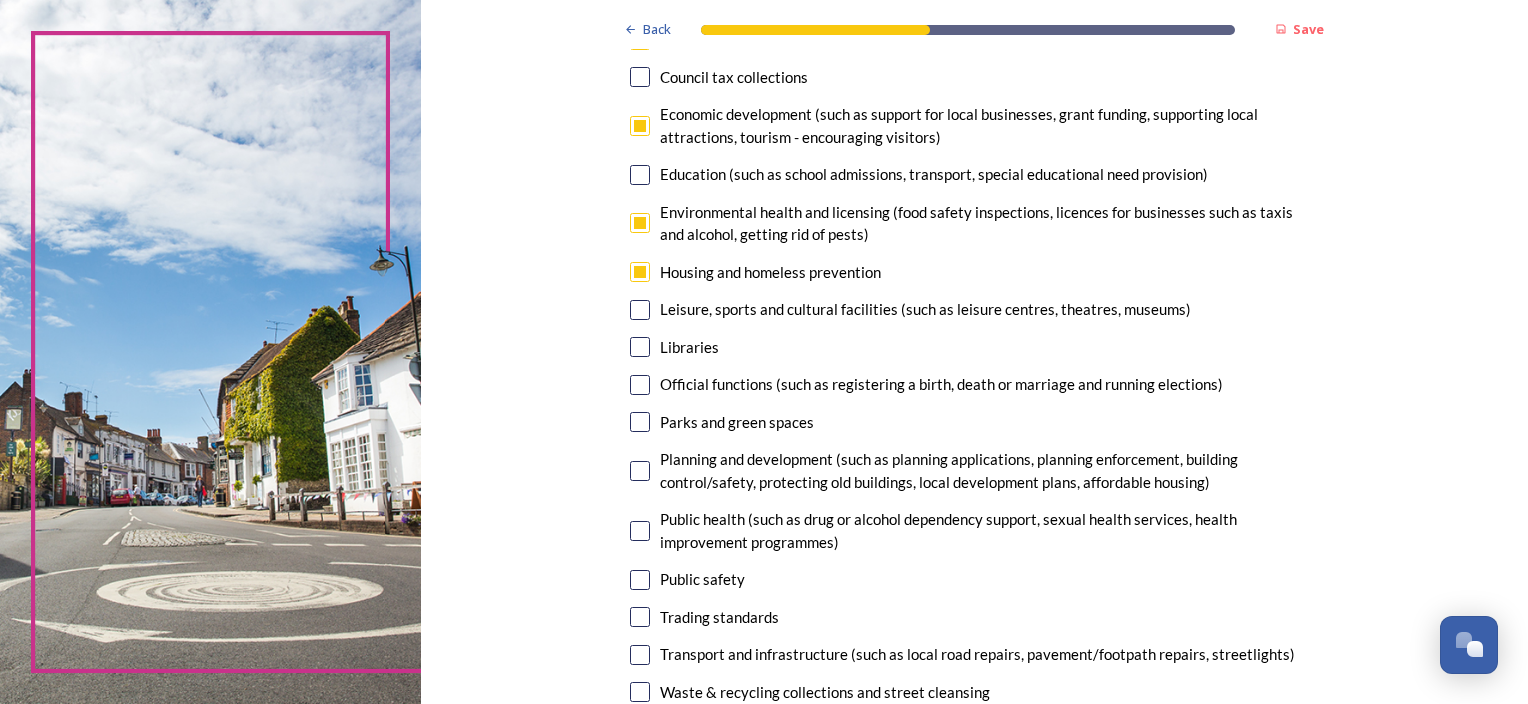 scroll, scrollTop: 400, scrollLeft: 0, axis: vertical 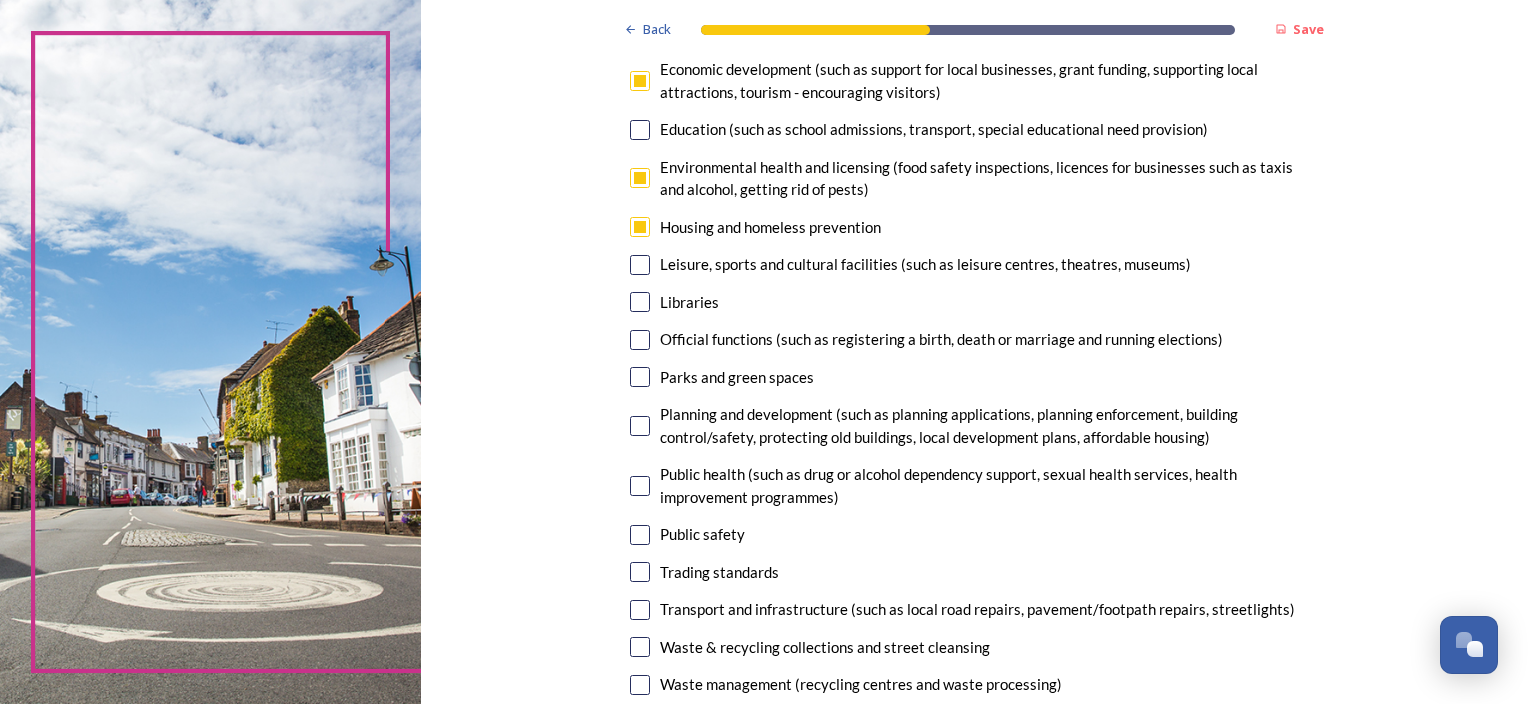 click at bounding box center [640, 265] 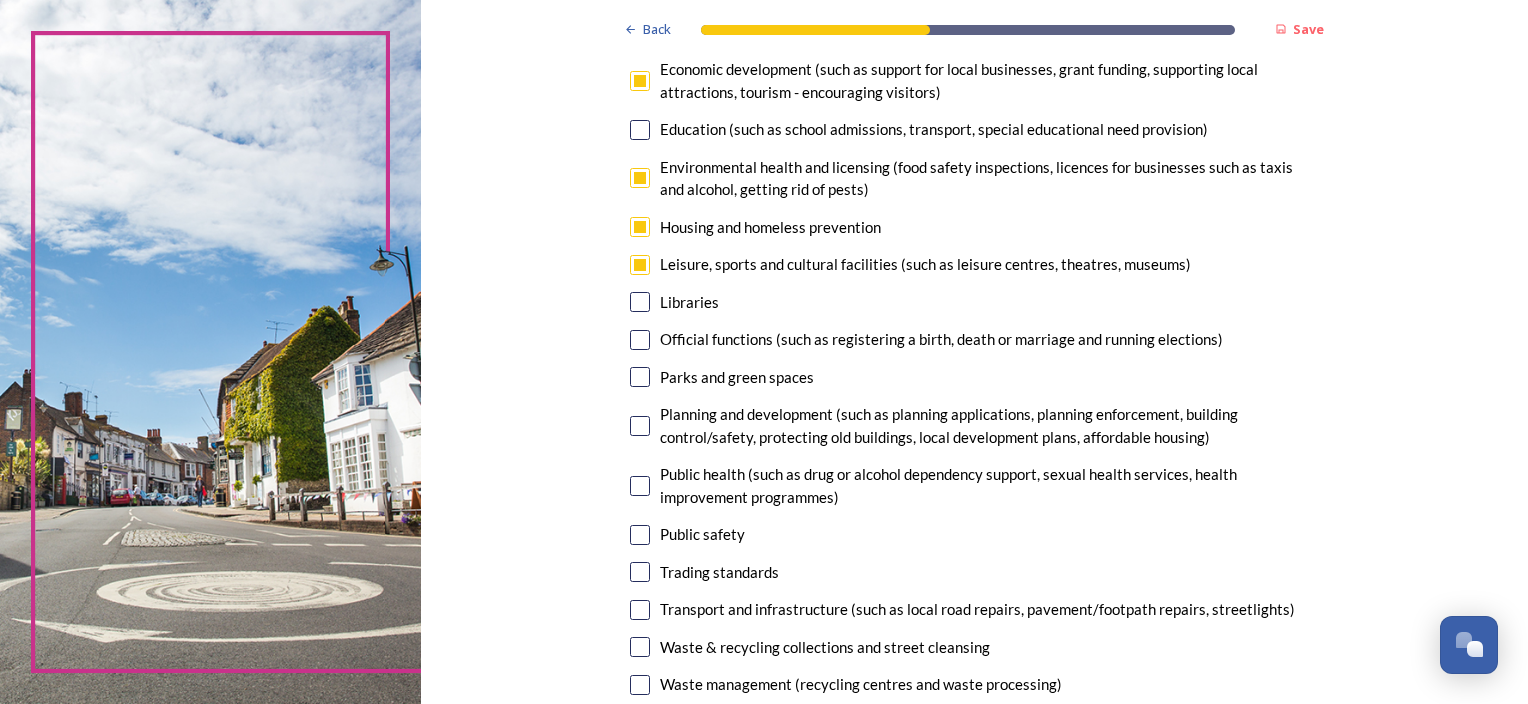 click on "7. Council services will continue, no matter what the local government structure looks like.  ﻿﻿Which of the following council services matter most to you?  You can select up to five options. 0  choice(s) remaining Adult social care   Children's services (such as looked-after children, those with special educational needs or disability, fostering or adoption) Communities (such as public events, activities for young people or families) Council tax collections Economic development (such as support for local businesses, grant funding, supporting local attractions, tourism - encouraging visitors)  Education (such as school admissions, transport, special educational need provision)  Environmental health and licensing (food safety inspections, licences for businesses such as taxis and alcohol, getting rid of pests) Housing and homeless prevention Leisure, sports and cultural facilities (such as leisure centres, theatres, museums) Libraries Parks and green spaces Public safety Trading standards" at bounding box center [974, 248] 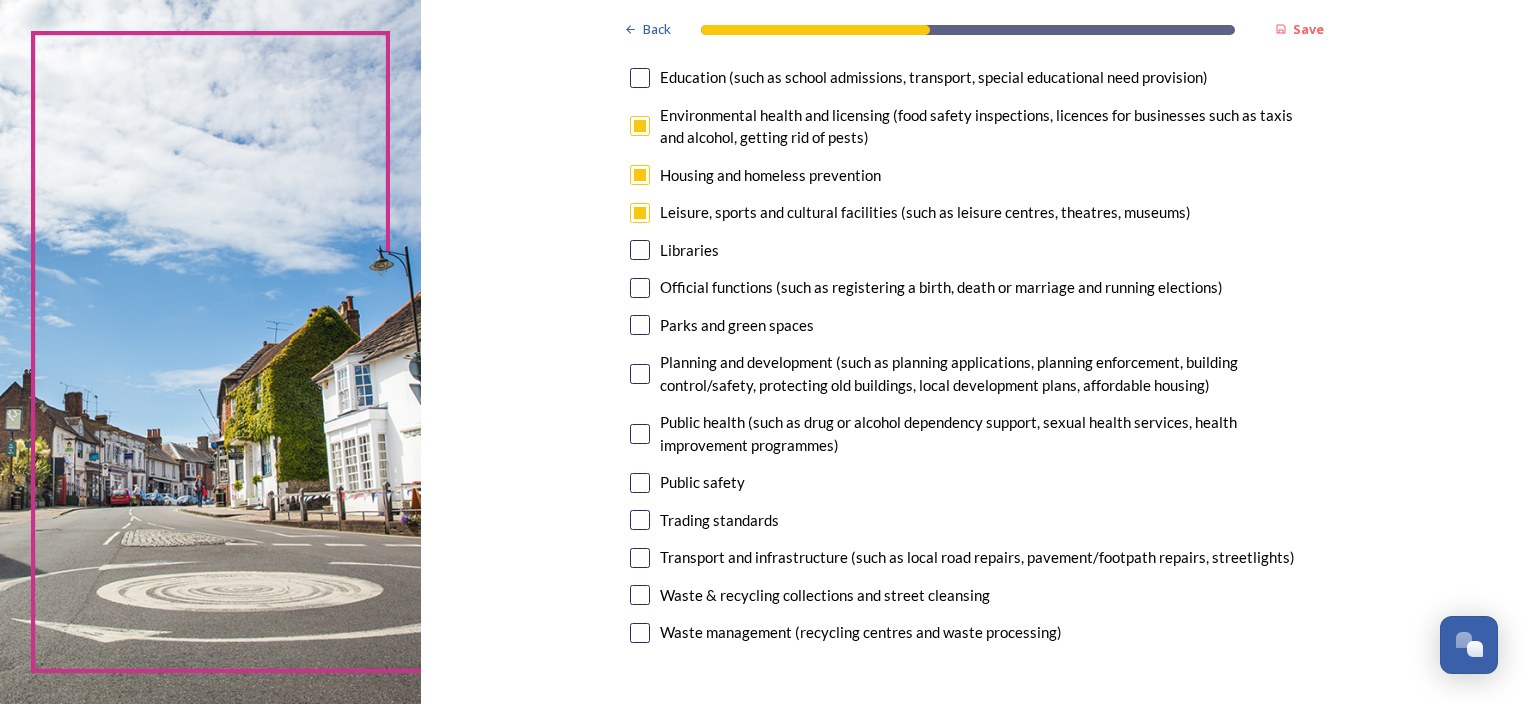 scroll, scrollTop: 500, scrollLeft: 0, axis: vertical 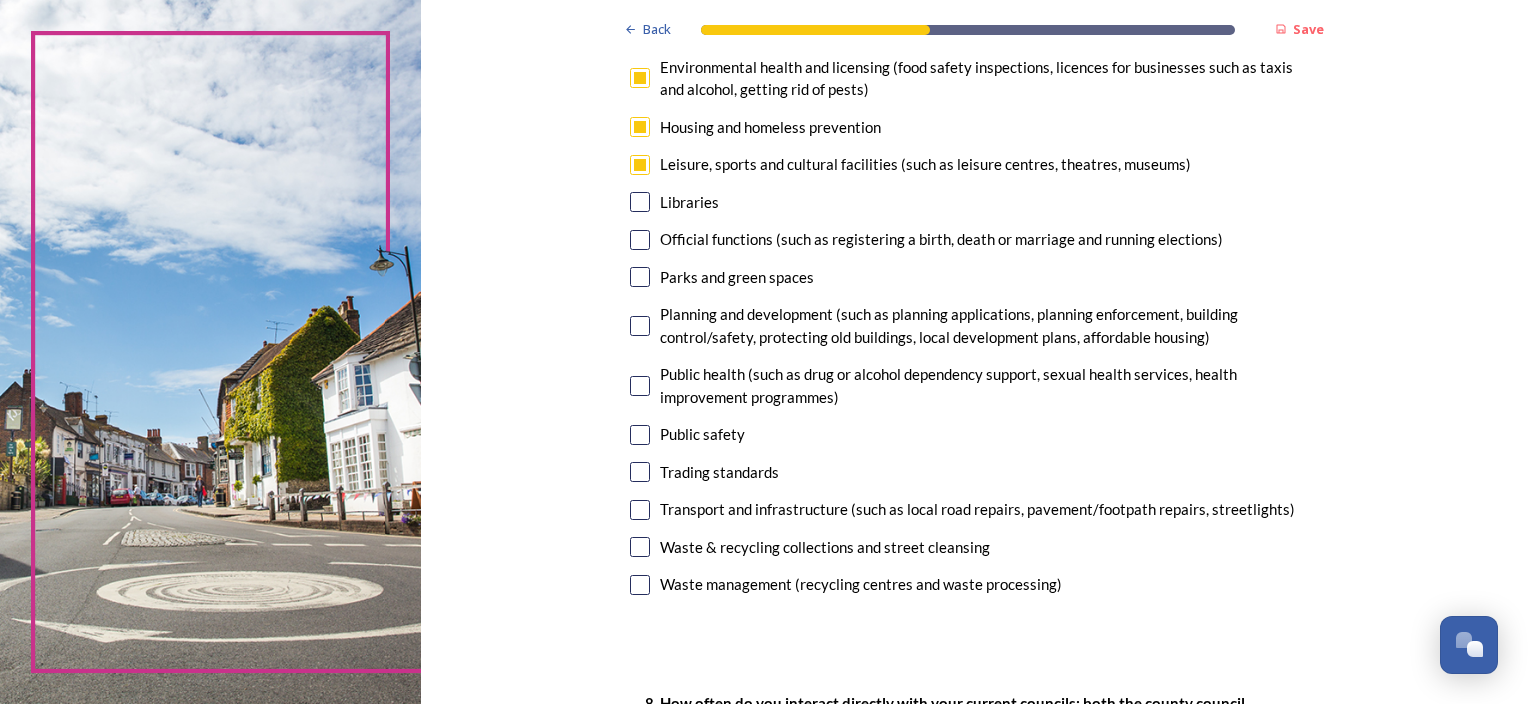 click at bounding box center [640, 277] 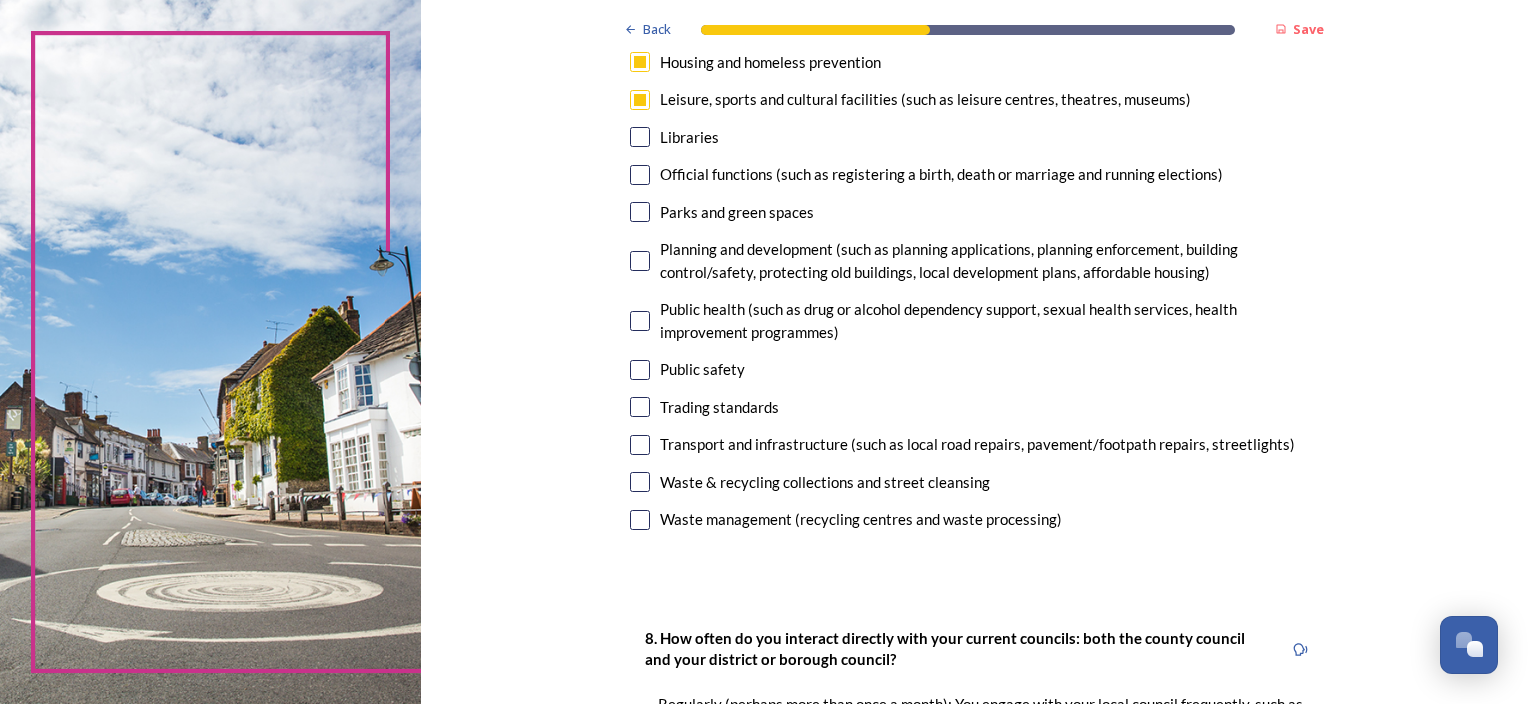 scroll, scrollTop: 600, scrollLeft: 0, axis: vertical 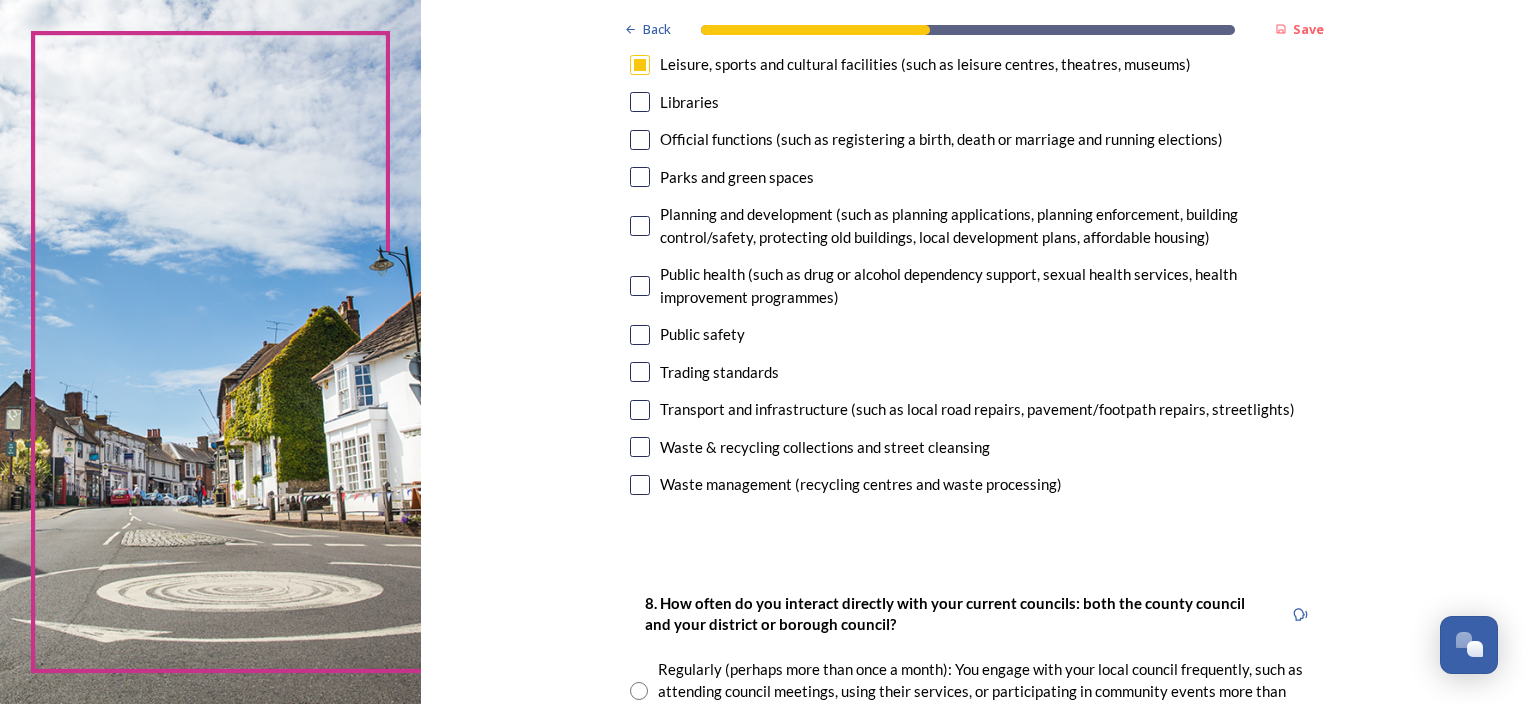 click at bounding box center (640, 226) 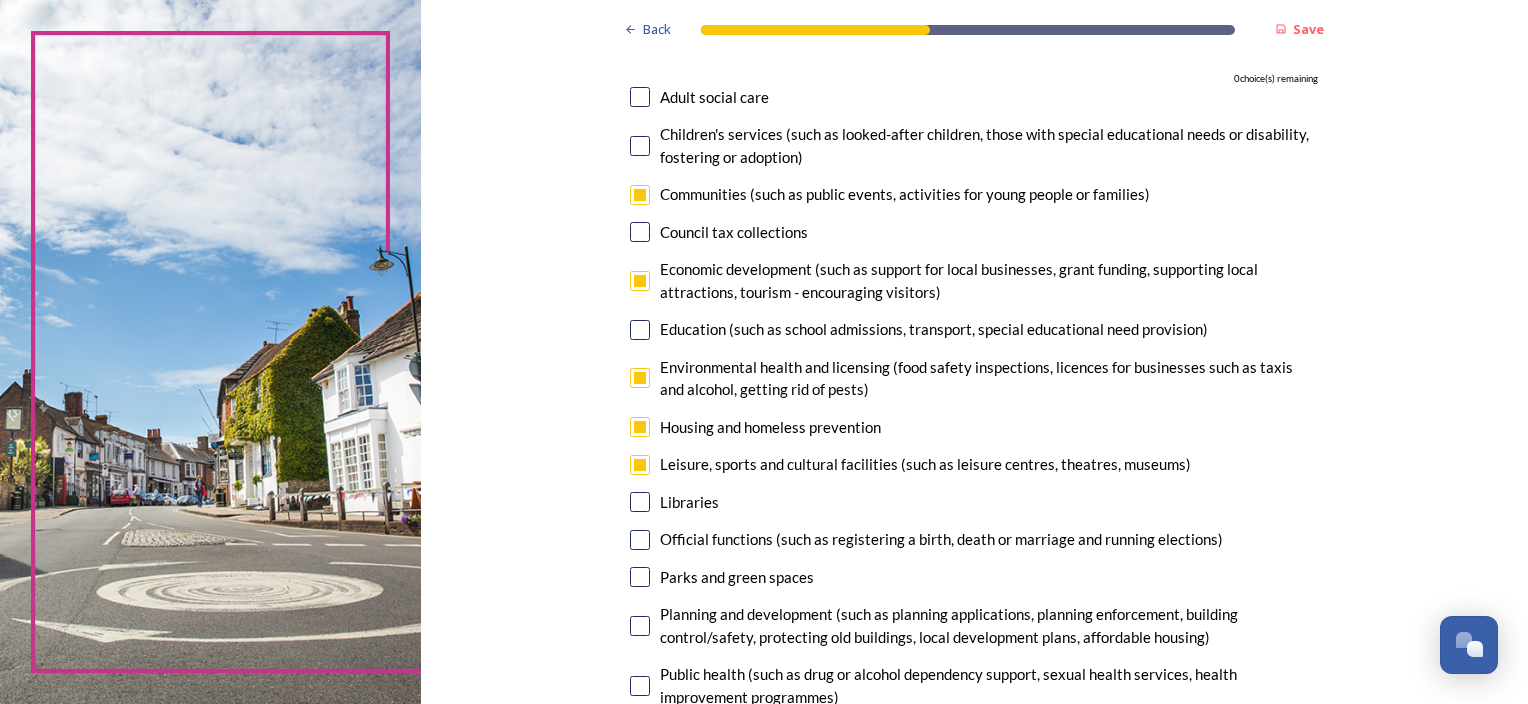 scroll, scrollTop: 300, scrollLeft: 0, axis: vertical 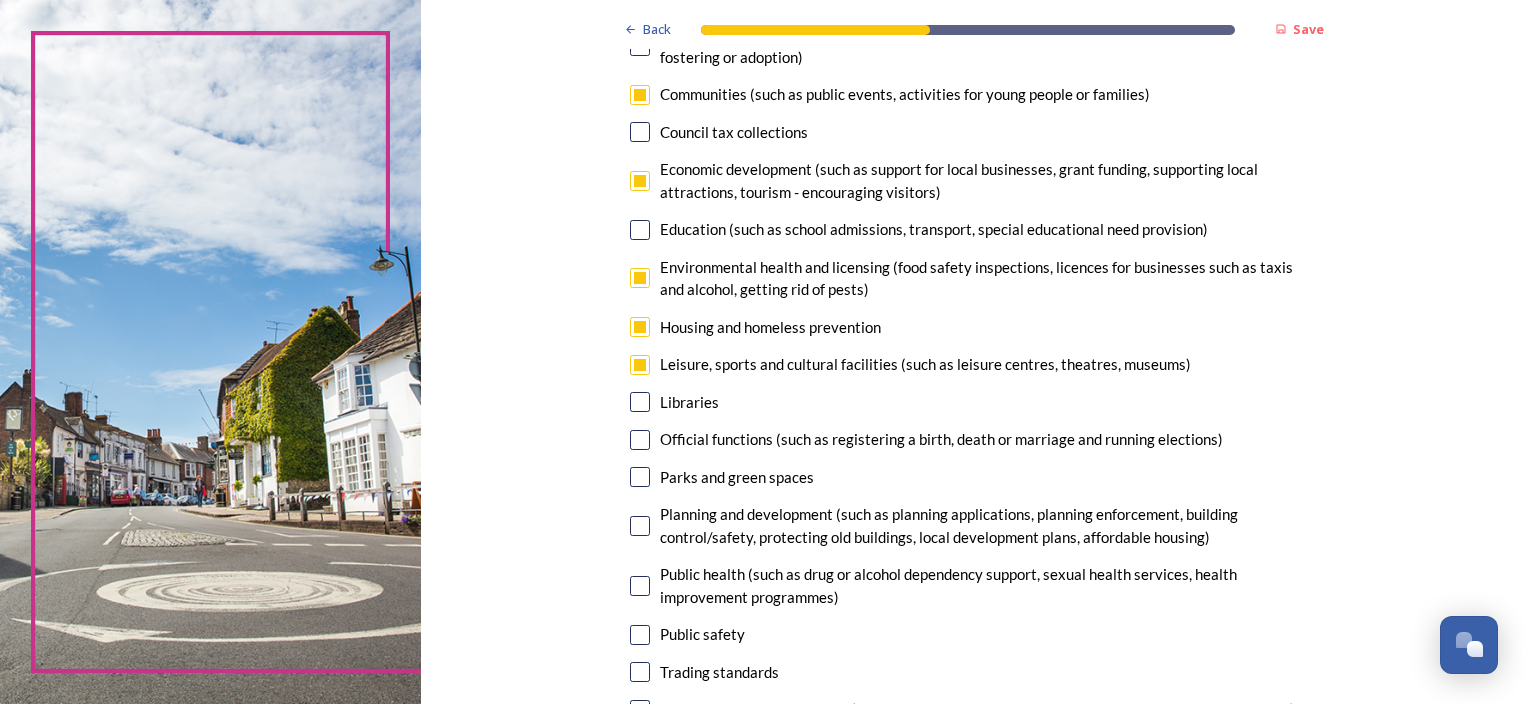 click at bounding box center (640, 278) 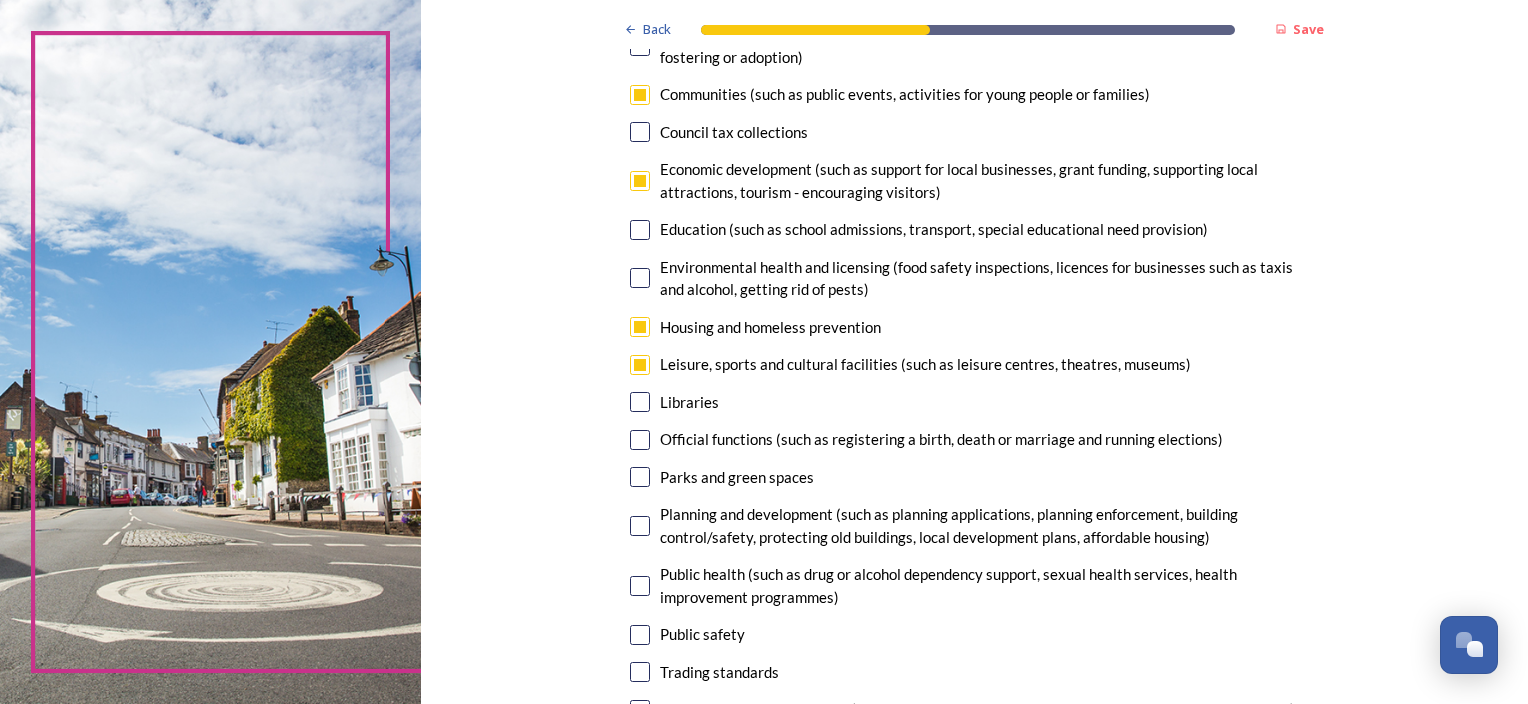 click at bounding box center (640, 365) 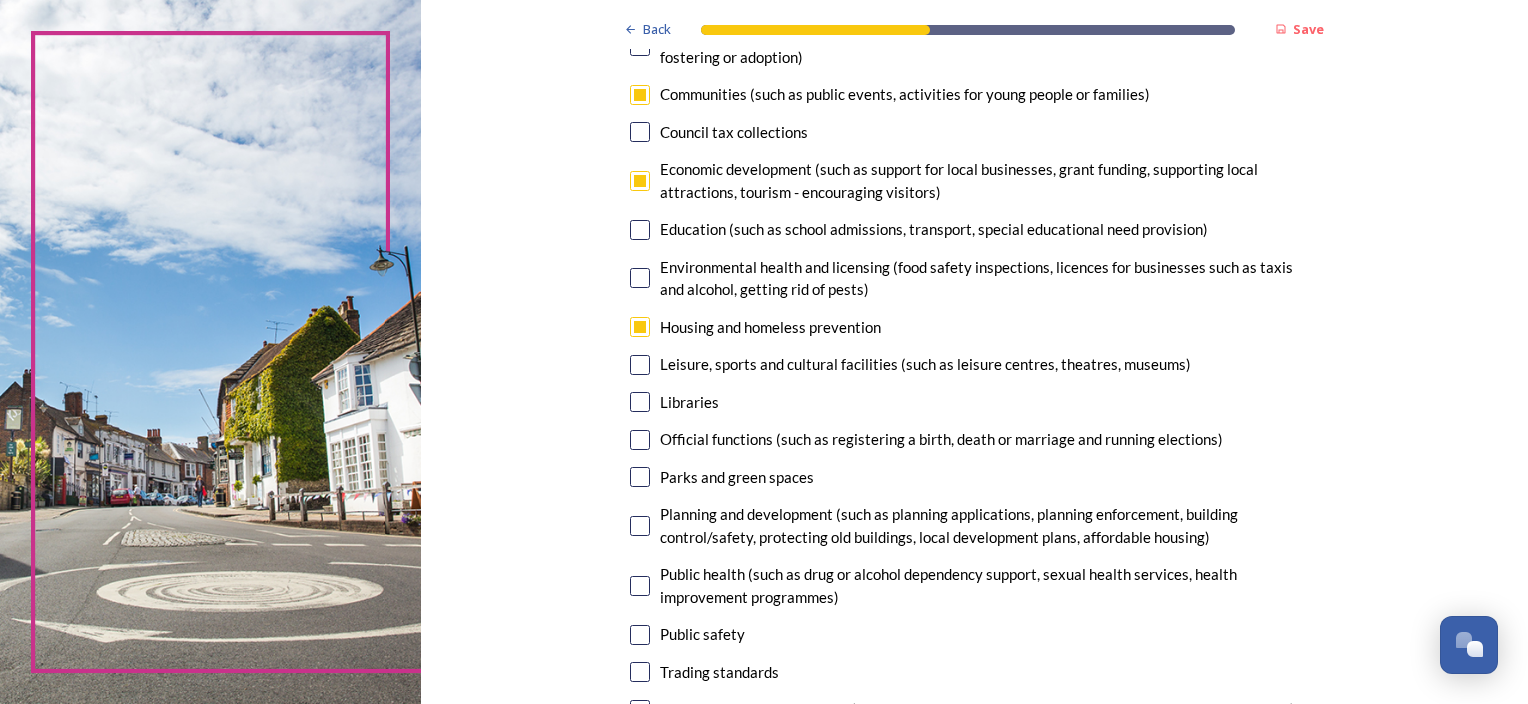 click at bounding box center (640, 327) 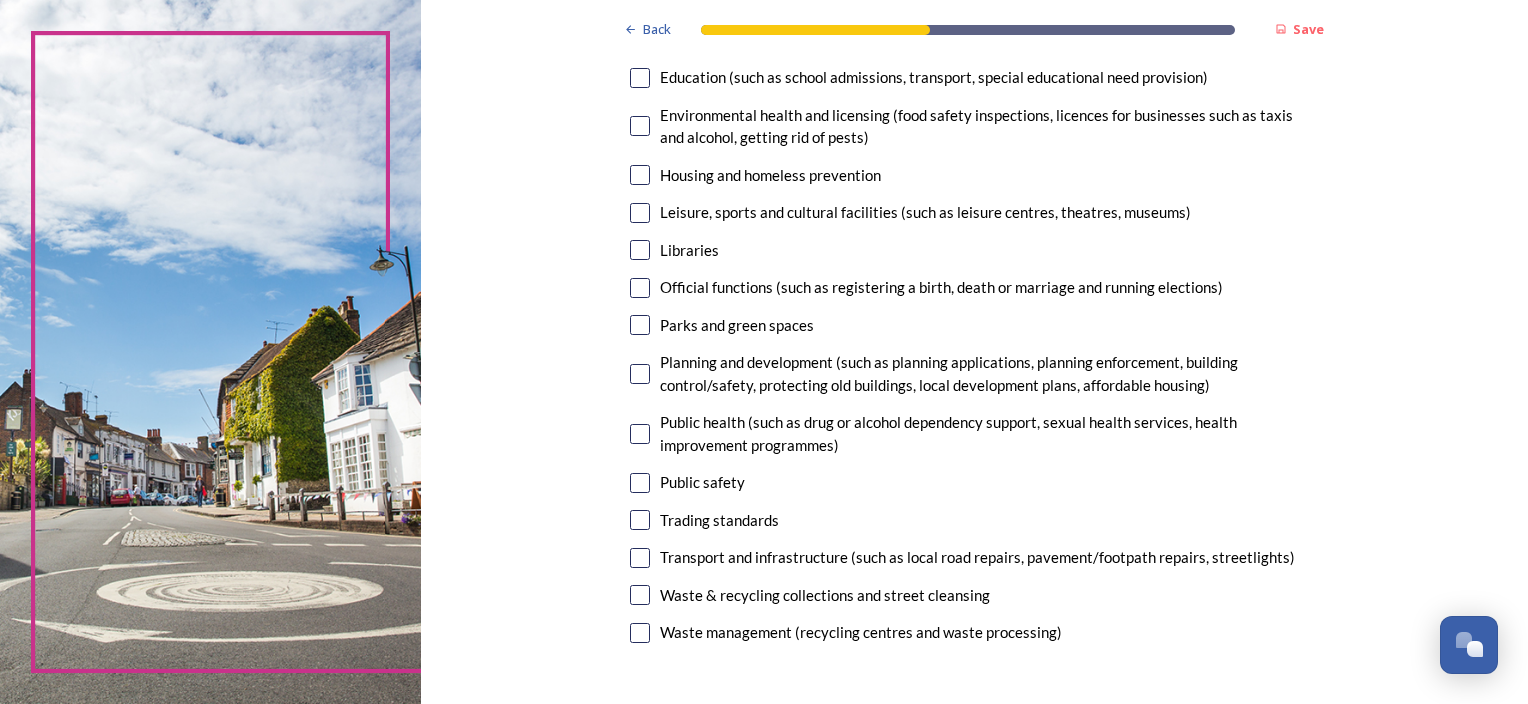 scroll, scrollTop: 500, scrollLeft: 0, axis: vertical 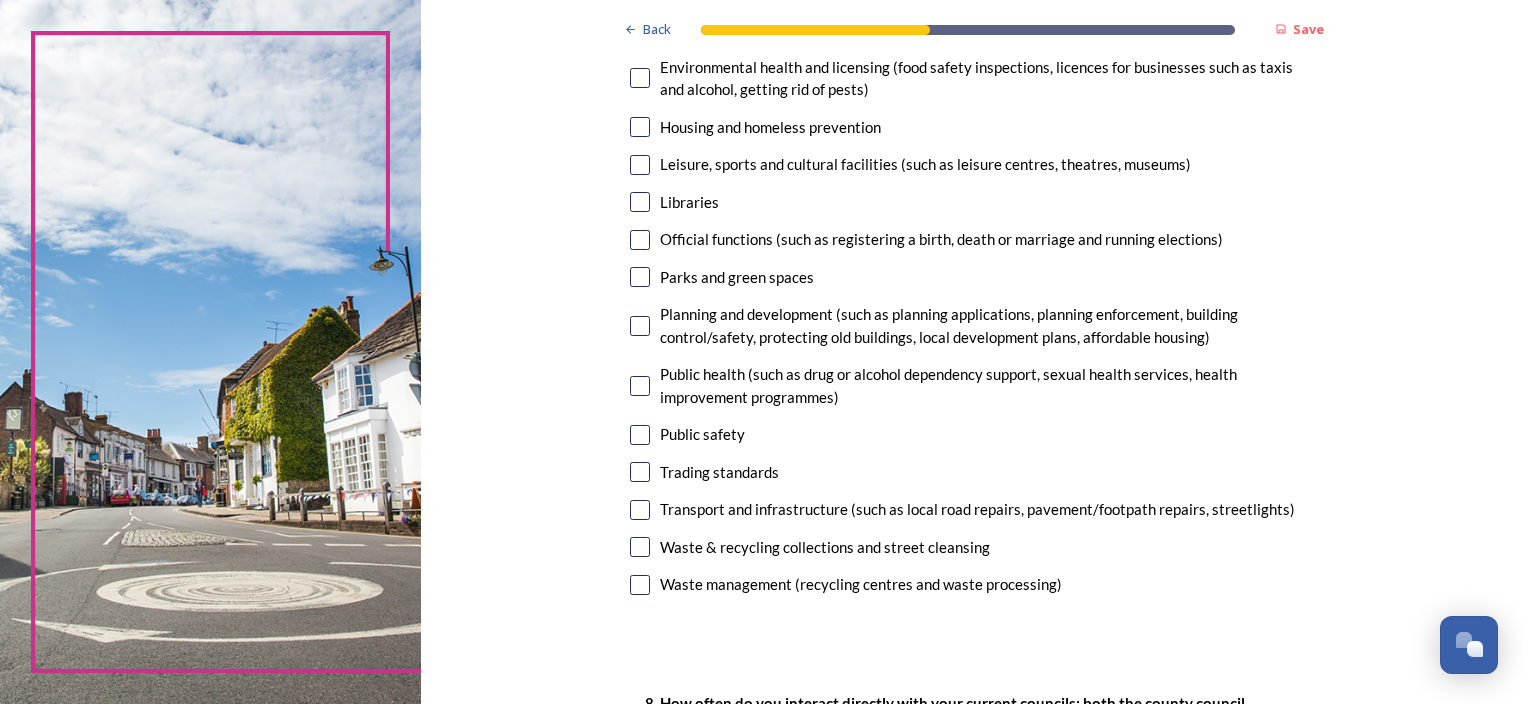 click at bounding box center [640, 435] 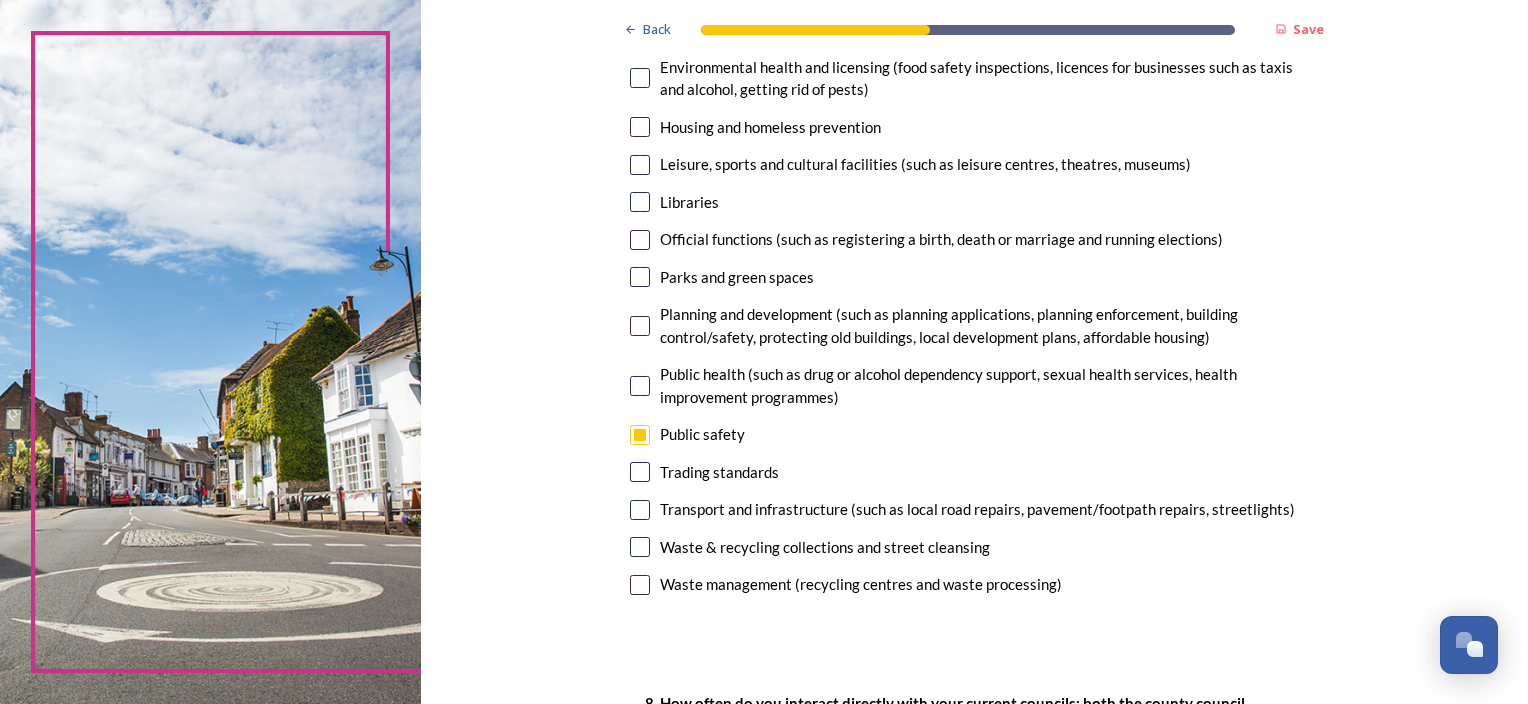click at bounding box center (640, 547) 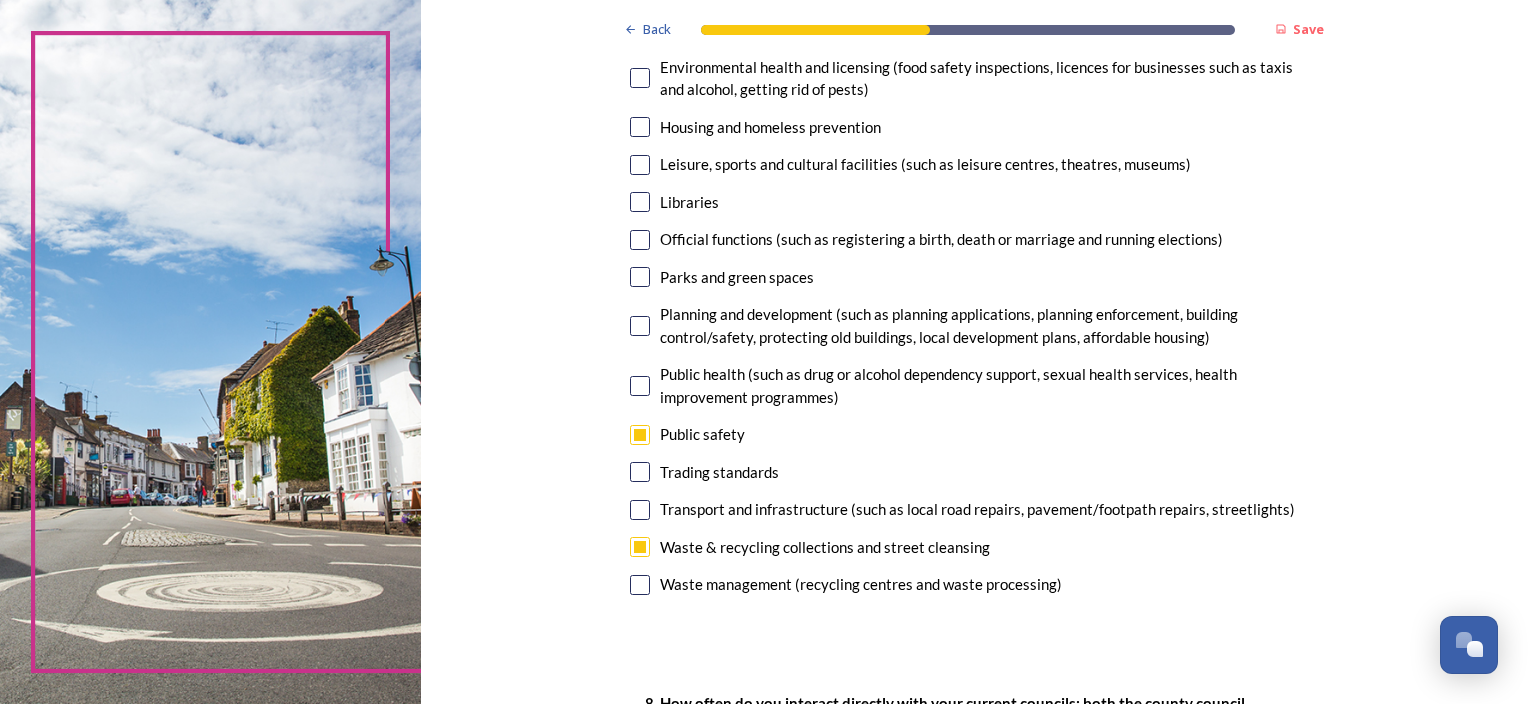 click at bounding box center (640, 585) 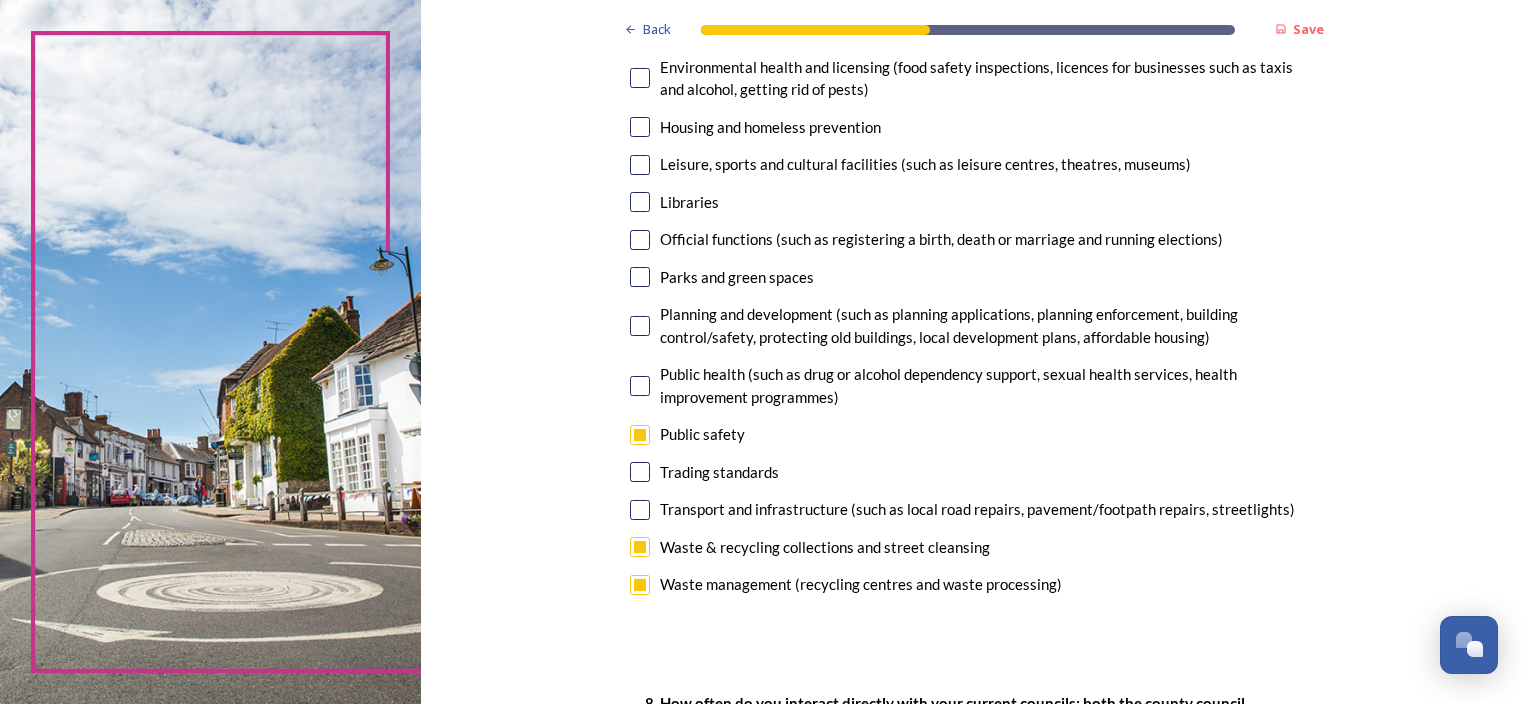 click at bounding box center (640, 386) 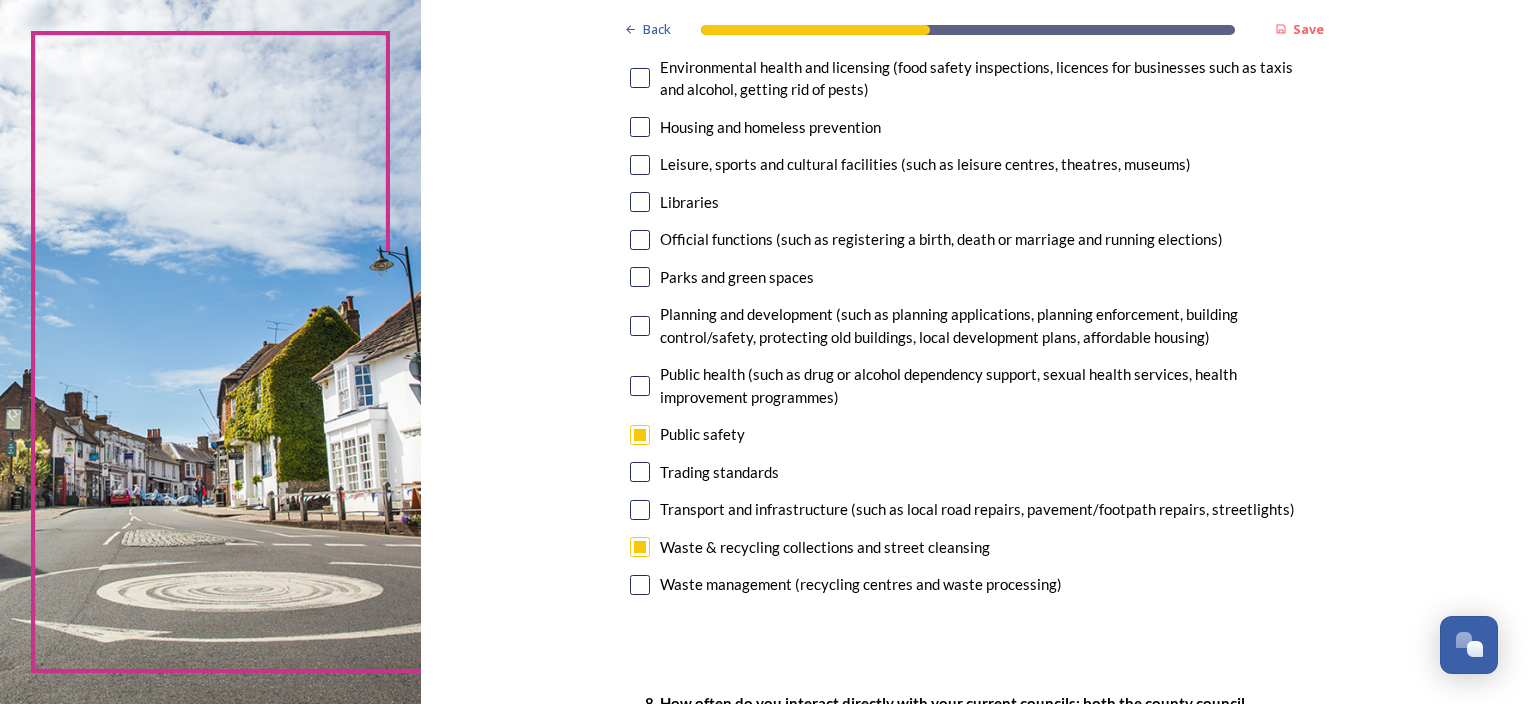 click at bounding box center (640, 386) 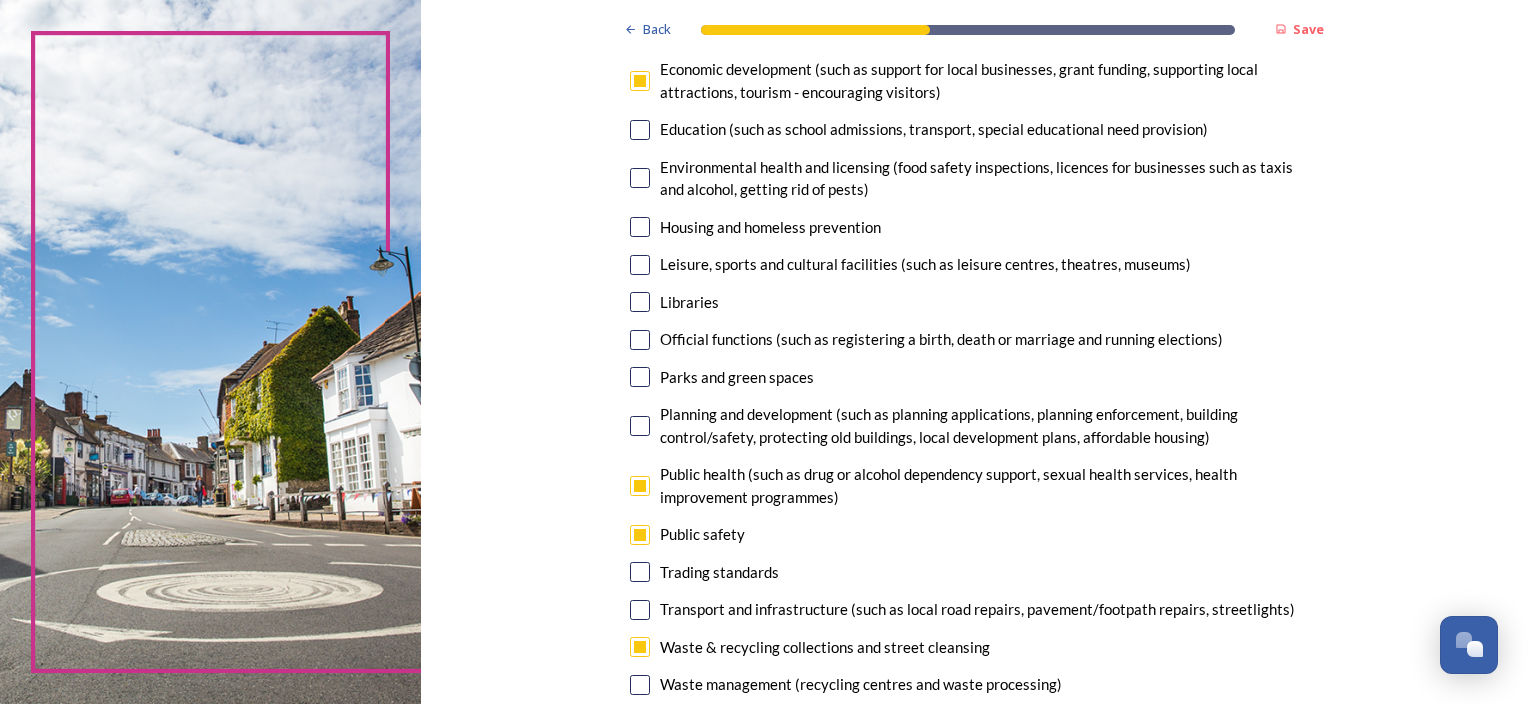 scroll, scrollTop: 500, scrollLeft: 0, axis: vertical 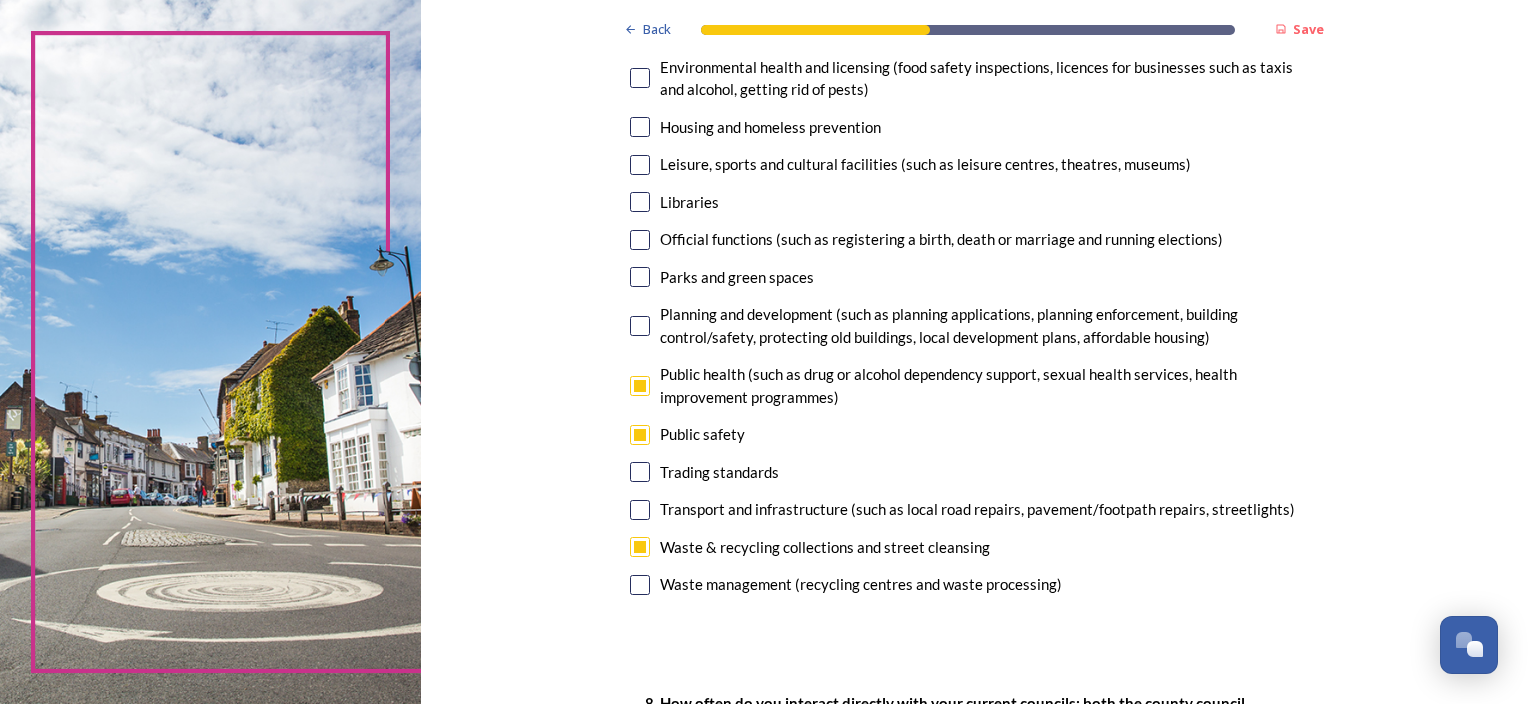 click at bounding box center [640, 435] 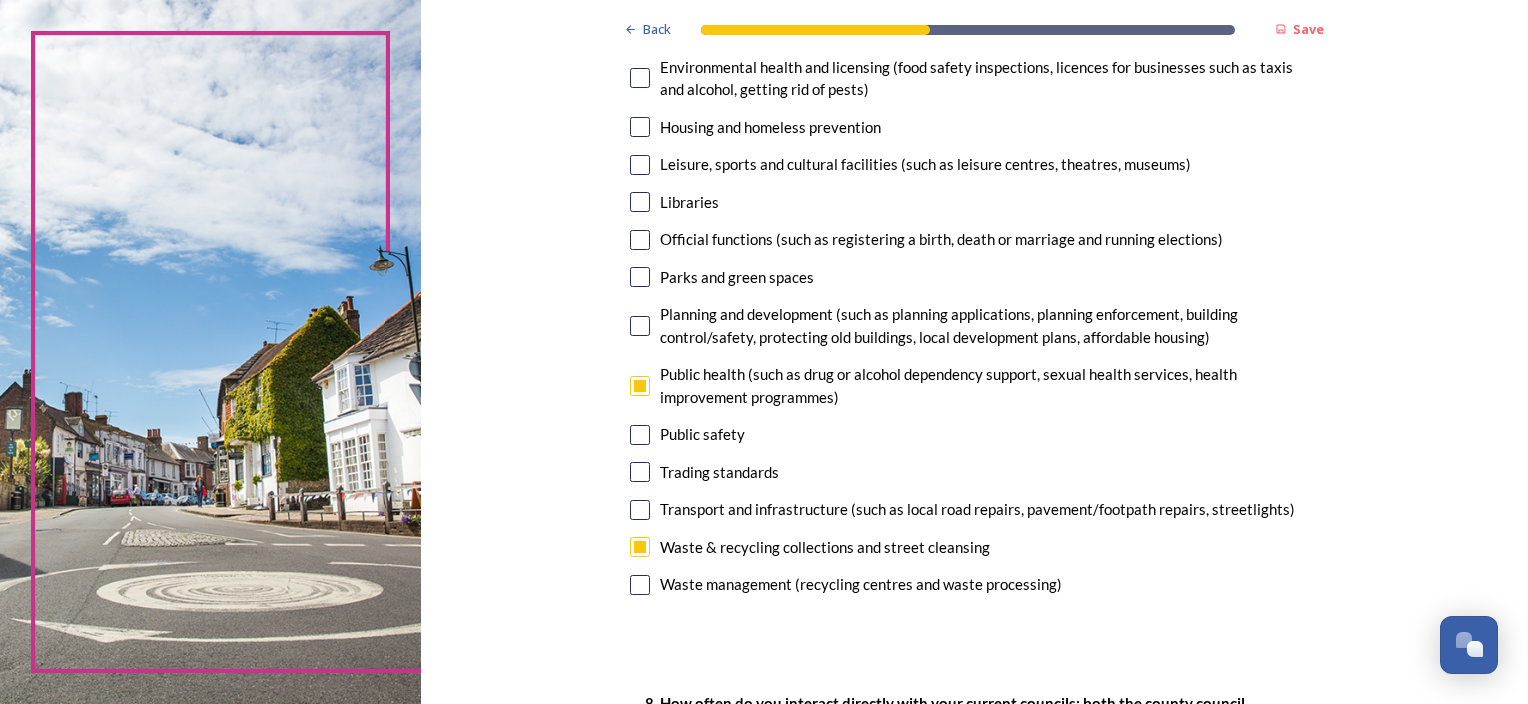 click at bounding box center (640, 277) 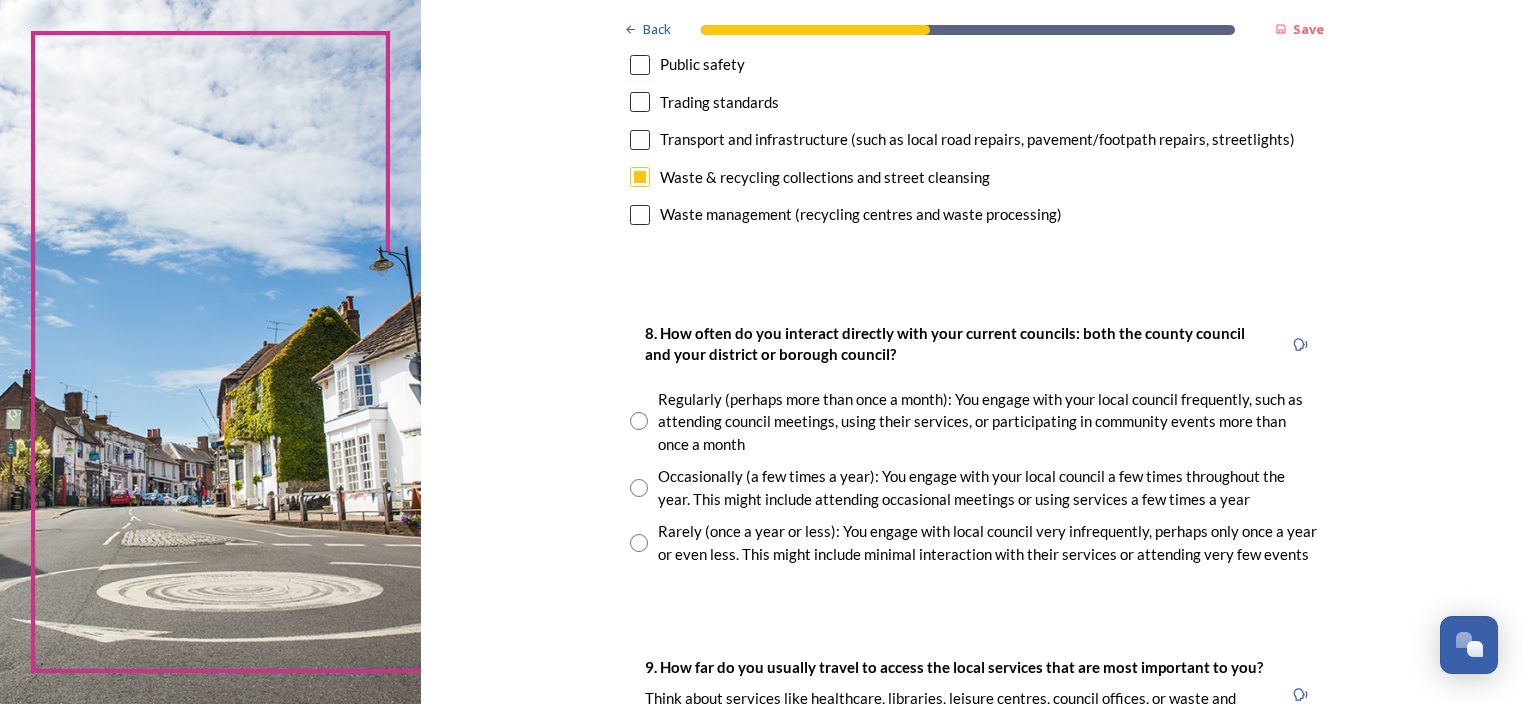 scroll, scrollTop: 1000, scrollLeft: 0, axis: vertical 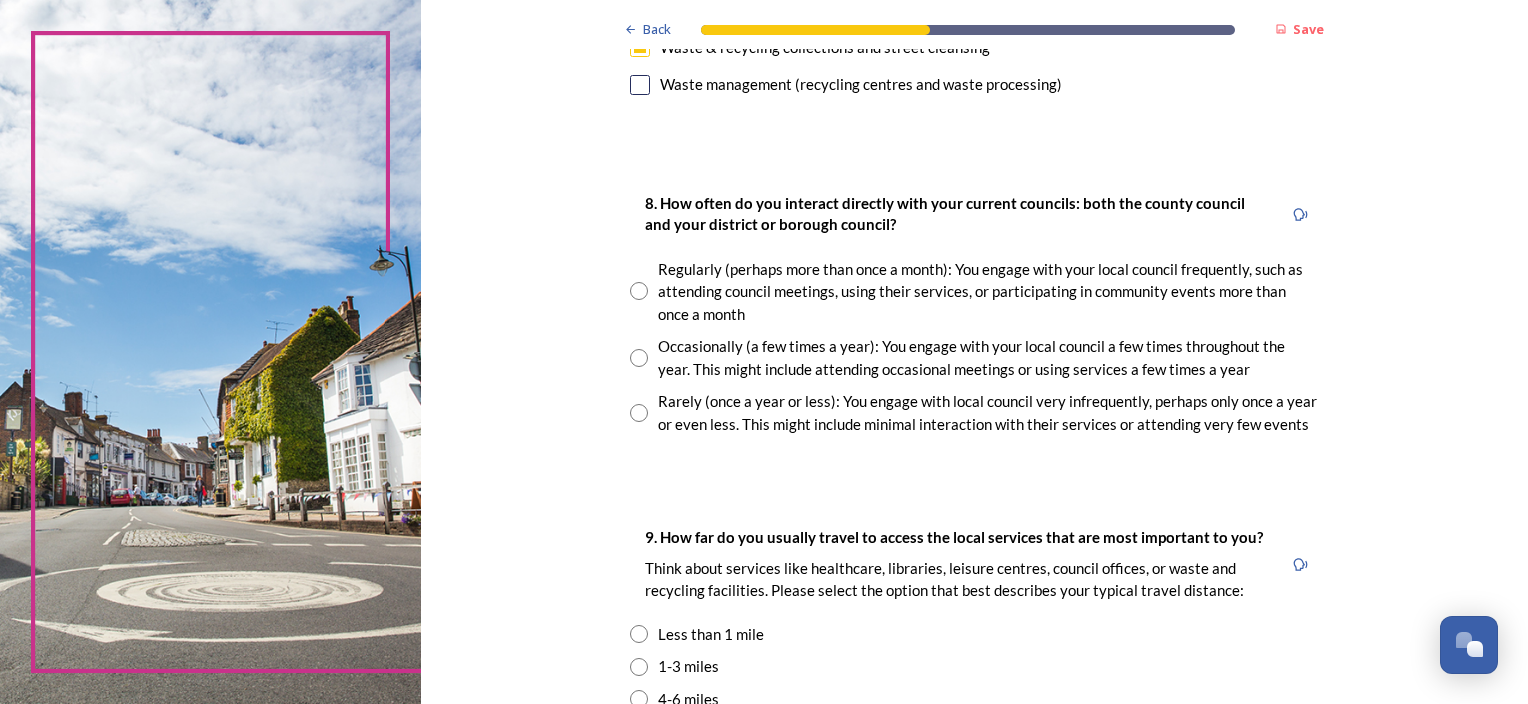 click at bounding box center (639, 358) 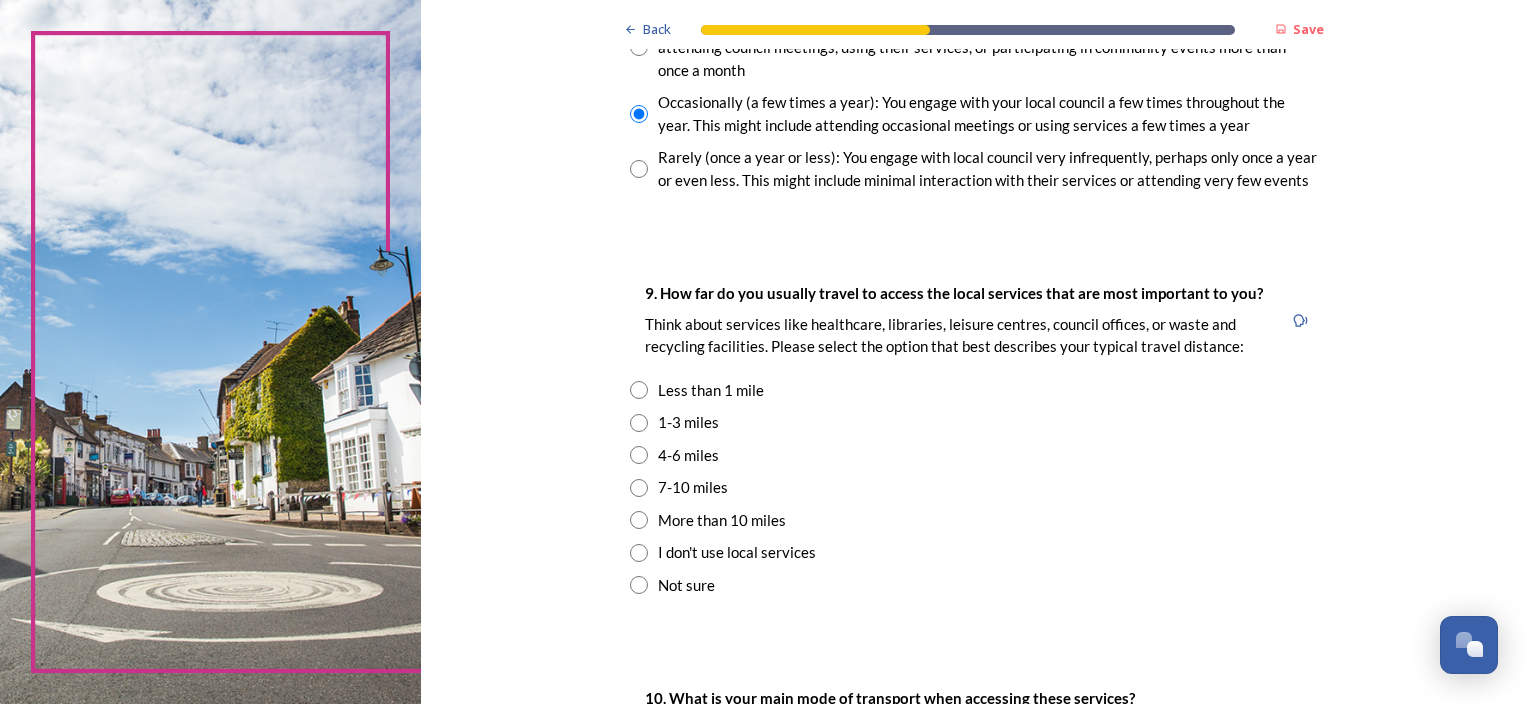 scroll, scrollTop: 1300, scrollLeft: 0, axis: vertical 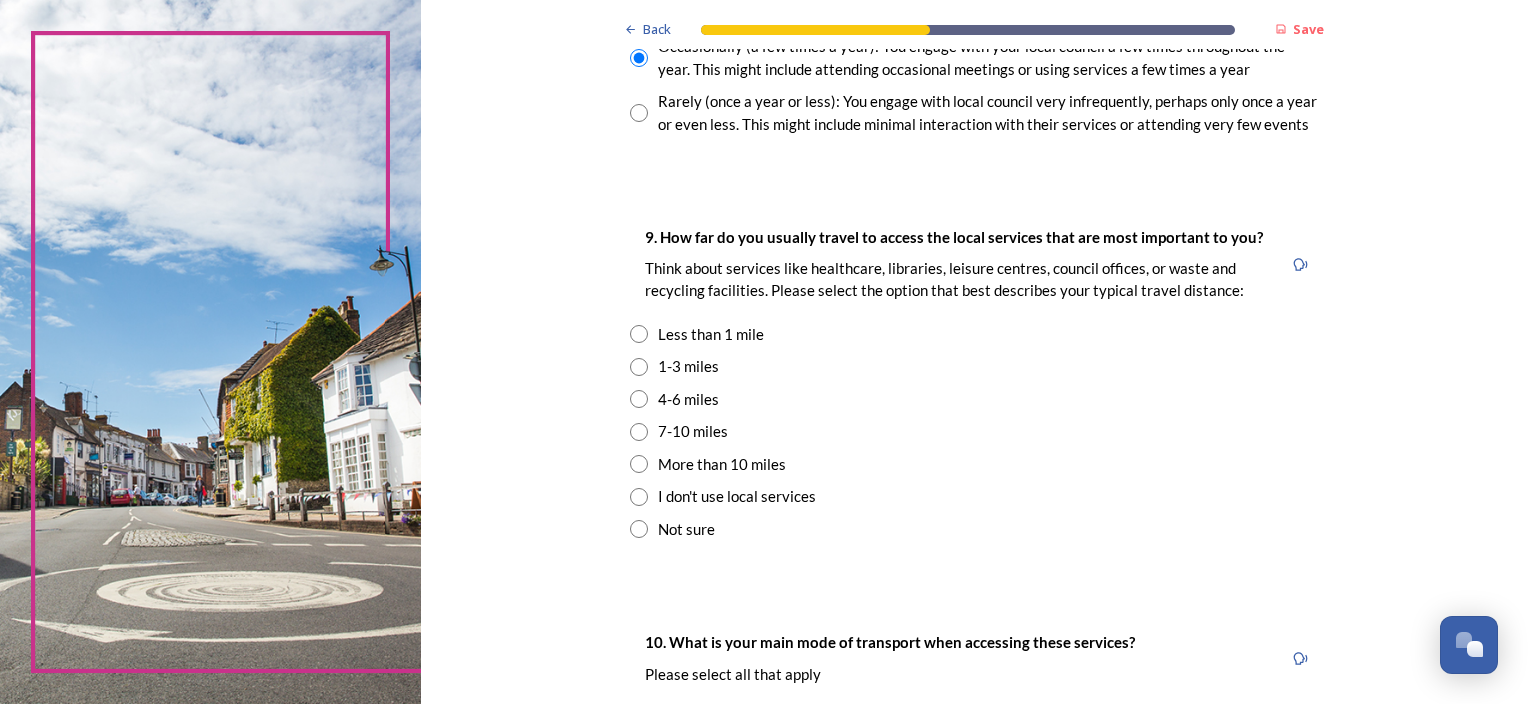 click at bounding box center [639, 334] 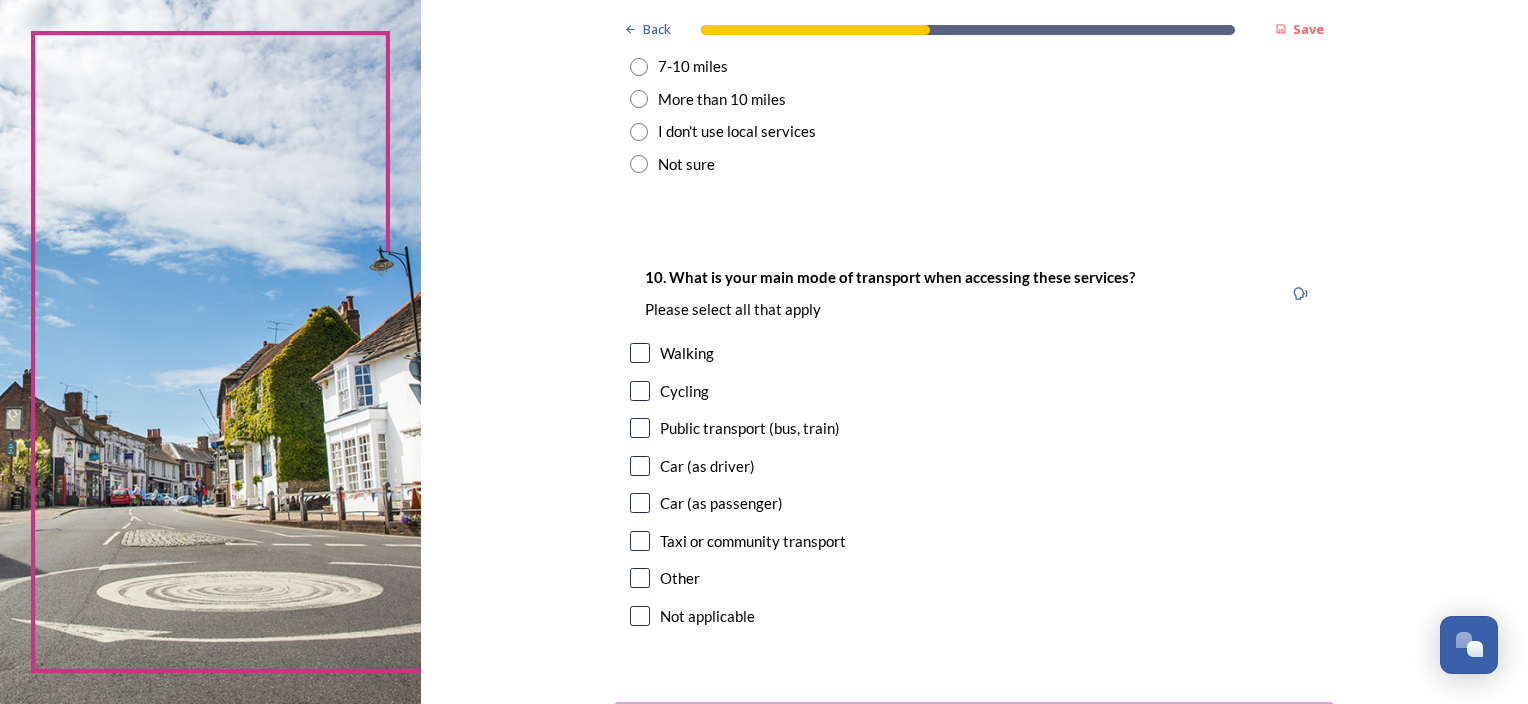 scroll, scrollTop: 1700, scrollLeft: 0, axis: vertical 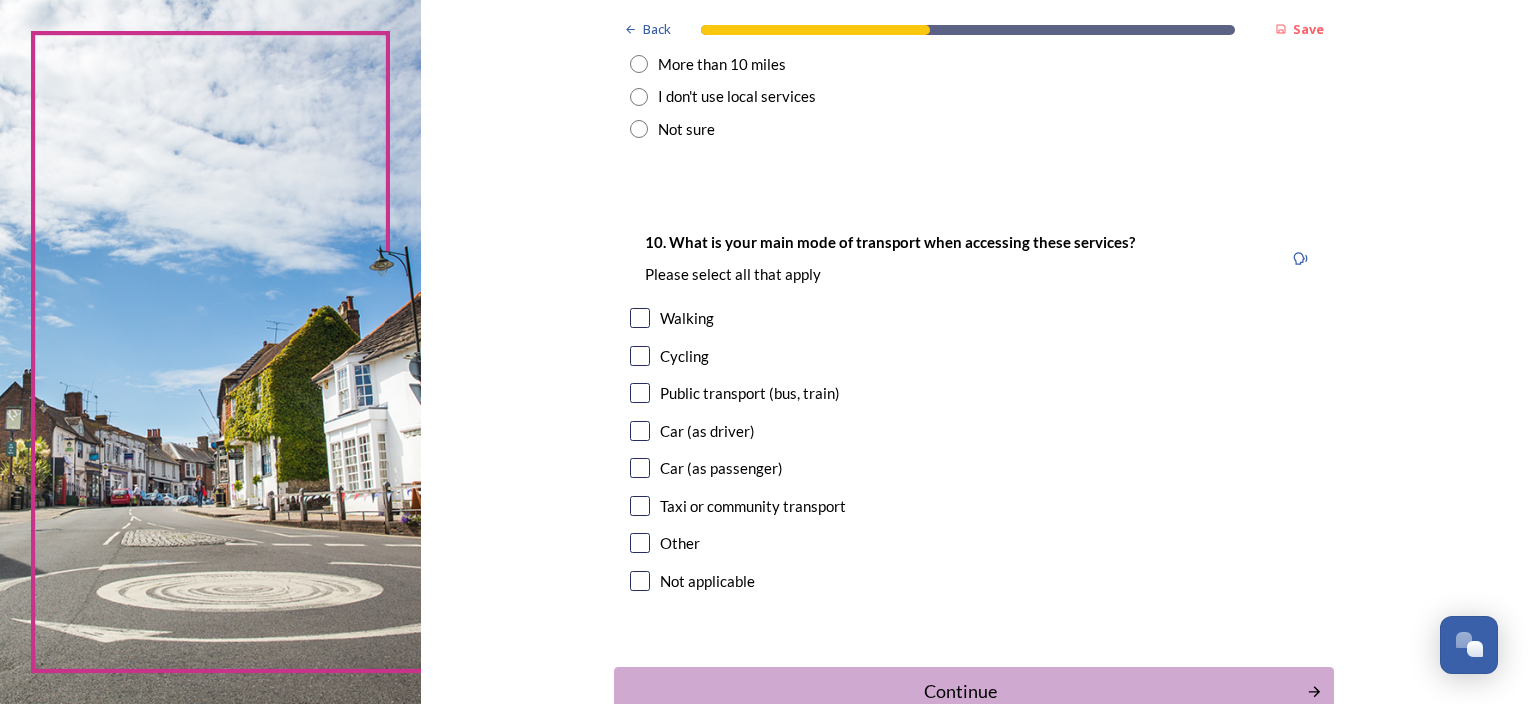 click at bounding box center [640, 318] 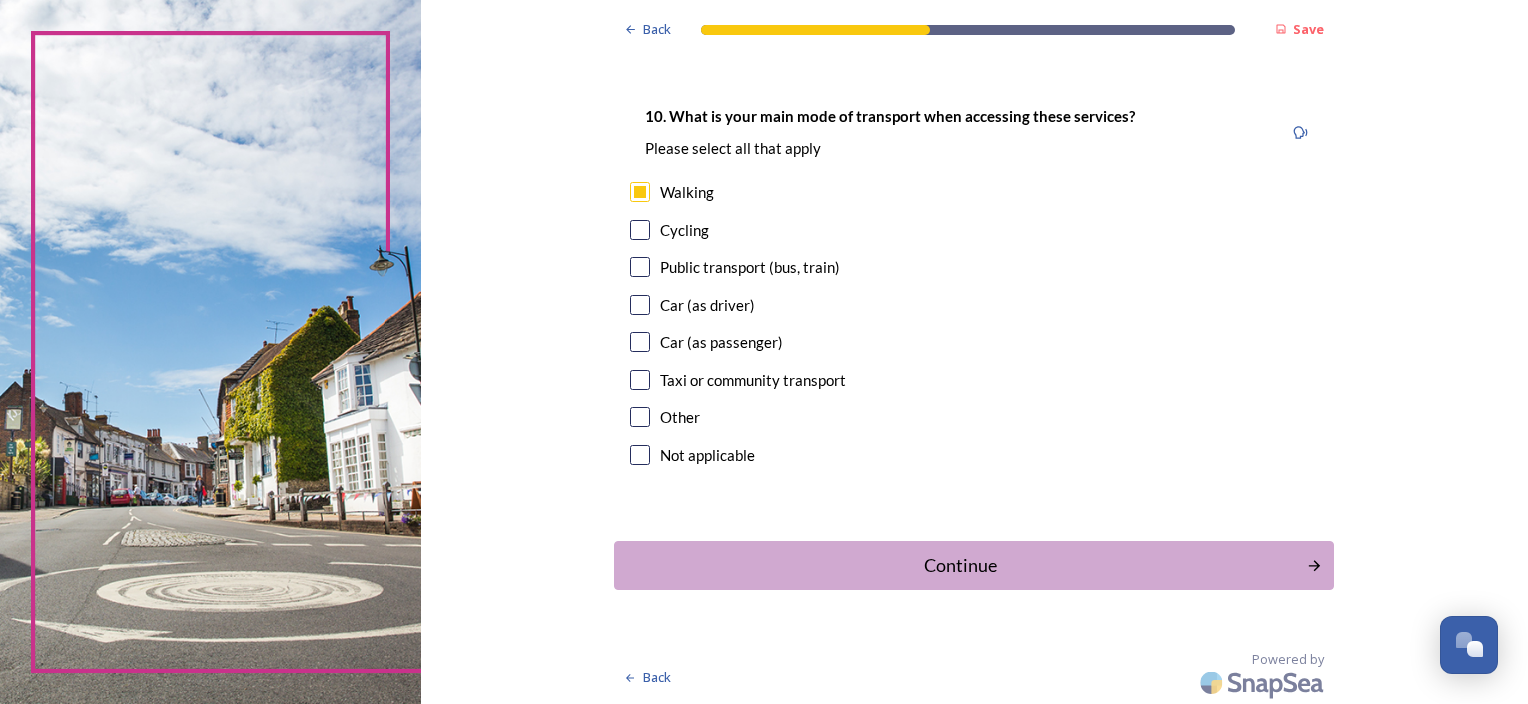 scroll, scrollTop: 1828, scrollLeft: 0, axis: vertical 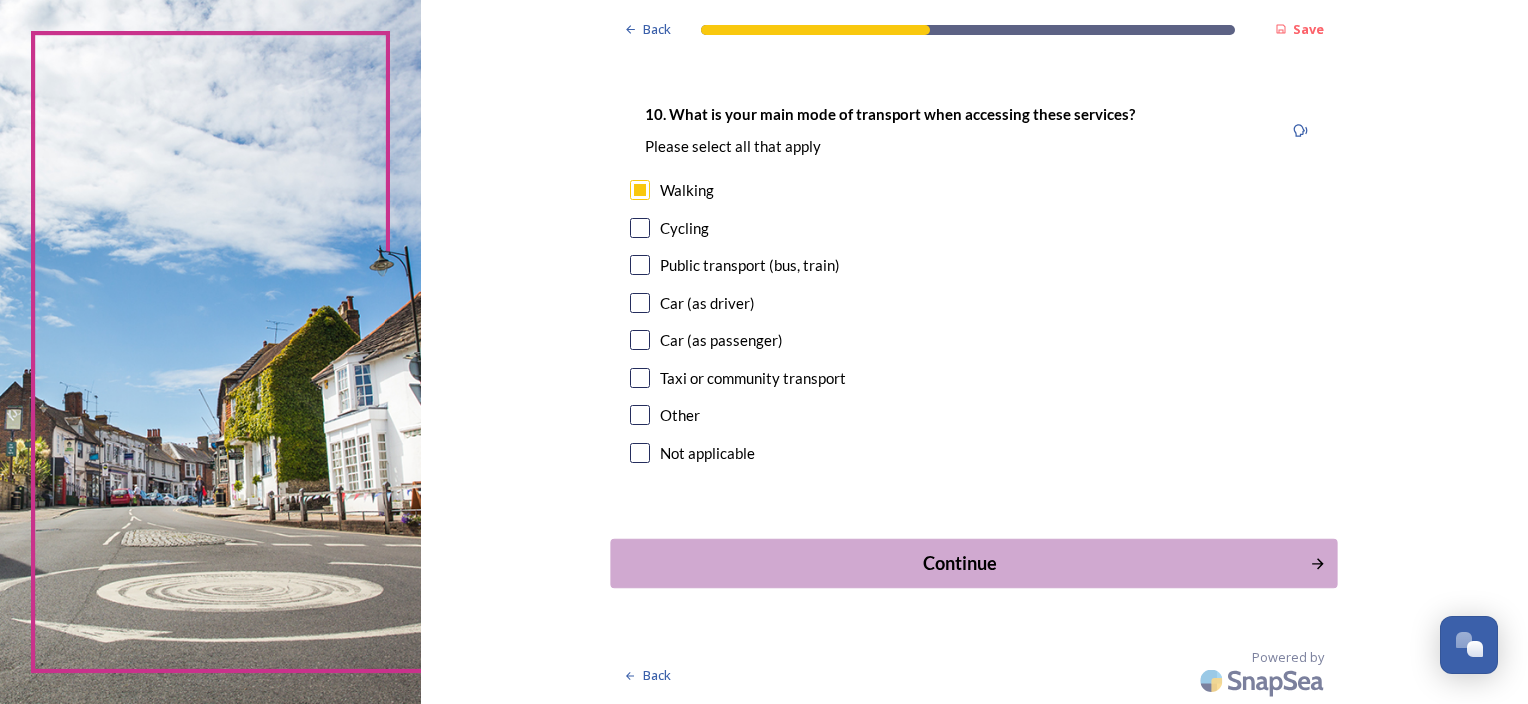 click on "Continue" at bounding box center (960, 563) 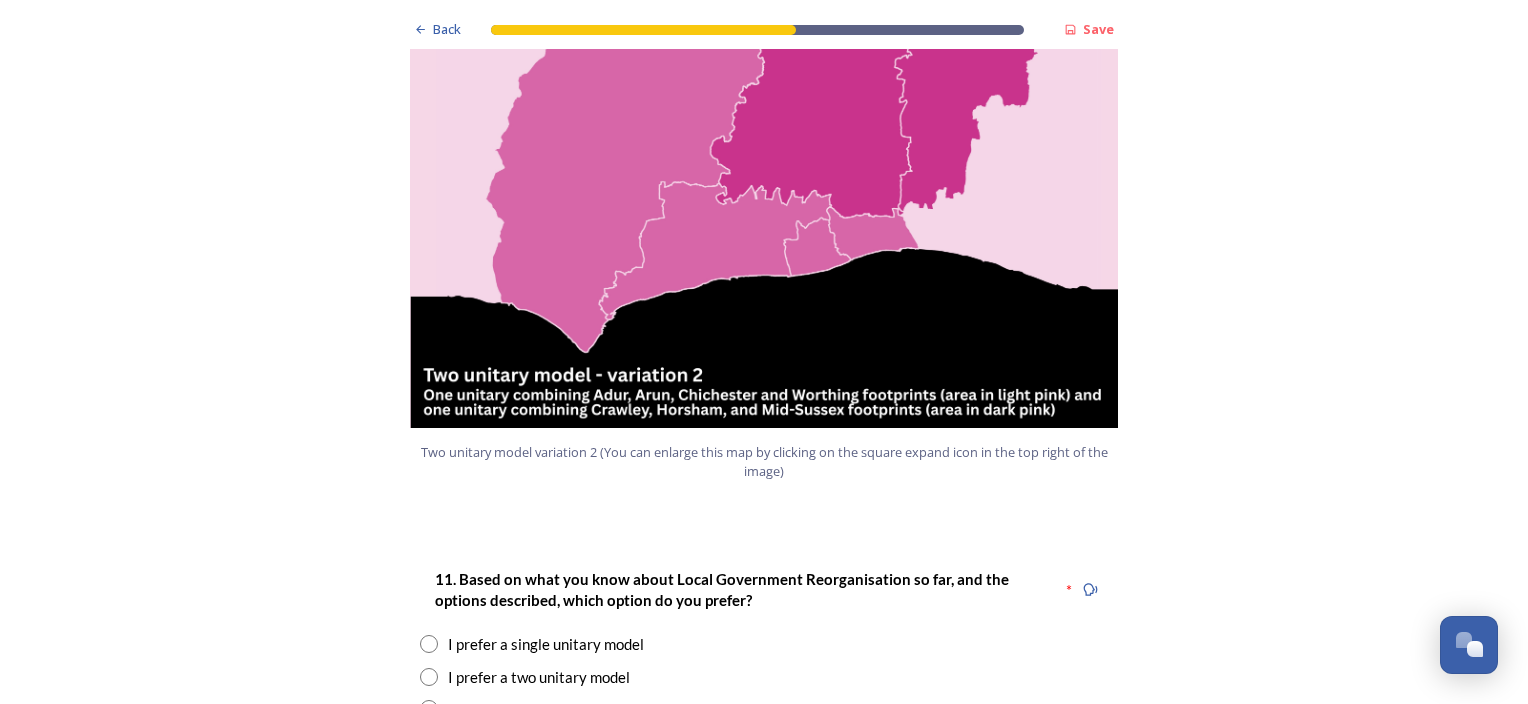 scroll, scrollTop: 2400, scrollLeft: 0, axis: vertical 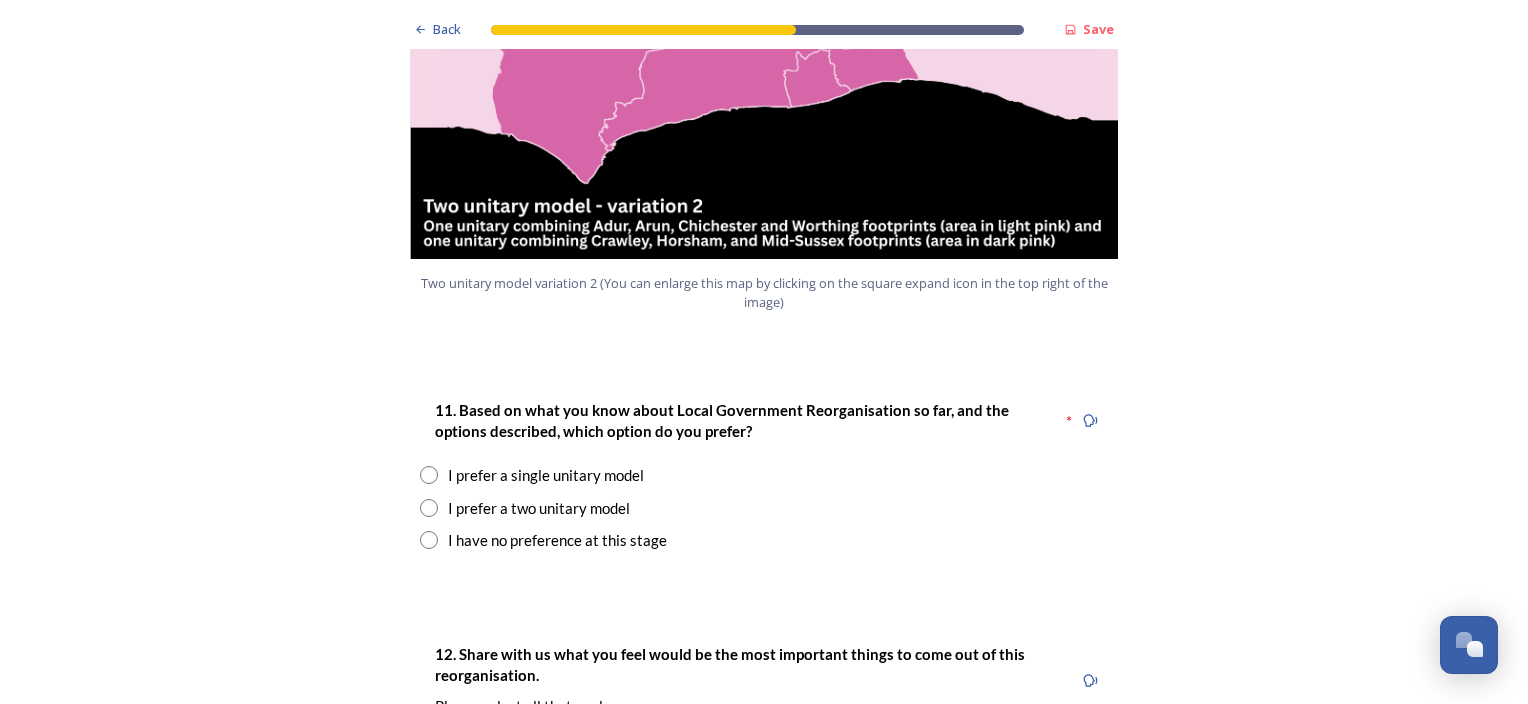 click at bounding box center (429, 540) 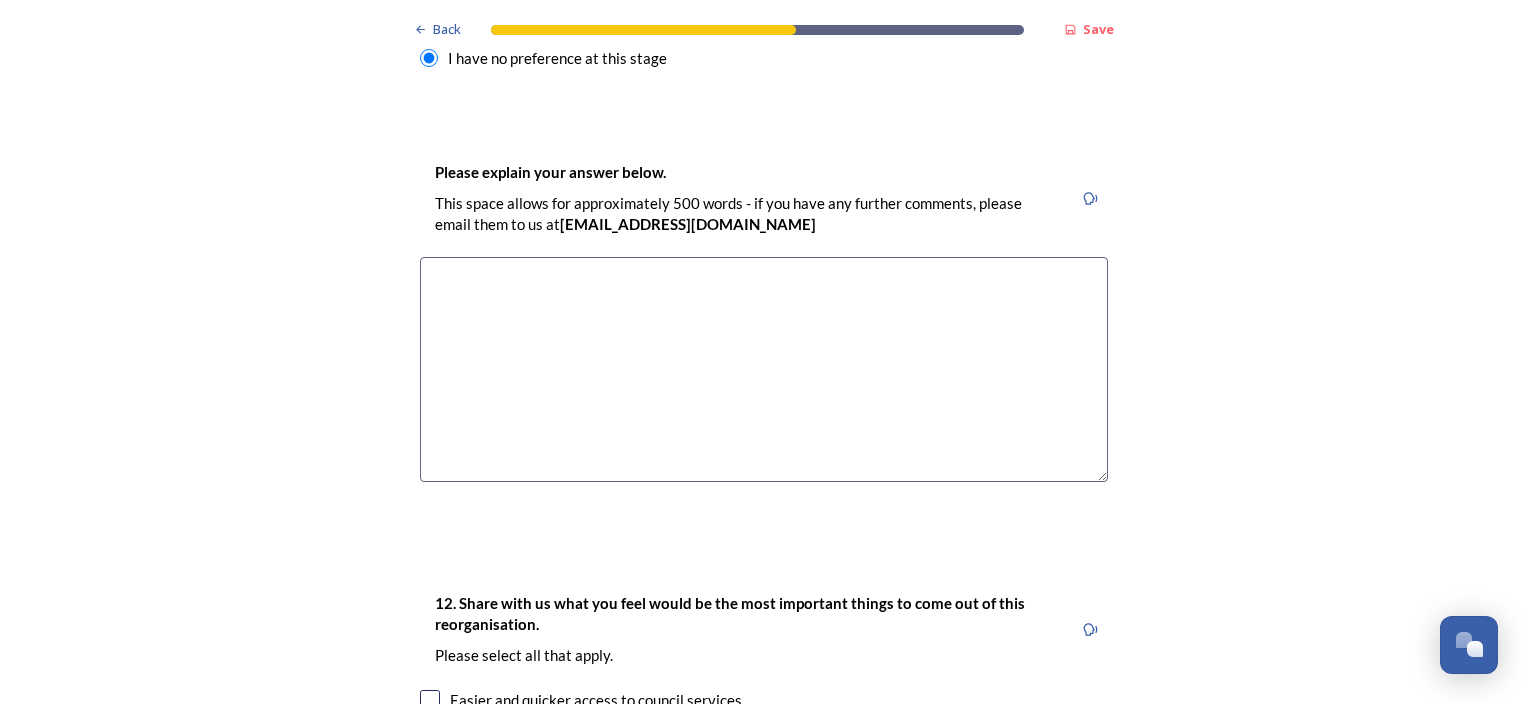 scroll, scrollTop: 2700, scrollLeft: 0, axis: vertical 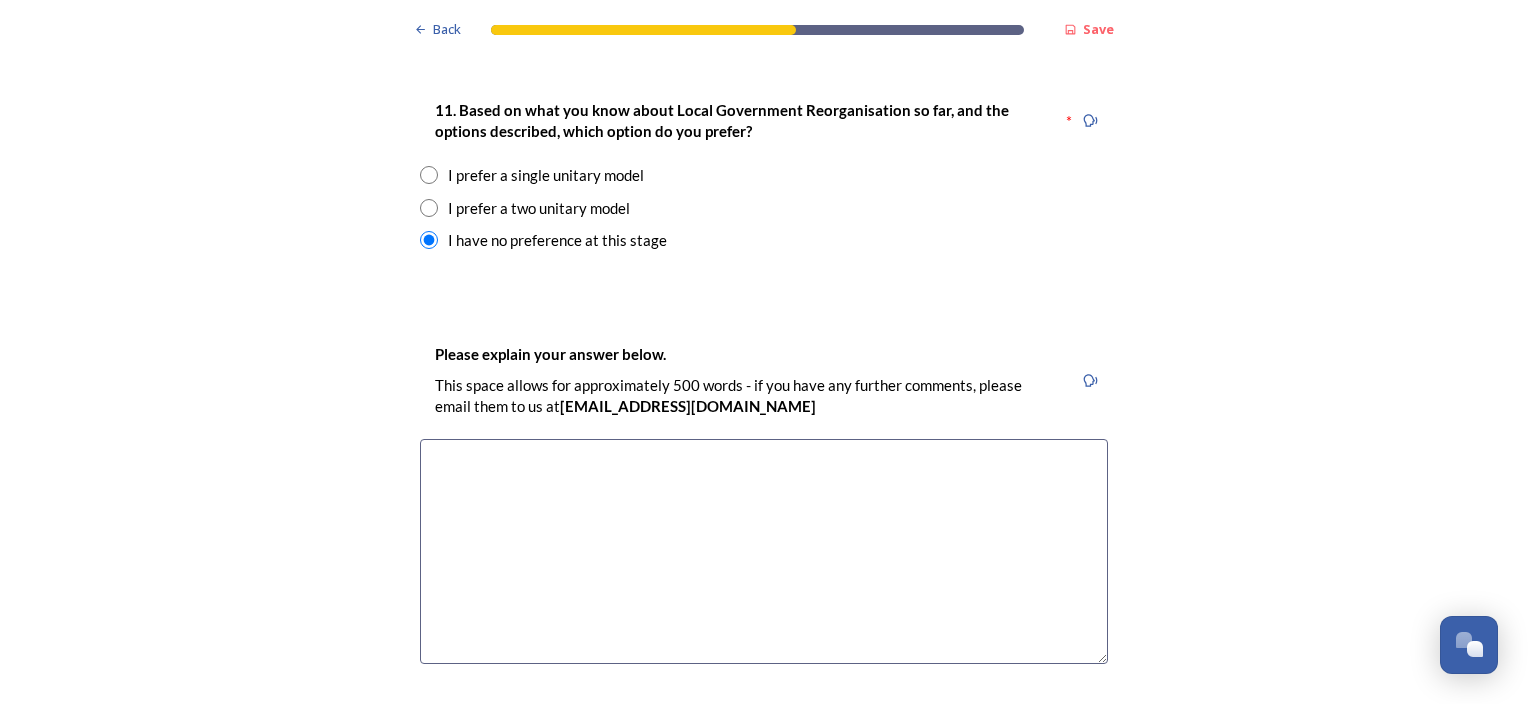 click at bounding box center [764, 551] 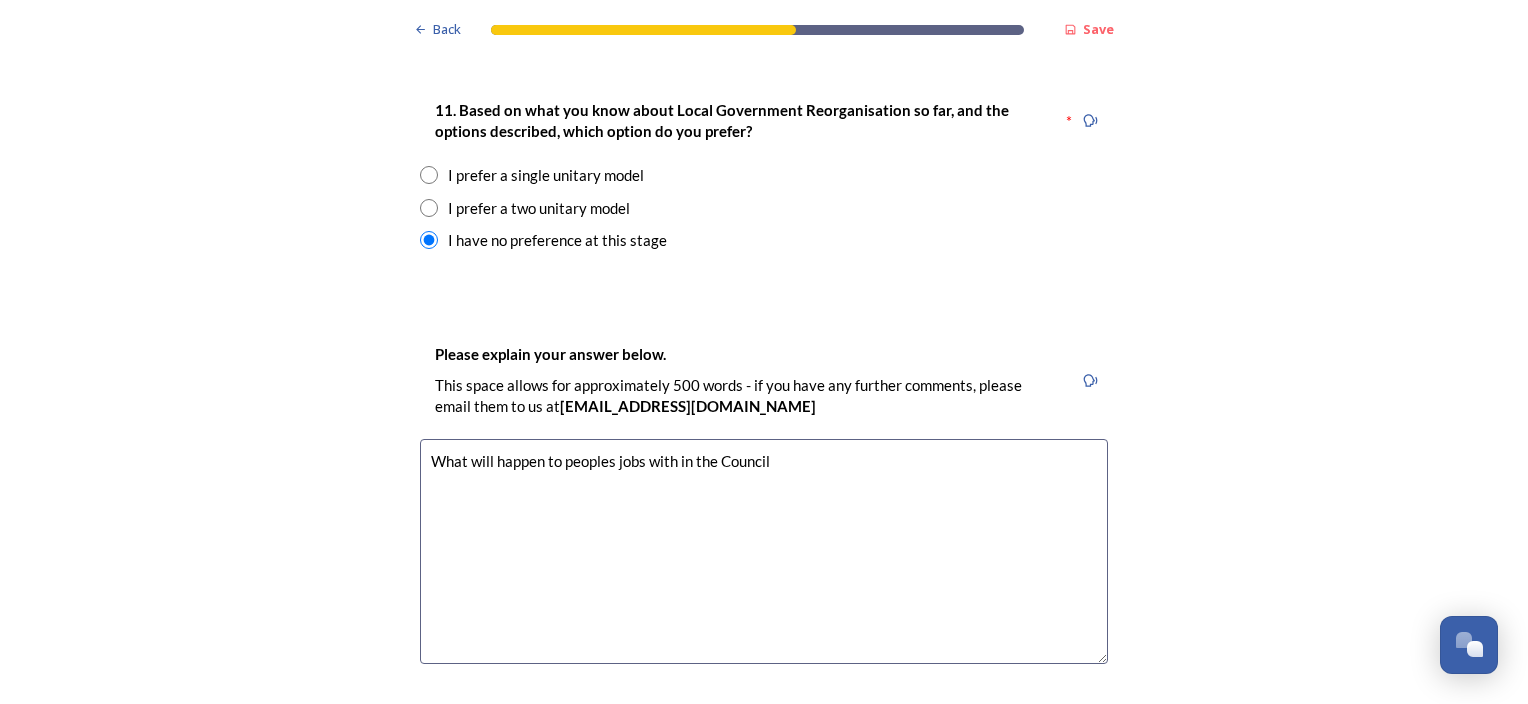 type on "What will happen to peoples jobs with in the Councils" 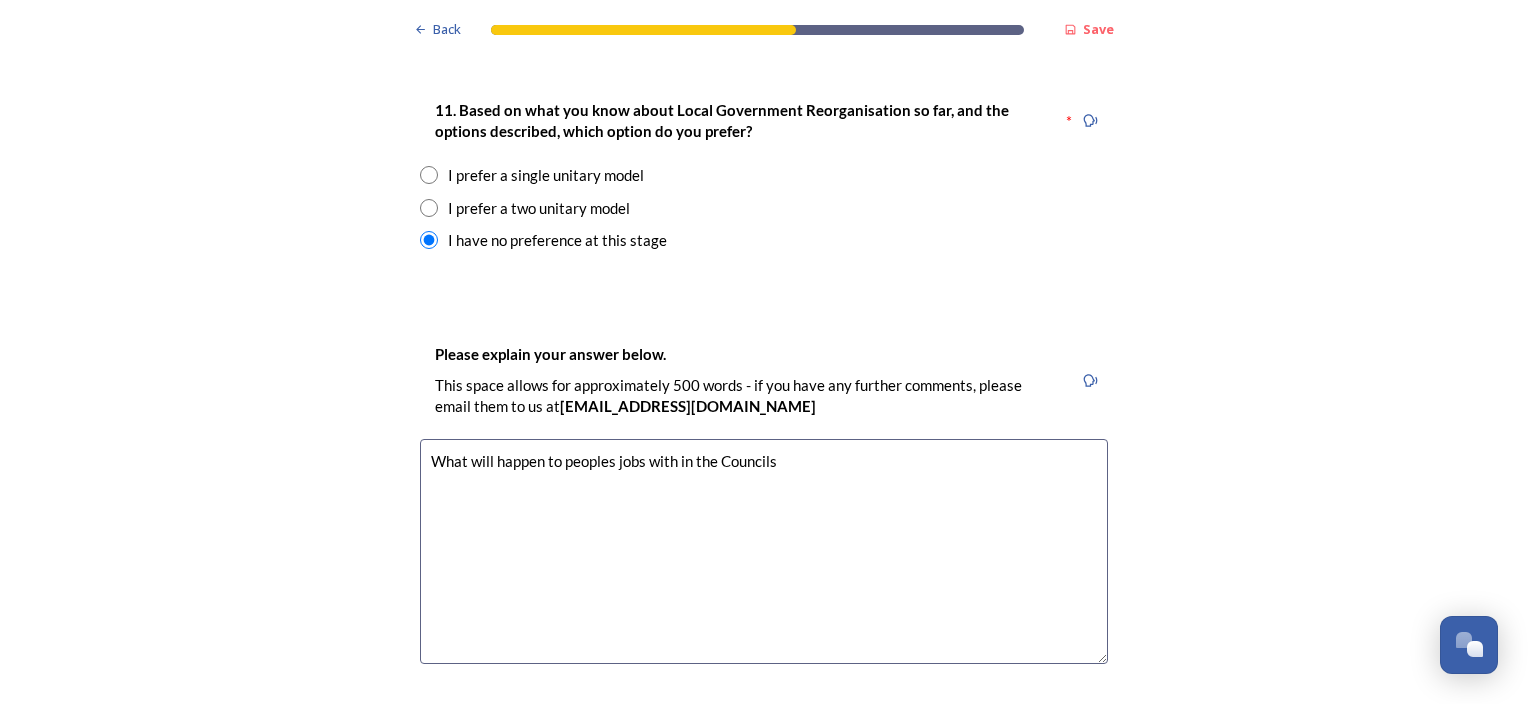 drag, startPoint x: 791, startPoint y: 408, endPoint x: 337, endPoint y: 396, distance: 454.15857 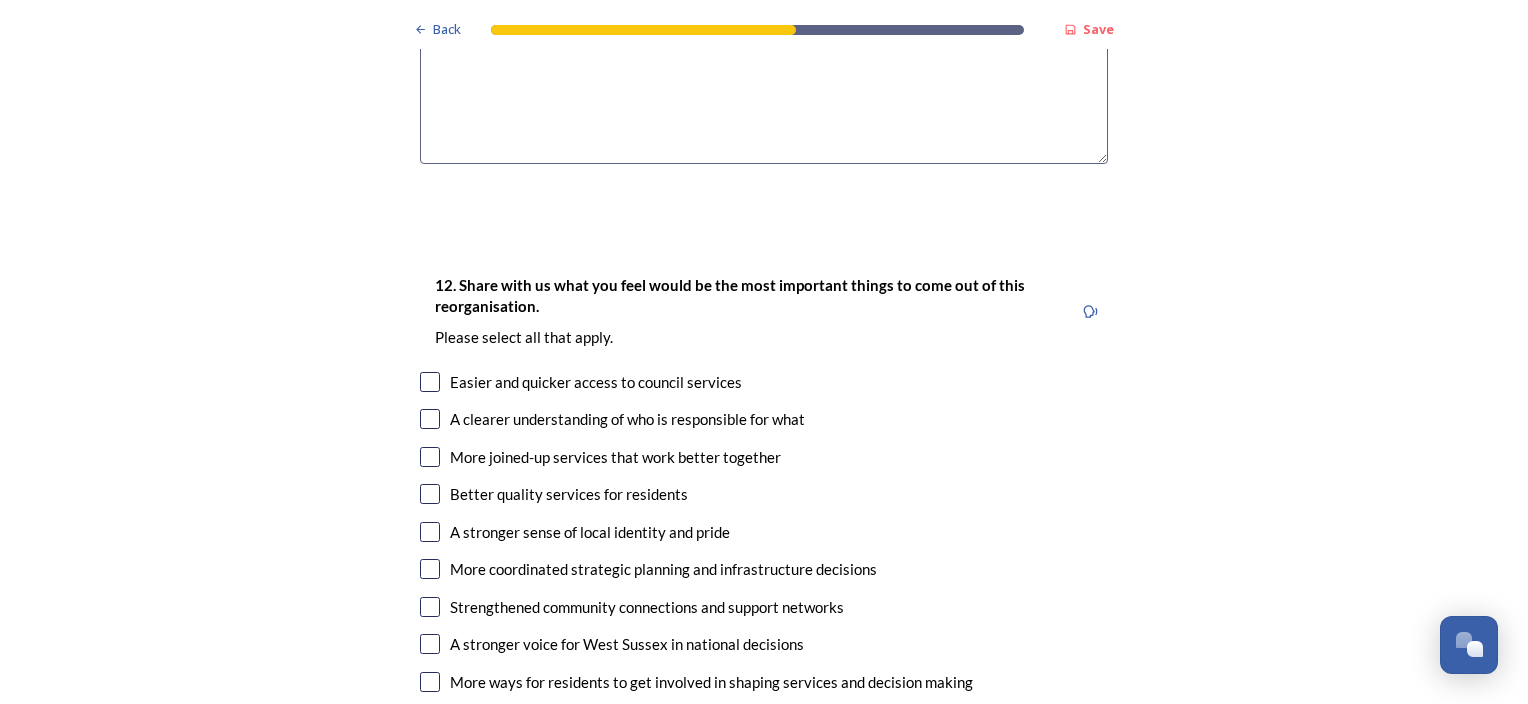 scroll, scrollTop: 3300, scrollLeft: 0, axis: vertical 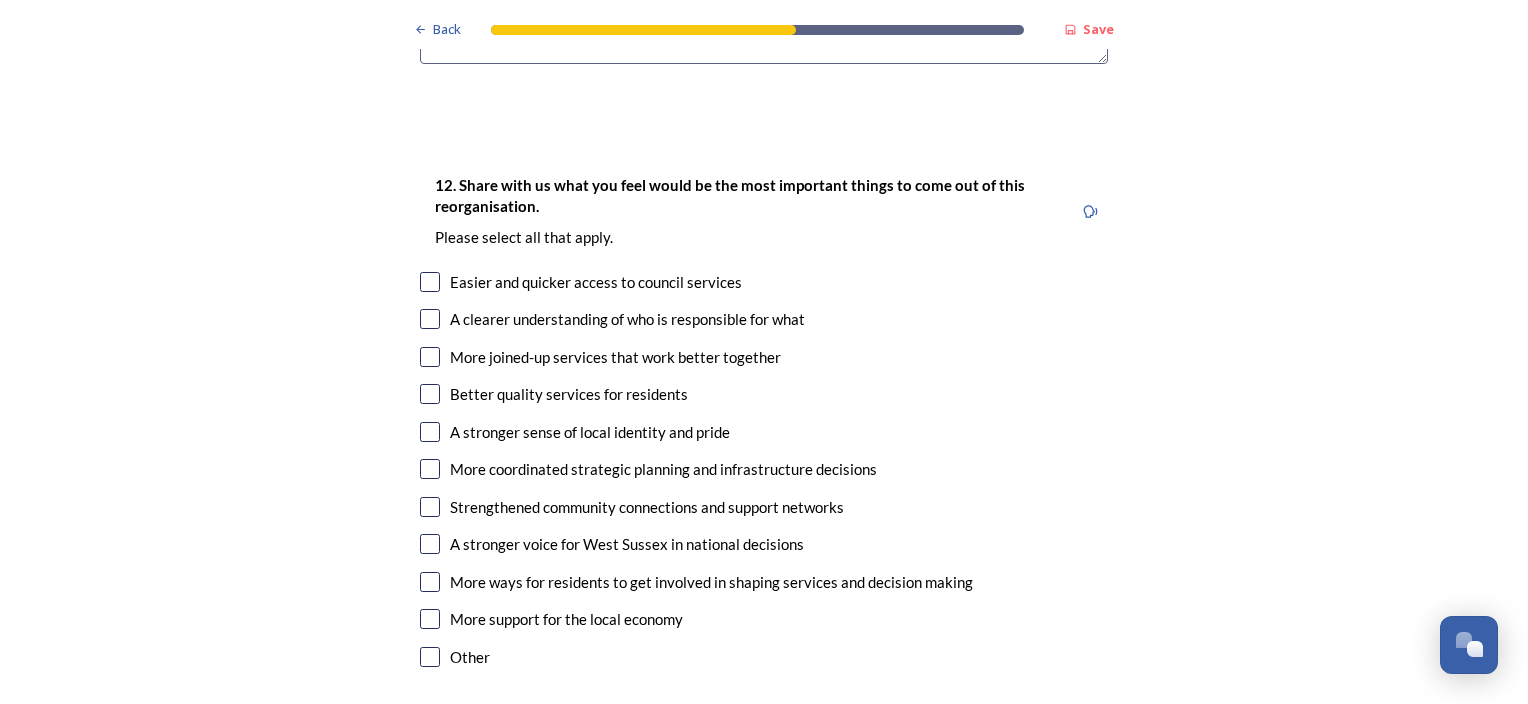 click at bounding box center [430, 282] 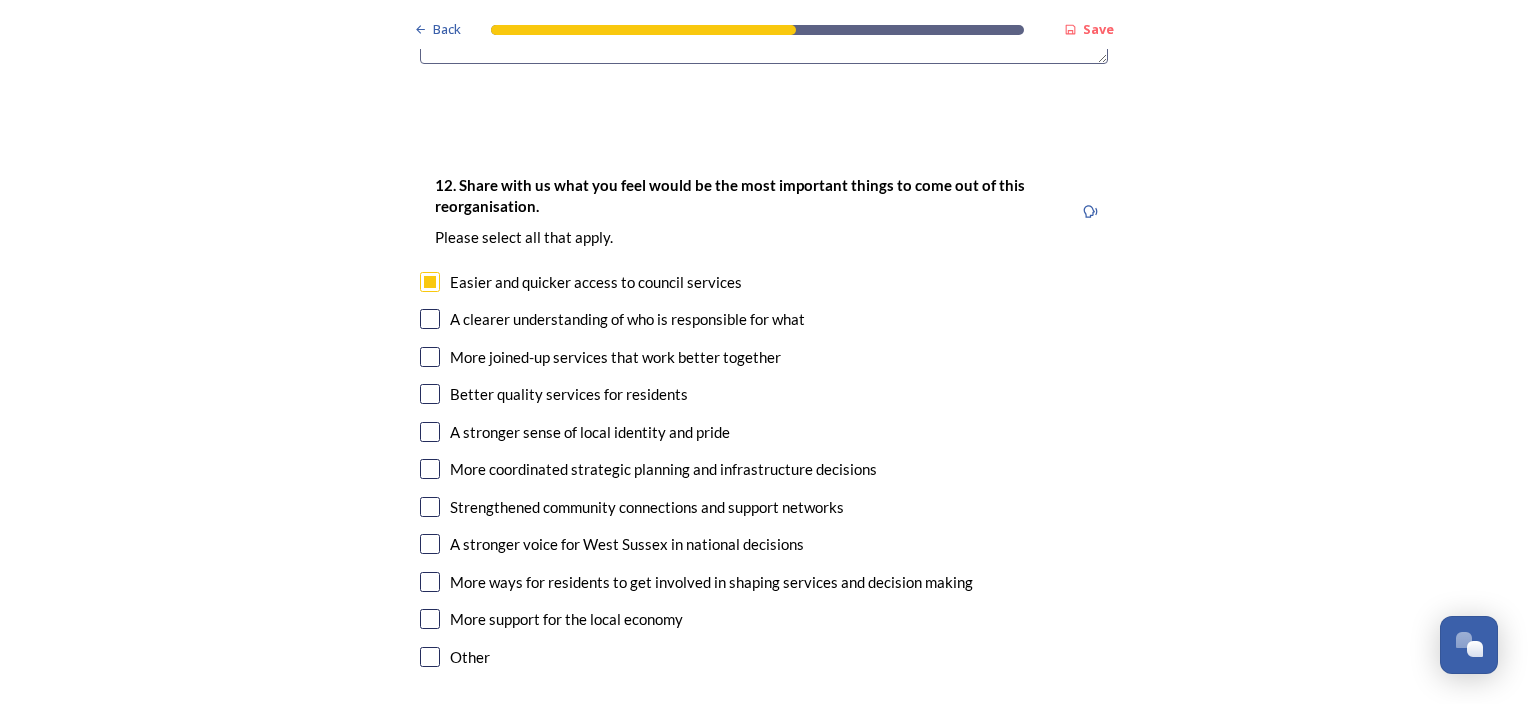 click at bounding box center [430, 319] 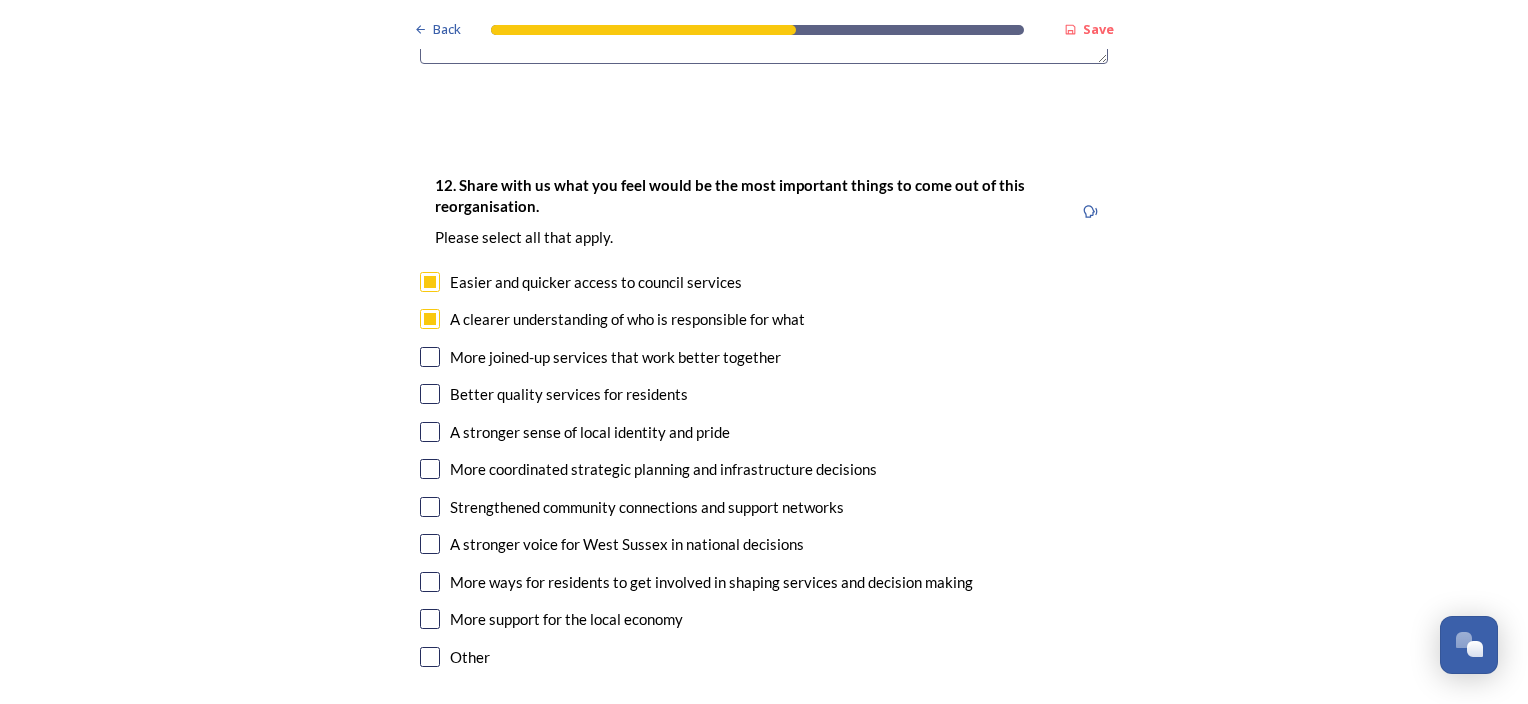 click at bounding box center (430, 357) 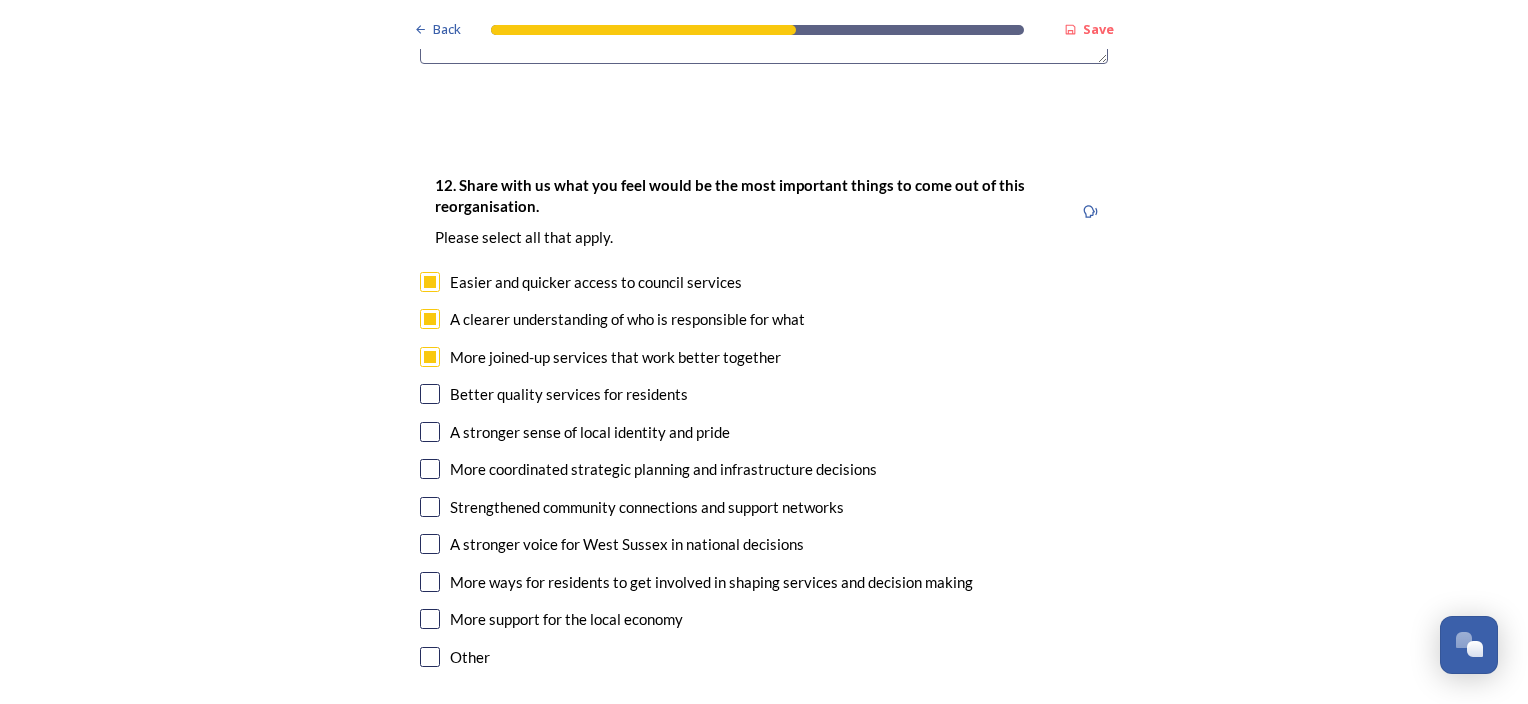 click at bounding box center [430, 394] 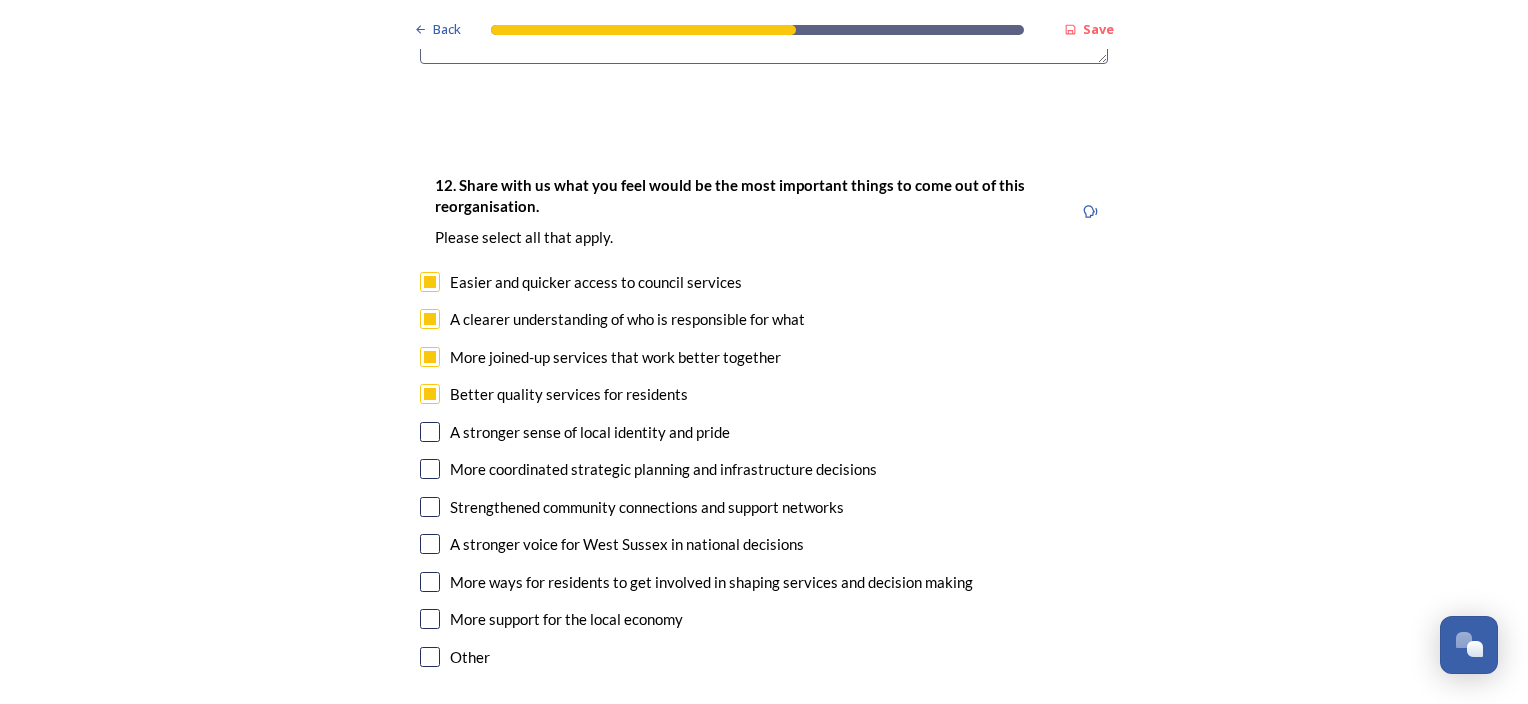 click at bounding box center [430, 432] 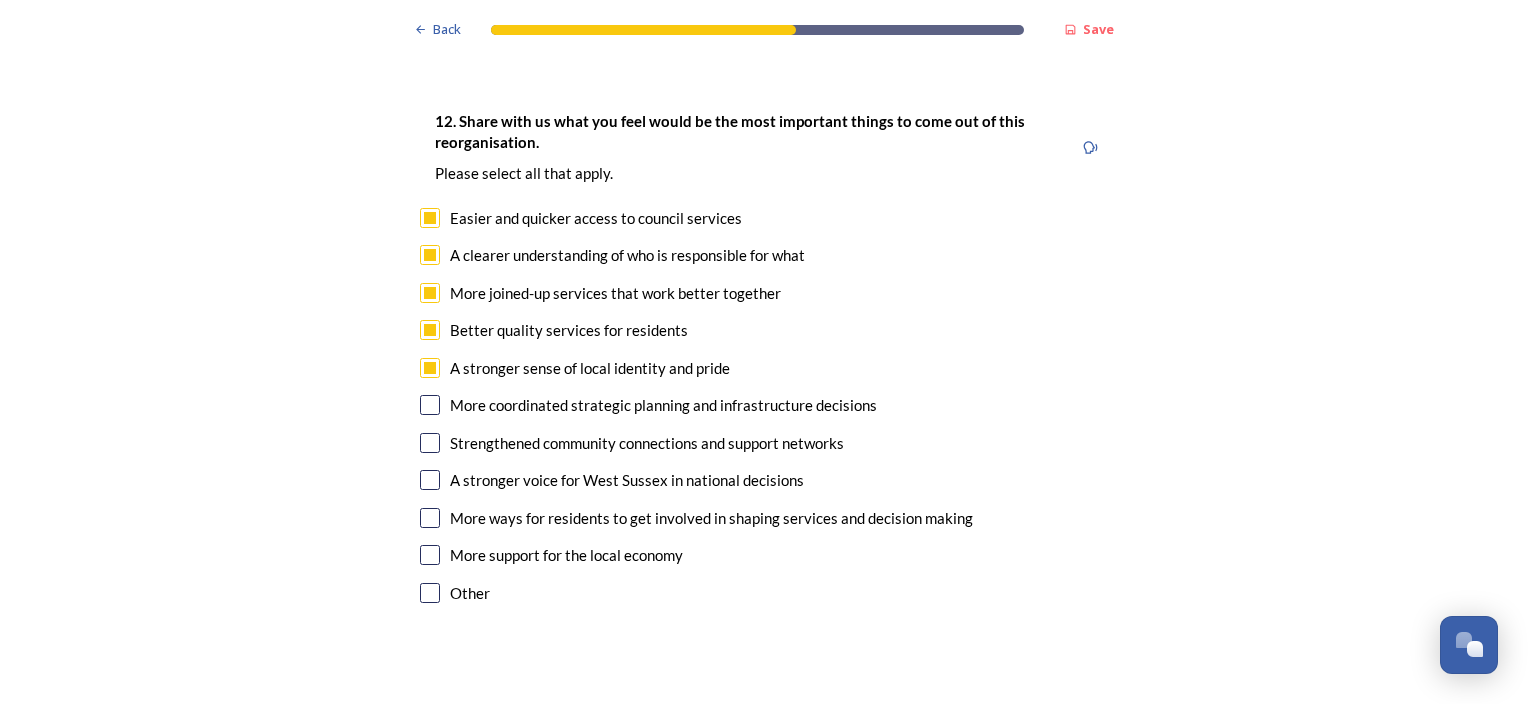 scroll, scrollTop: 3400, scrollLeft: 0, axis: vertical 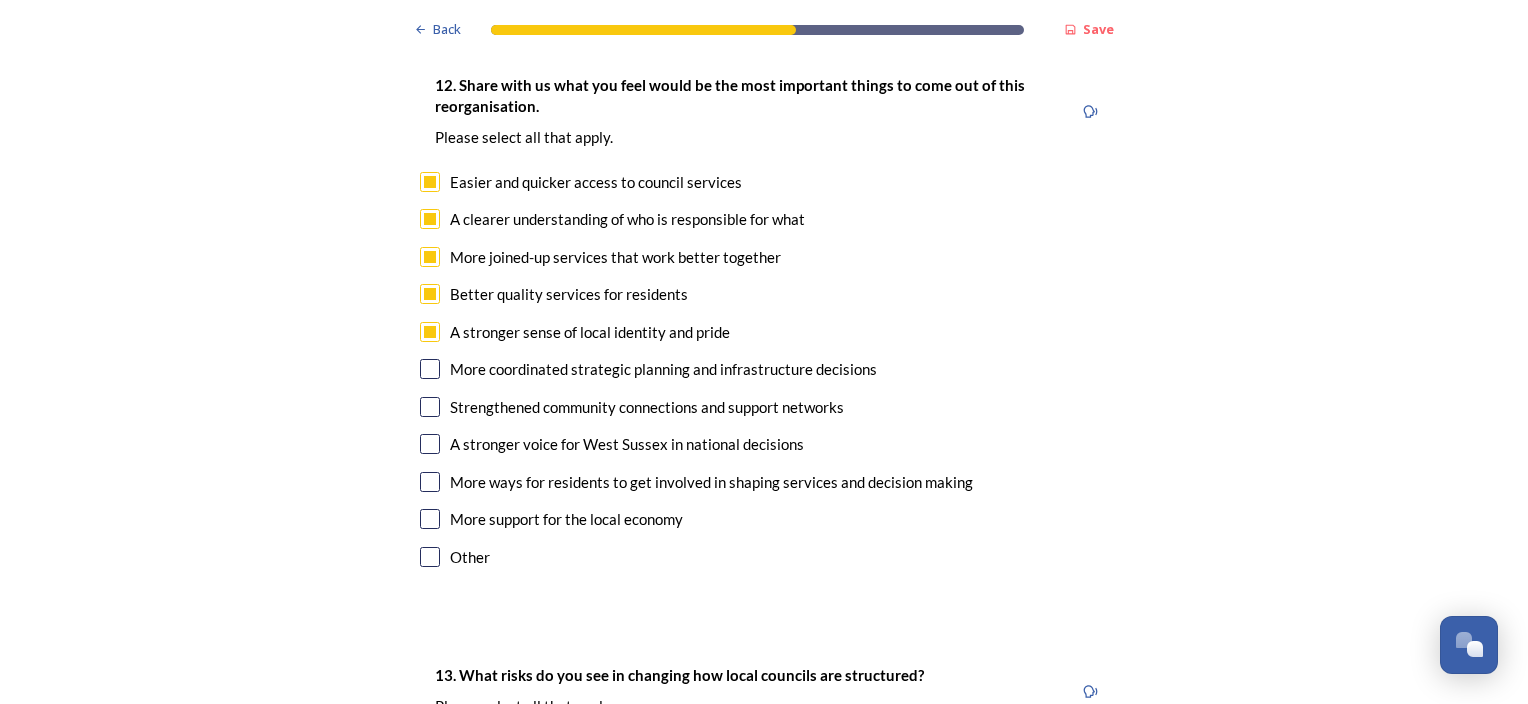 click at bounding box center [430, 407] 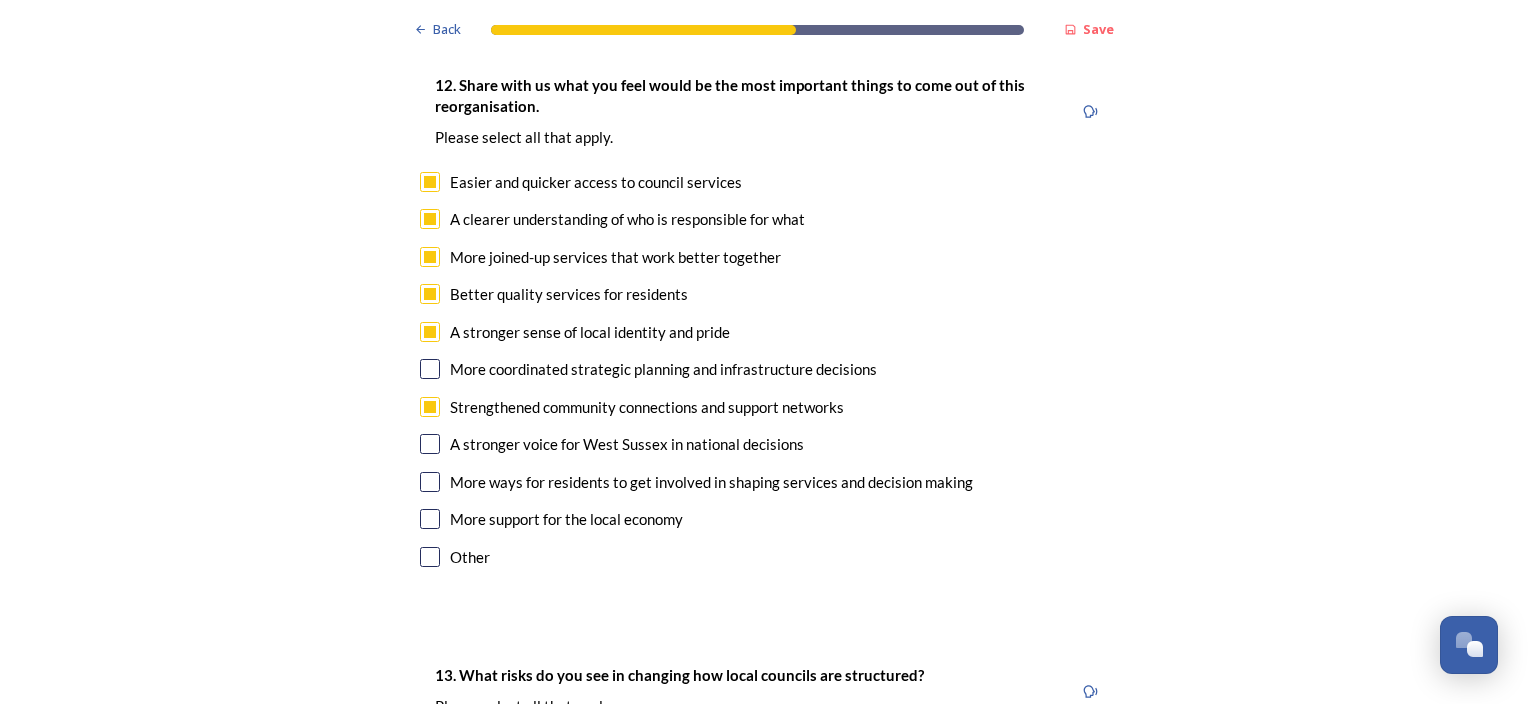 click on "More coordinated strategic planning and infrastructure decisions" at bounding box center [764, 369] 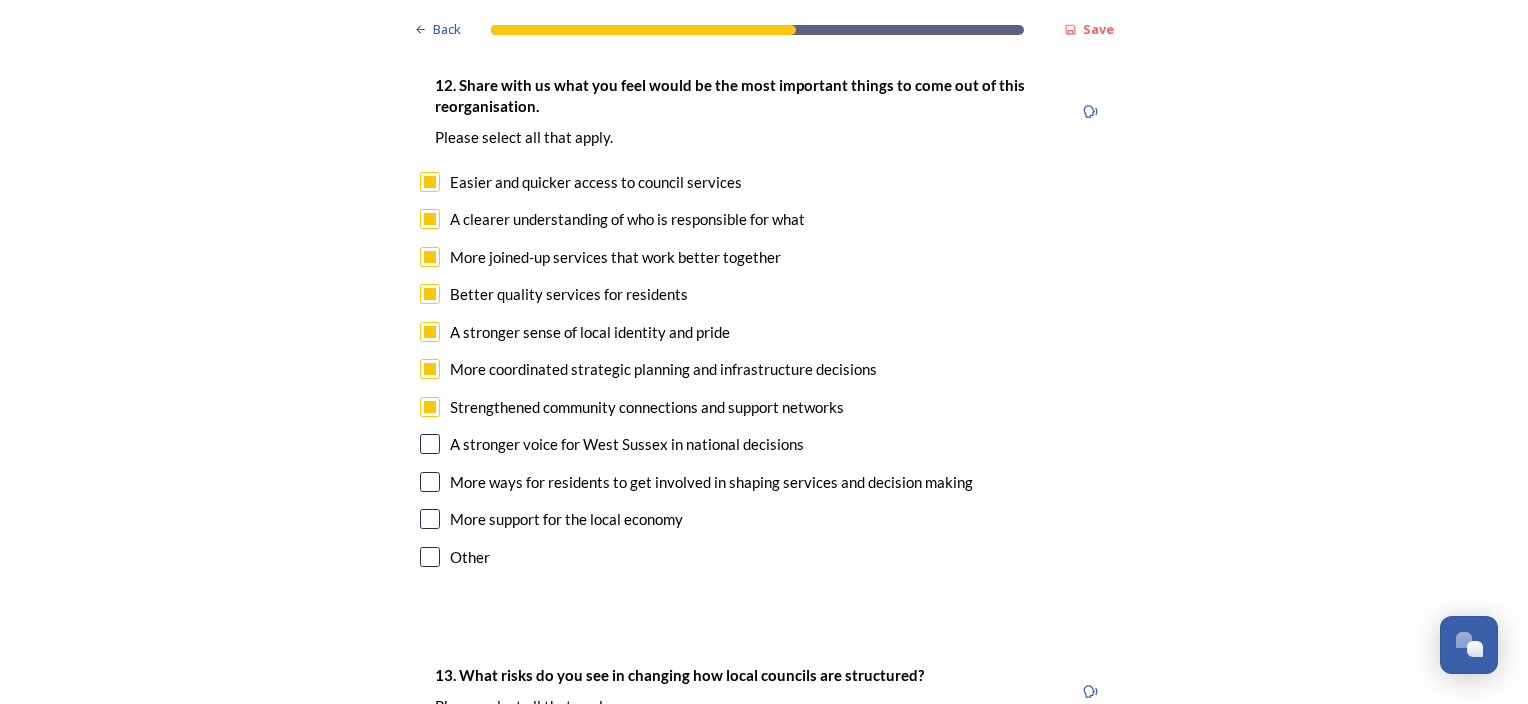 click at bounding box center (430, 369) 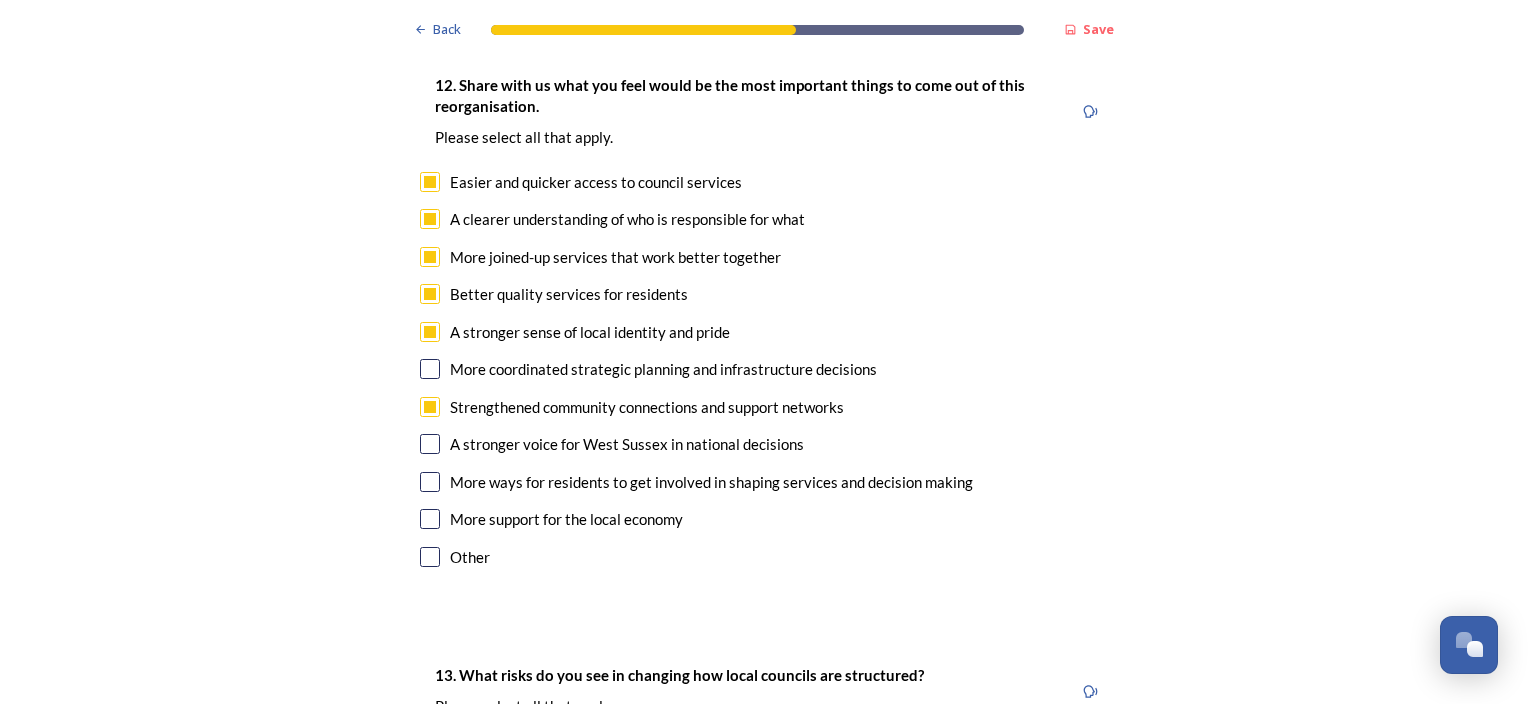 click at bounding box center (430, 444) 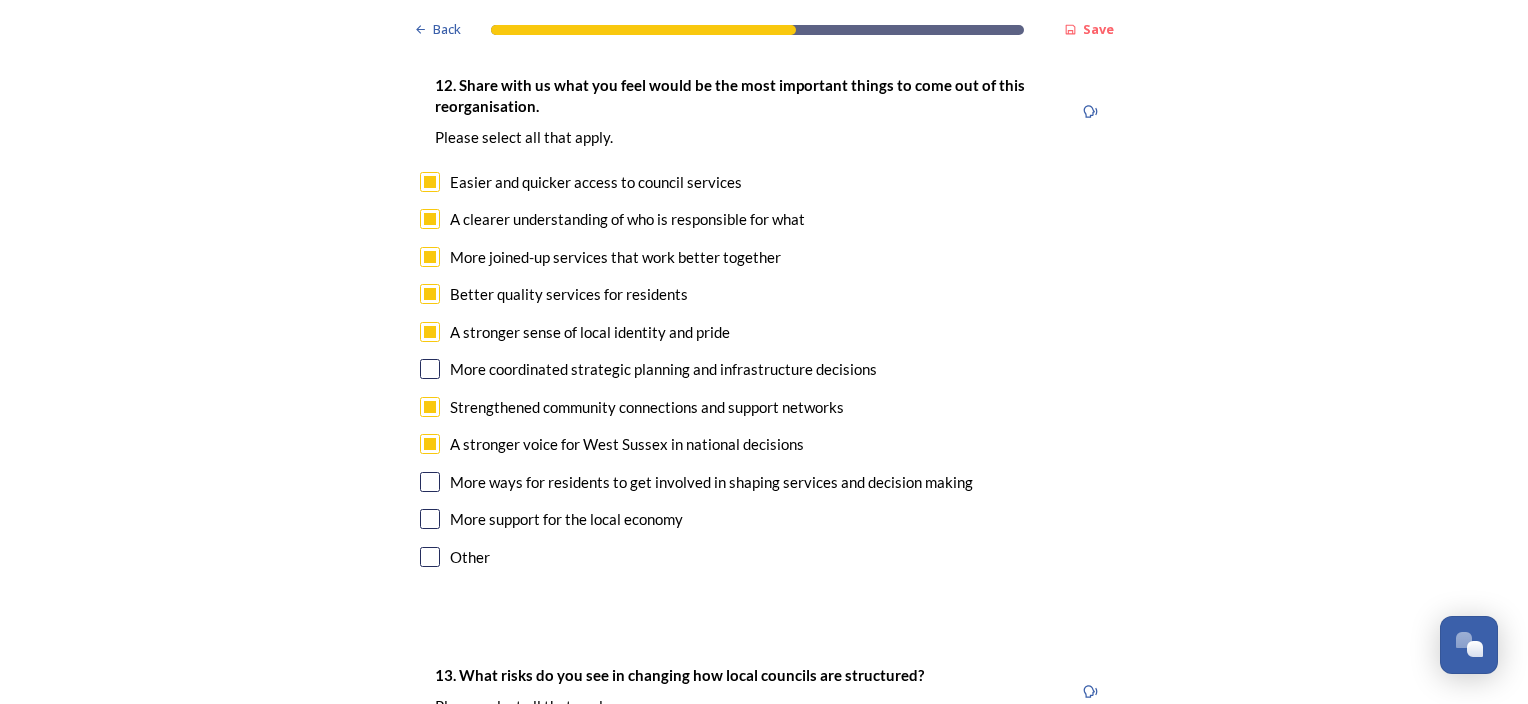 click at bounding box center [430, 369] 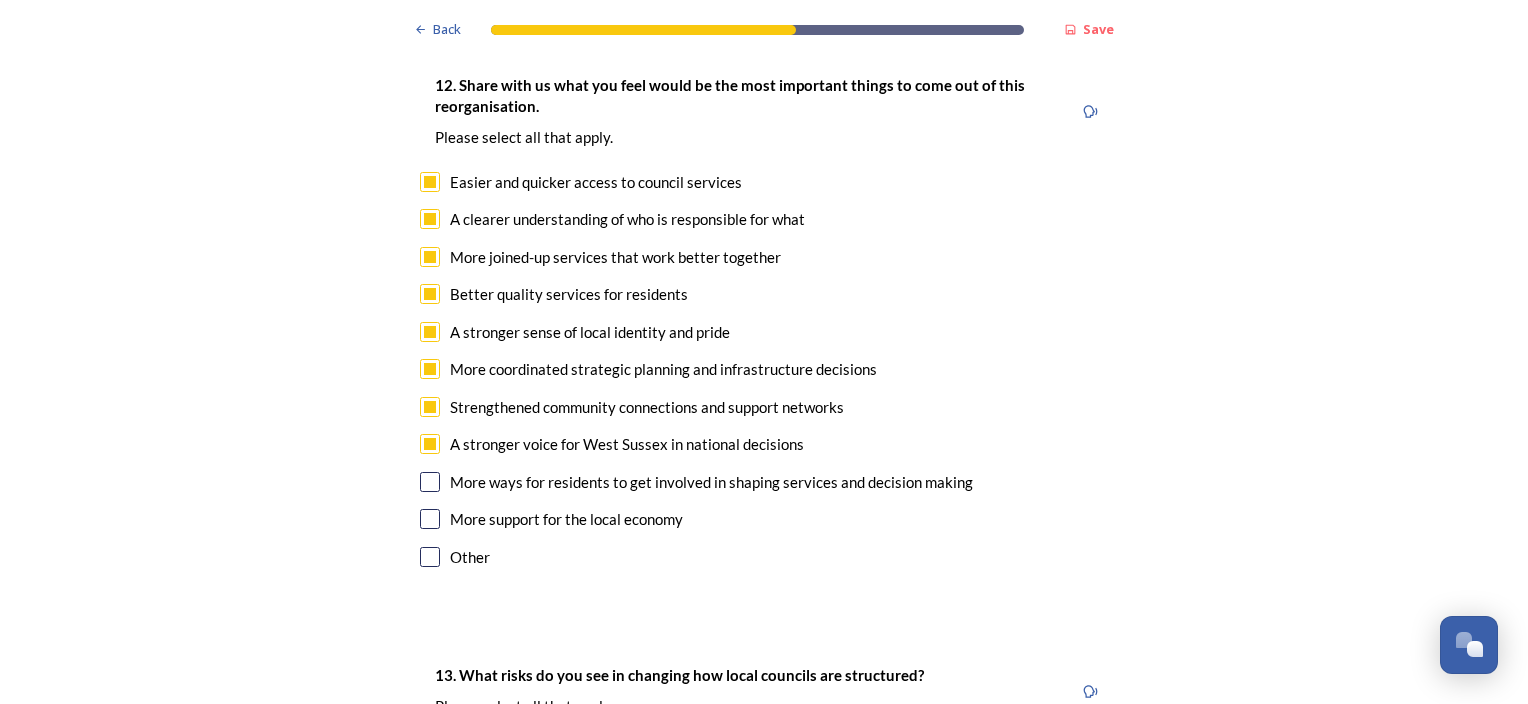click at bounding box center [430, 482] 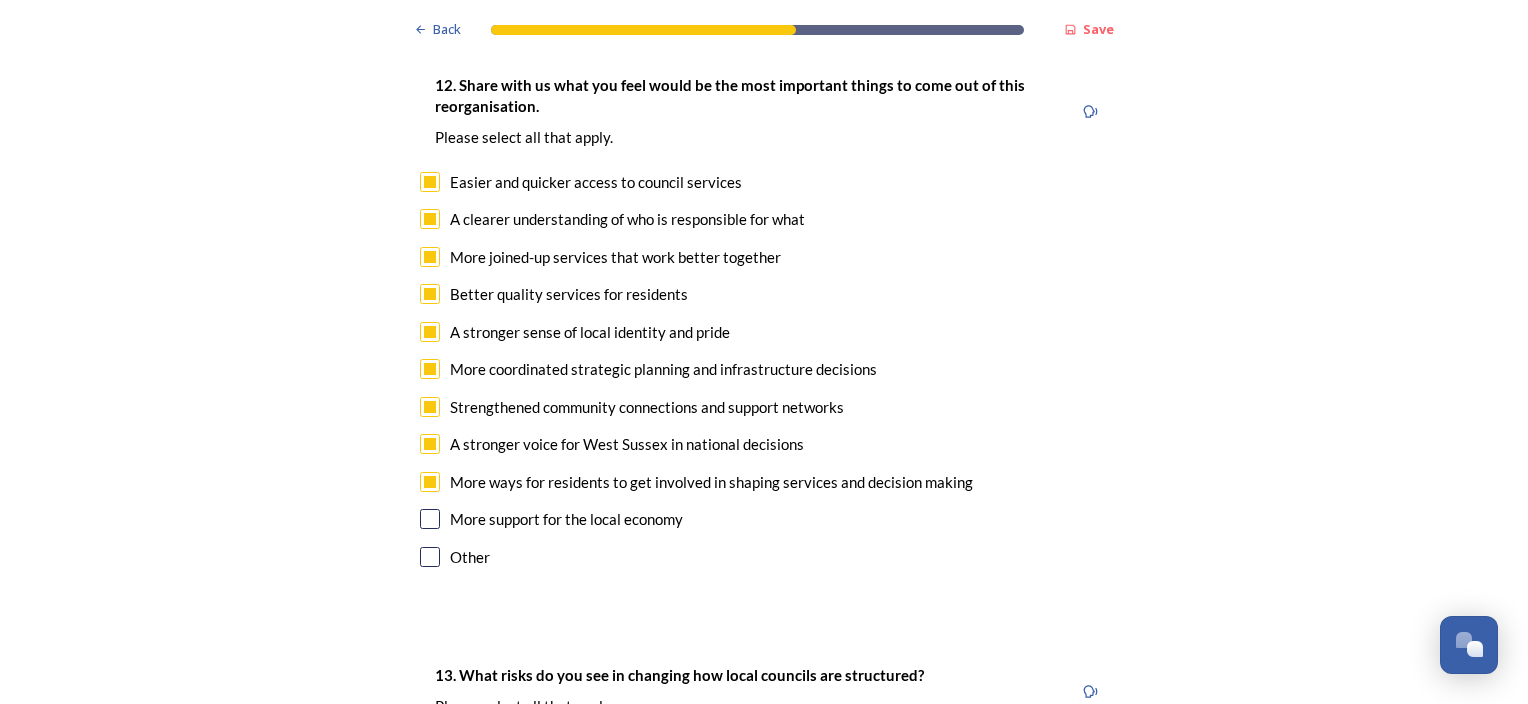 click at bounding box center [430, 519] 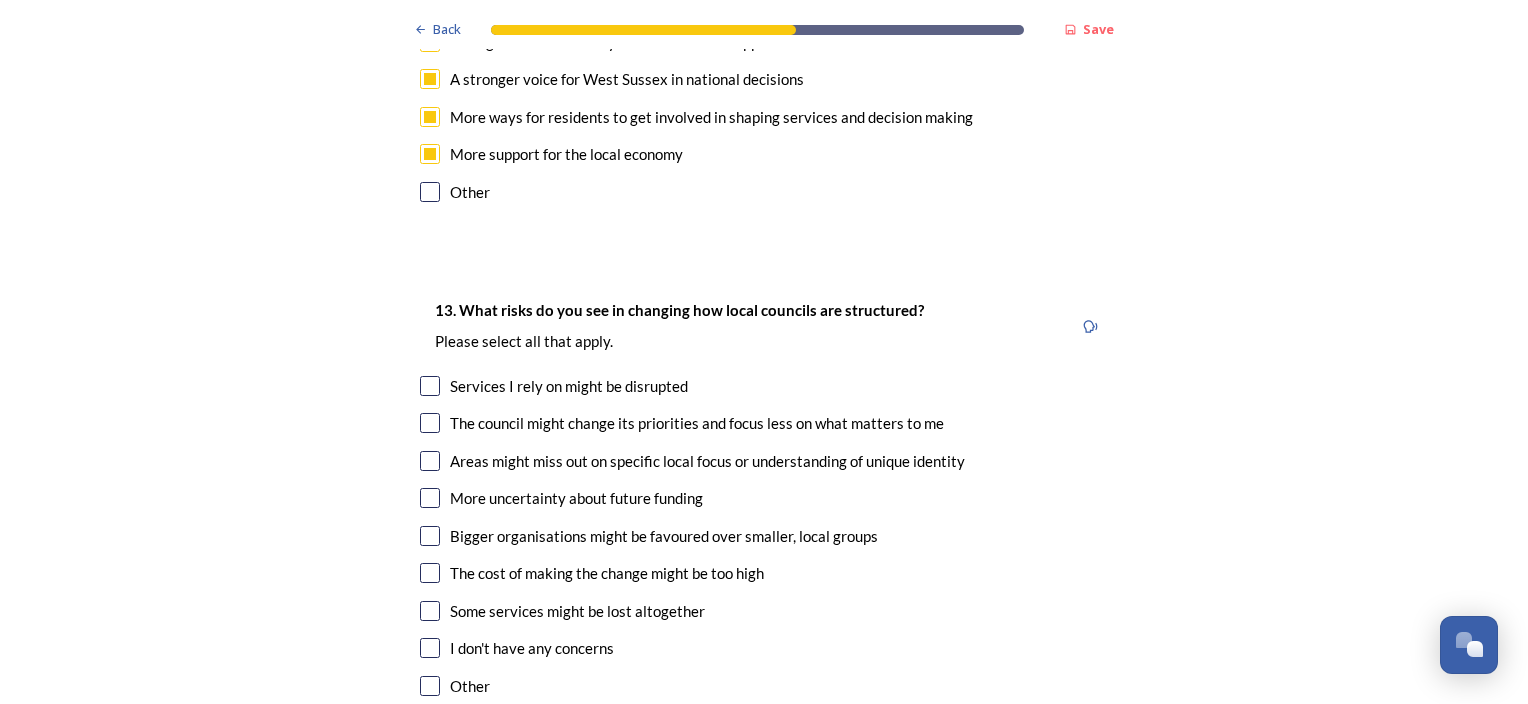 scroll, scrollTop: 3800, scrollLeft: 0, axis: vertical 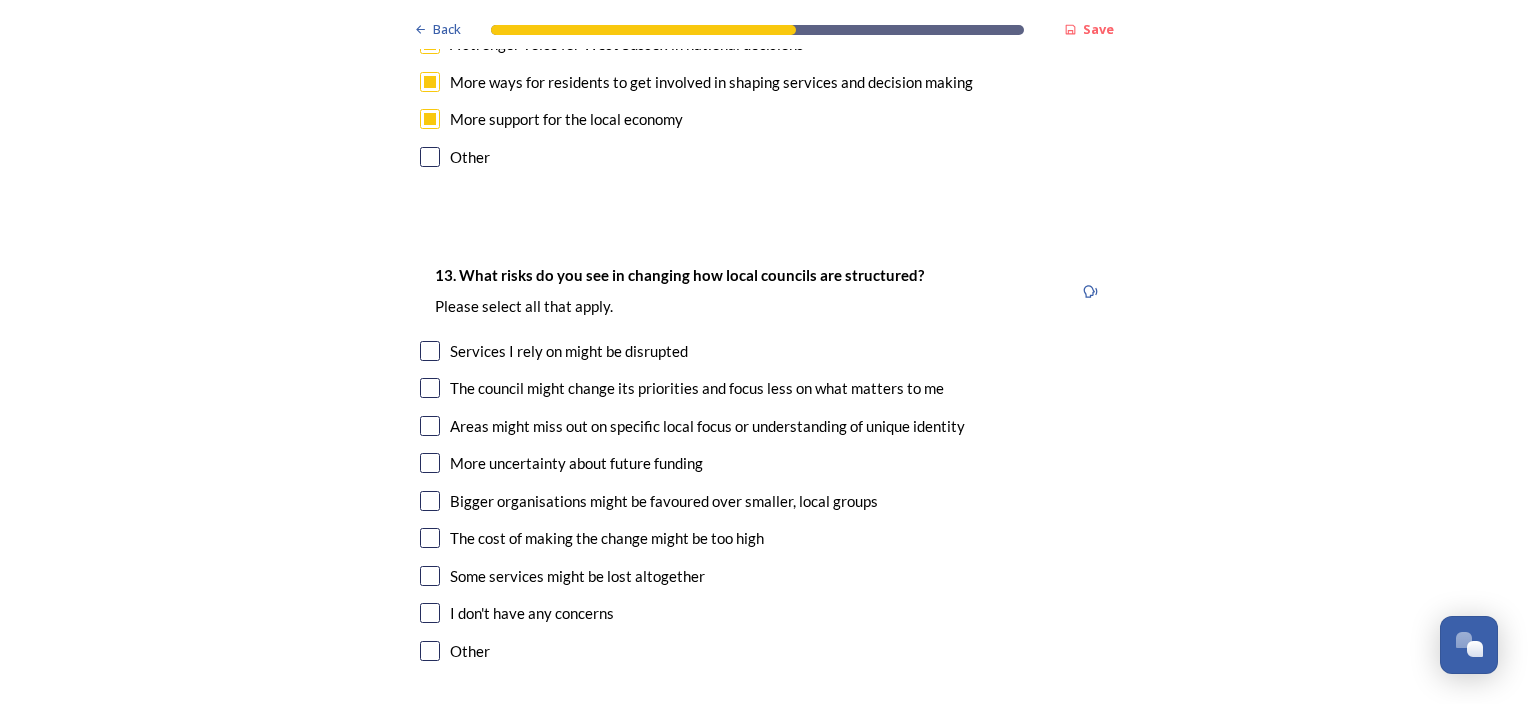 click at bounding box center (430, 426) 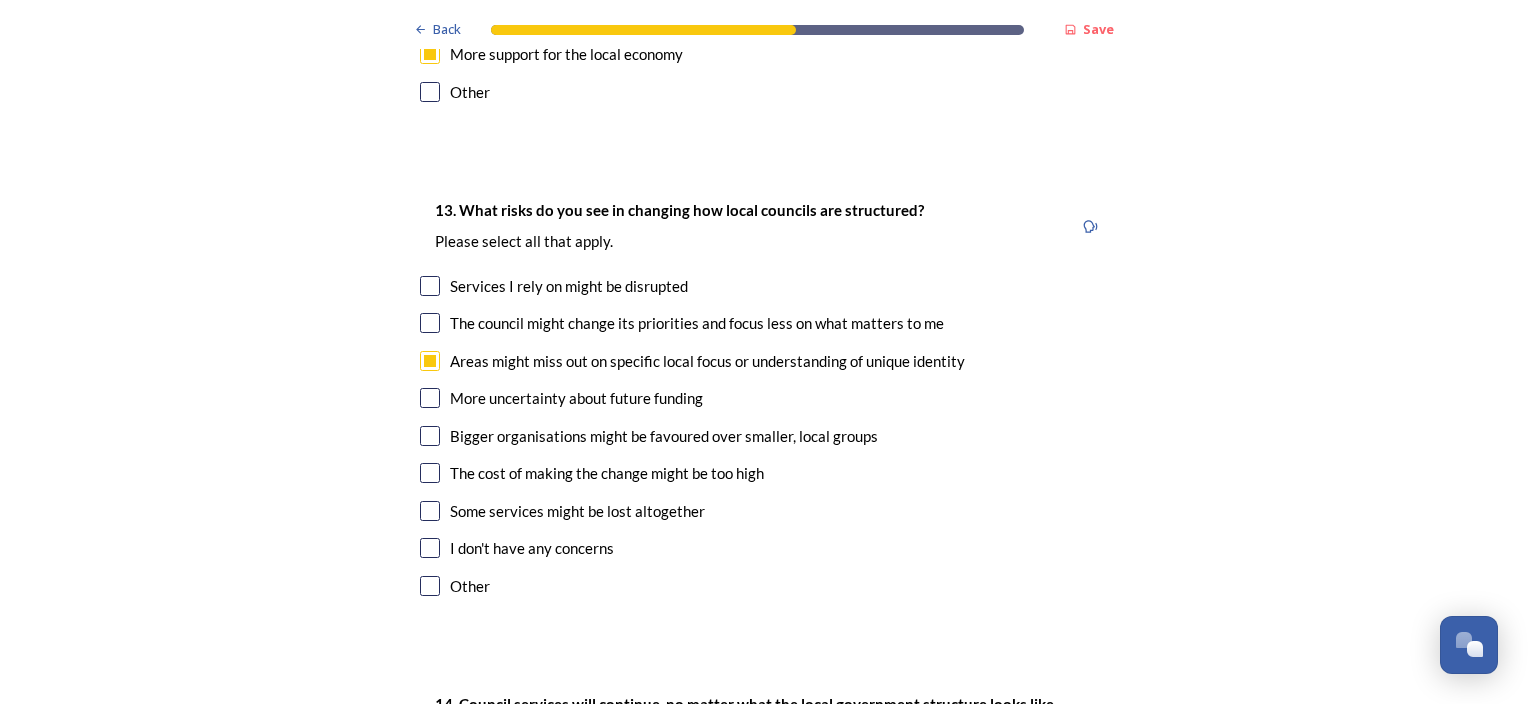 scroll, scrollTop: 3900, scrollLeft: 0, axis: vertical 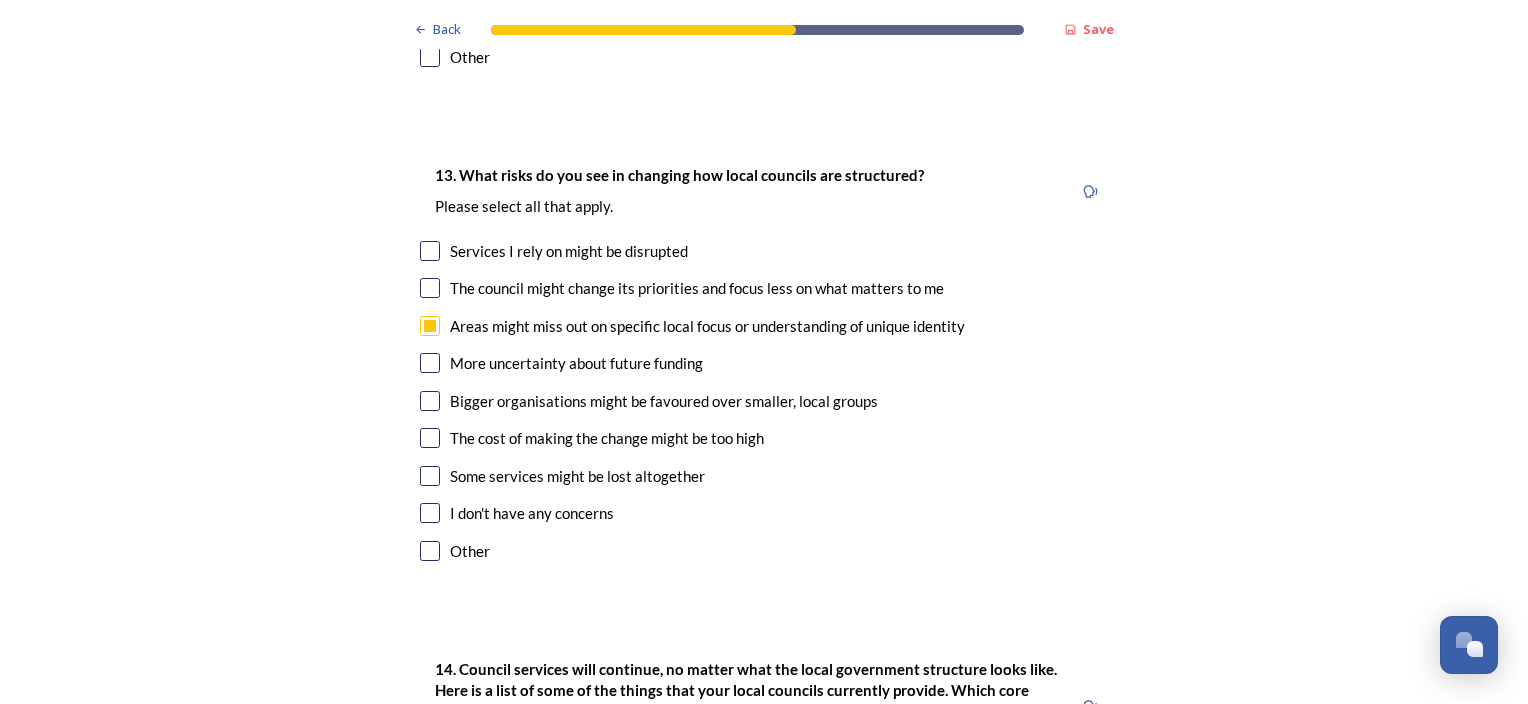 click at bounding box center (430, 438) 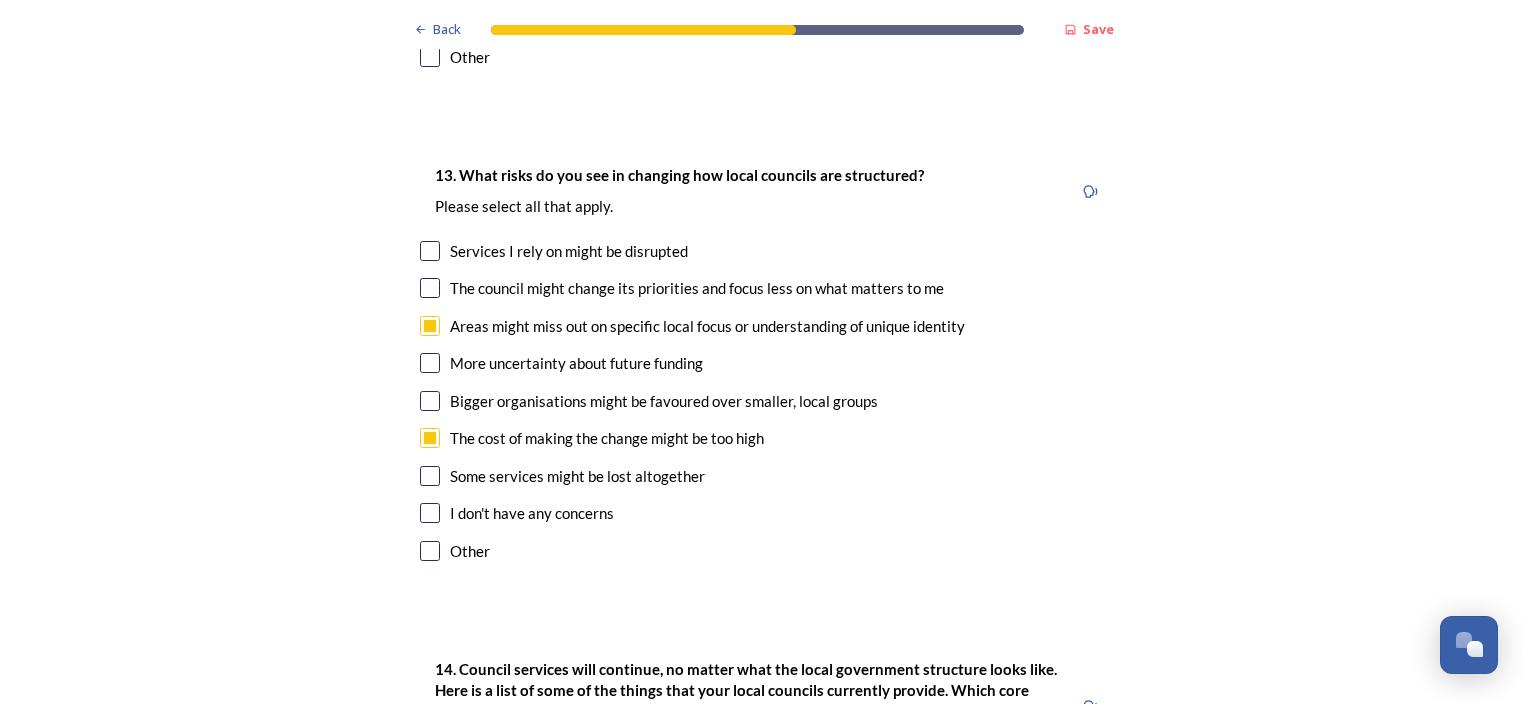 click at bounding box center (430, 476) 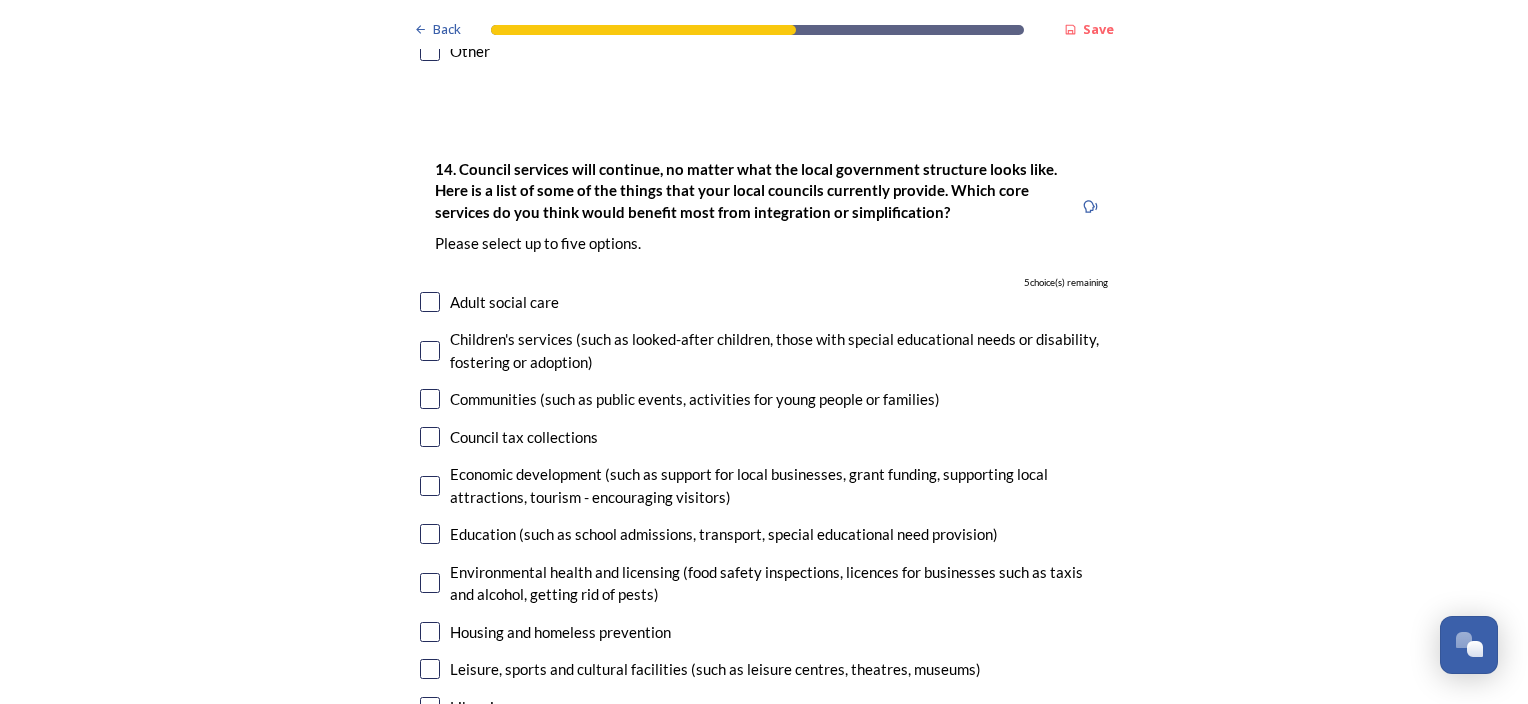 scroll, scrollTop: 4500, scrollLeft: 0, axis: vertical 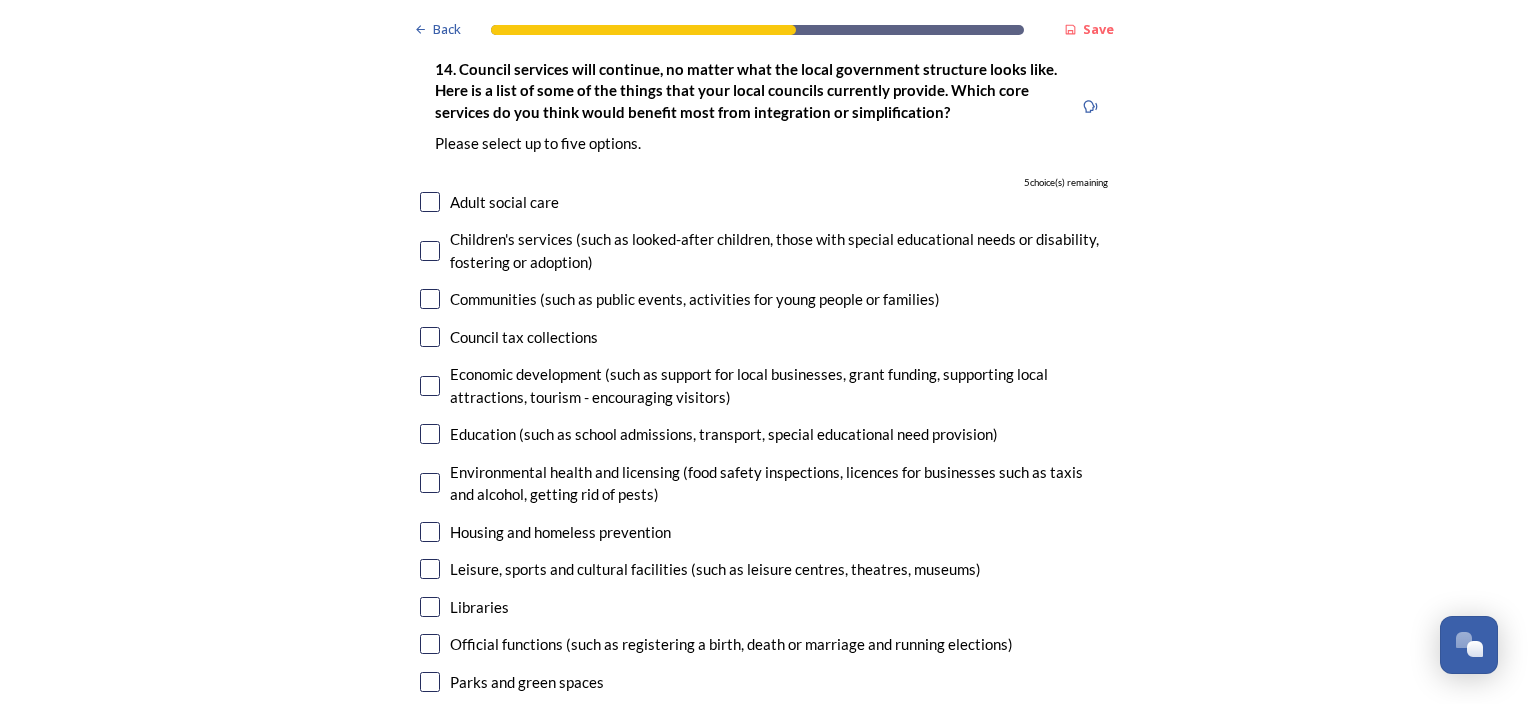 click at bounding box center [430, 532] 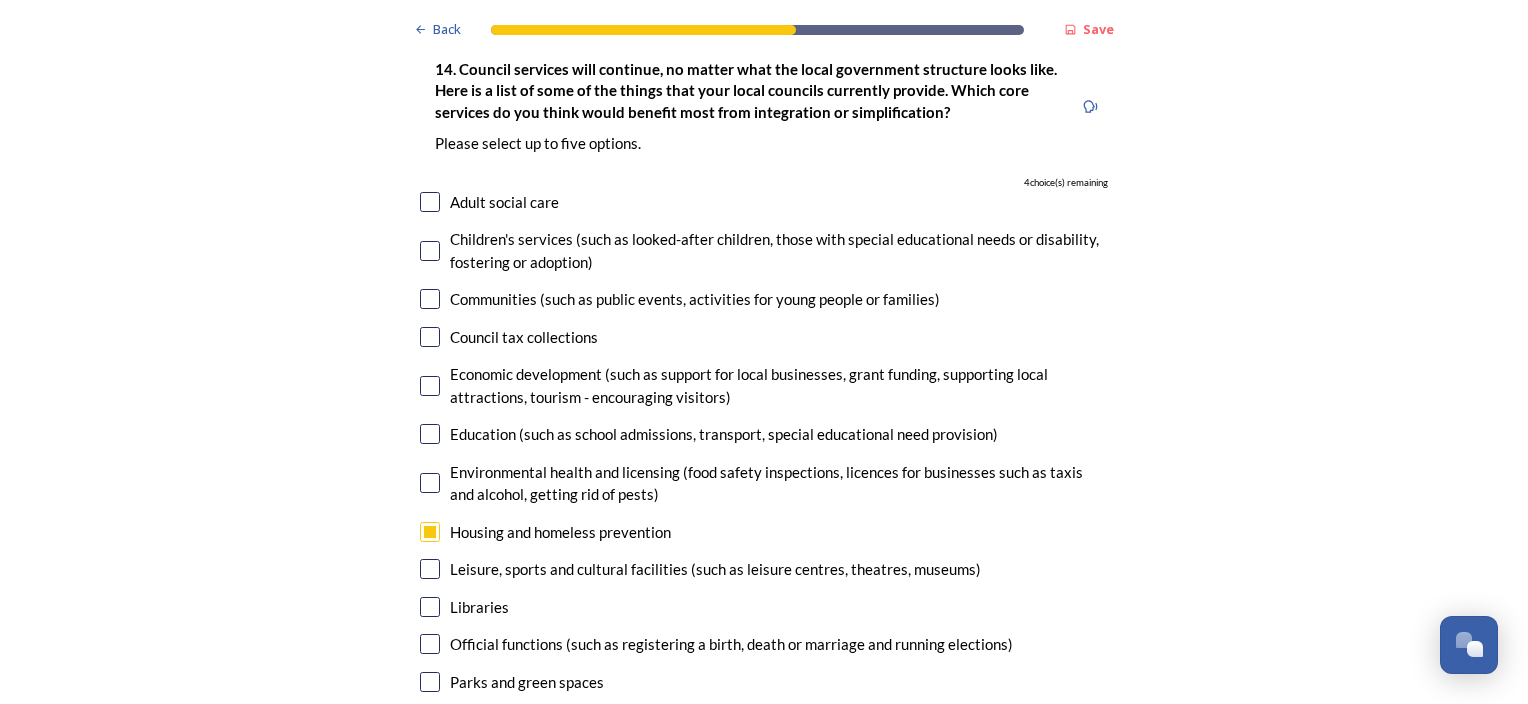click at bounding box center (430, 299) 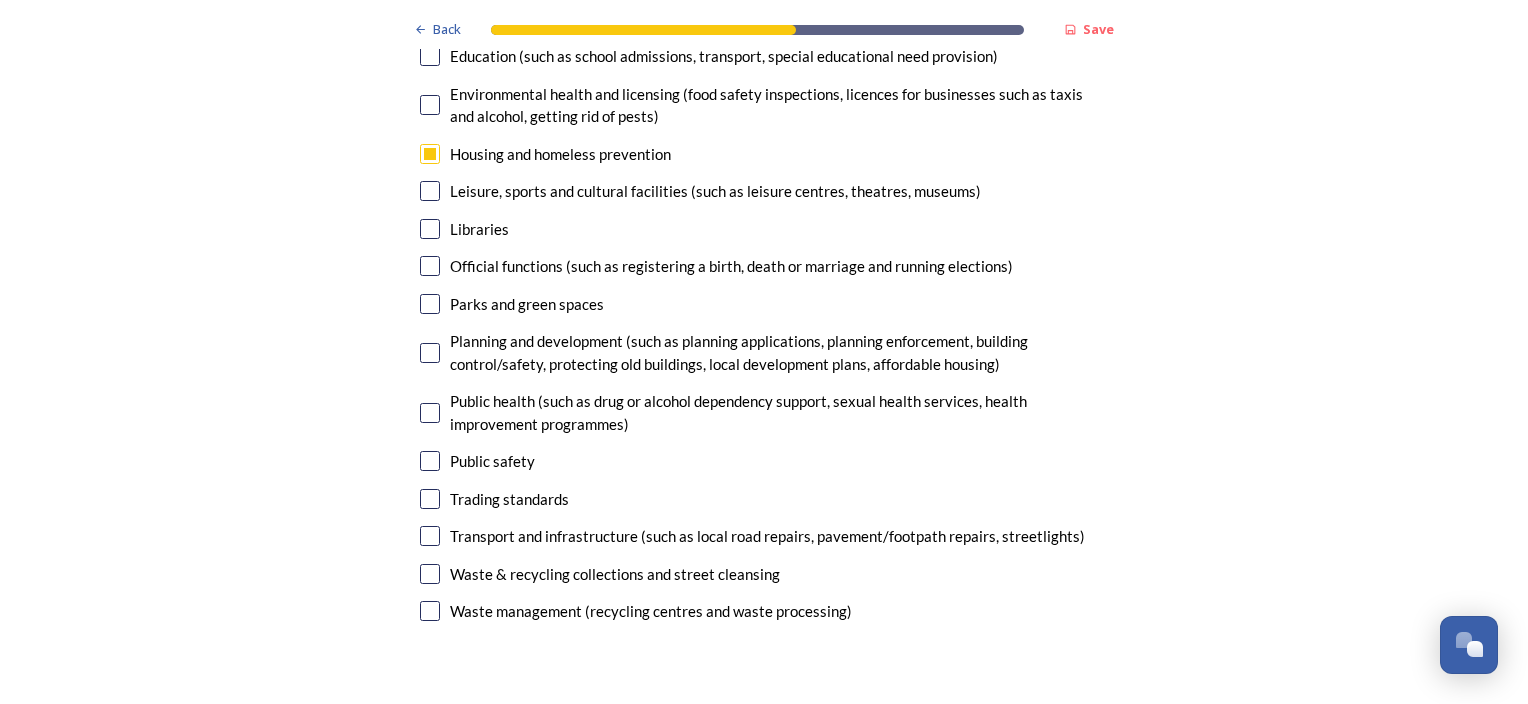 scroll, scrollTop: 4900, scrollLeft: 0, axis: vertical 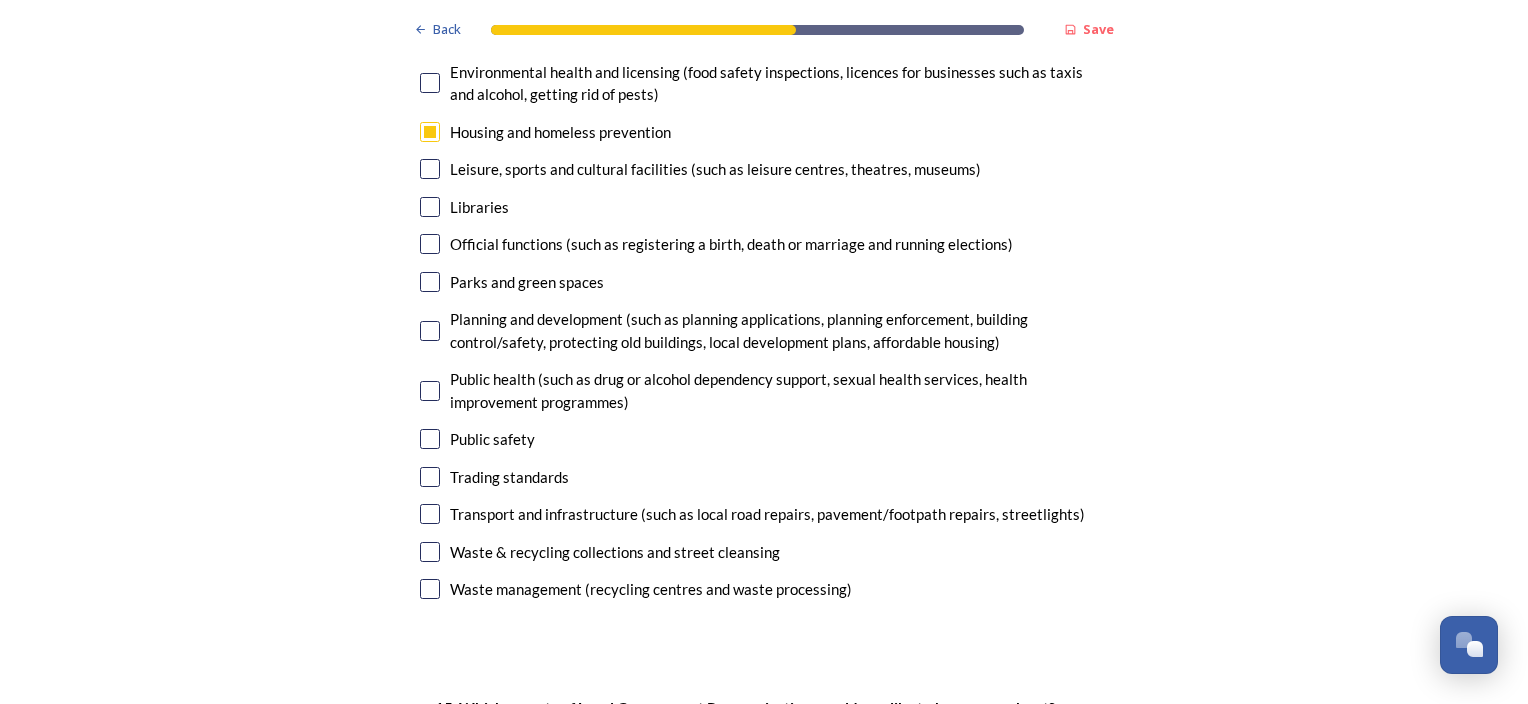 click at bounding box center (430, 552) 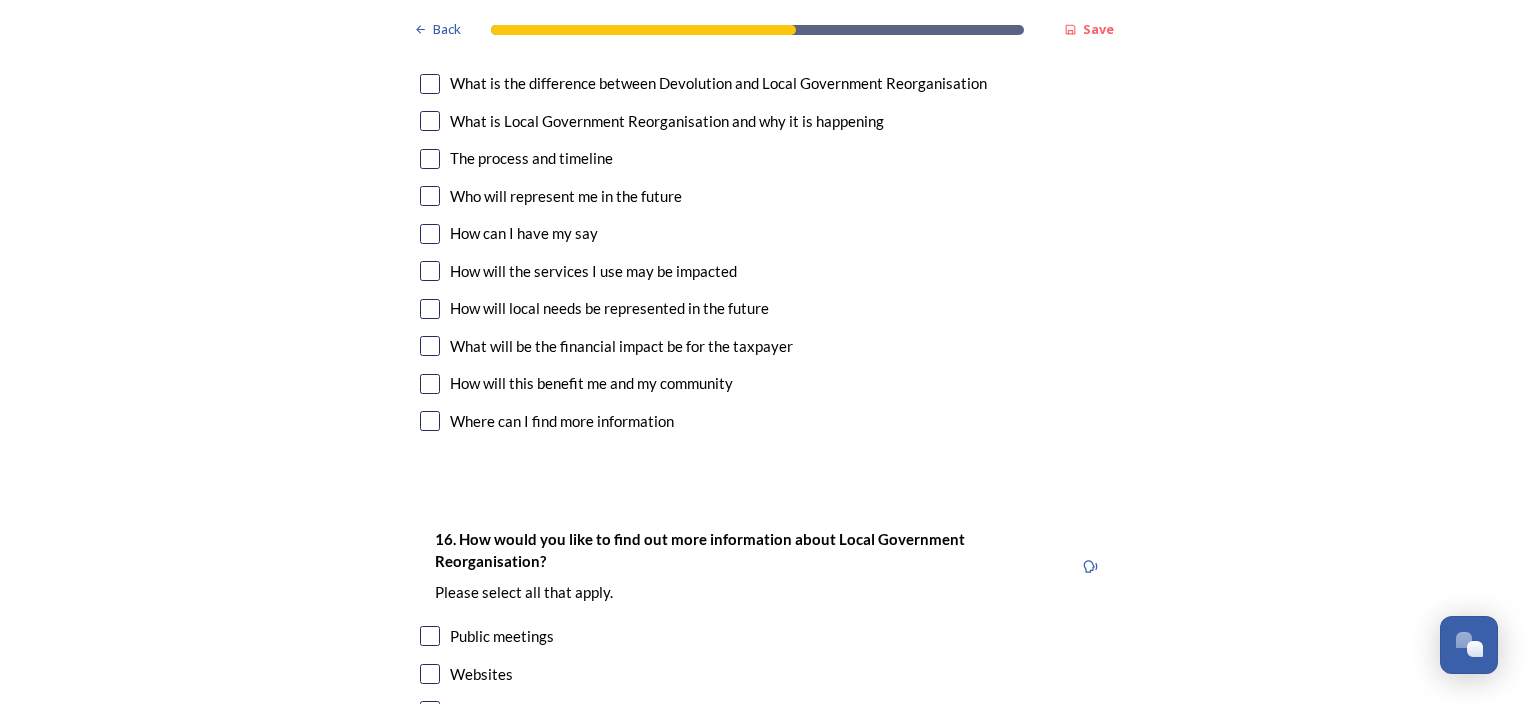 scroll, scrollTop: 5500, scrollLeft: 0, axis: vertical 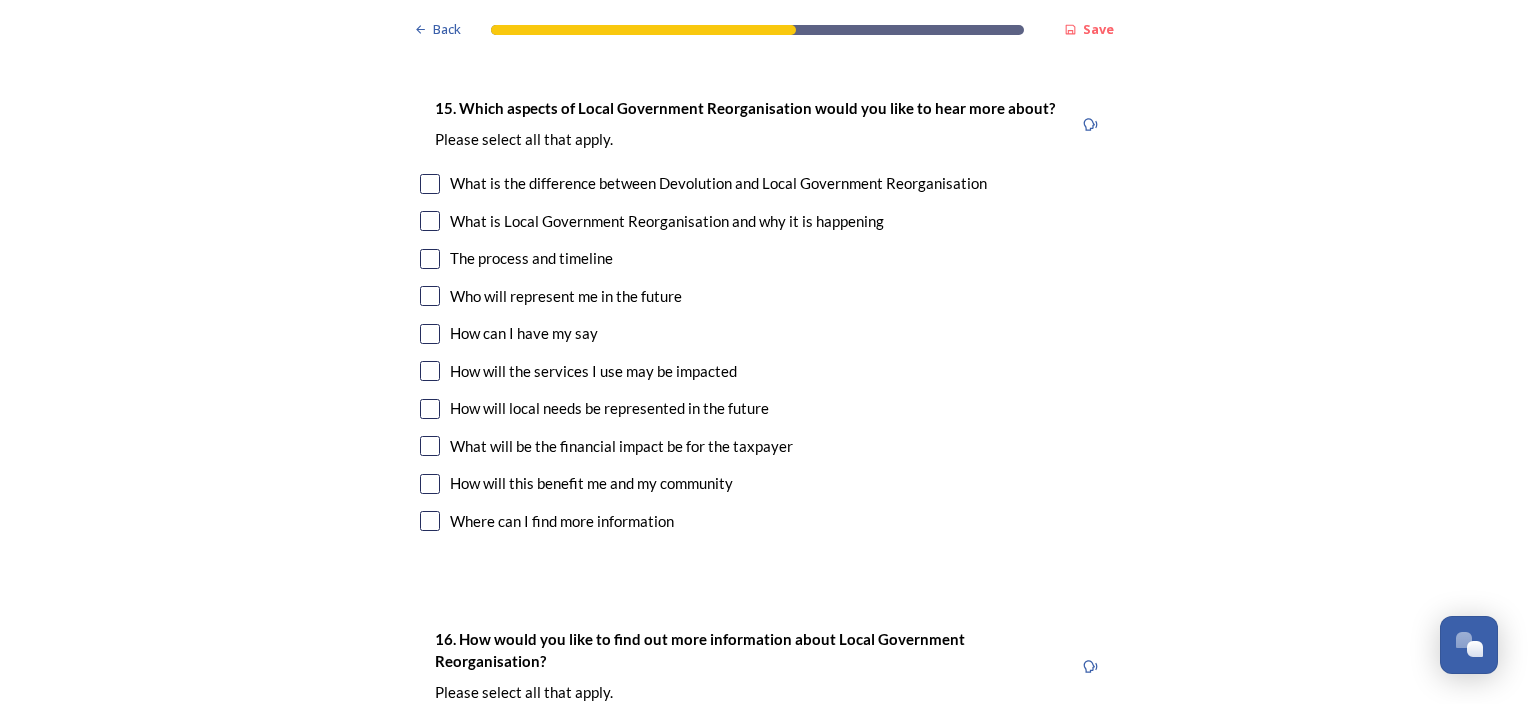 click at bounding box center [430, 296] 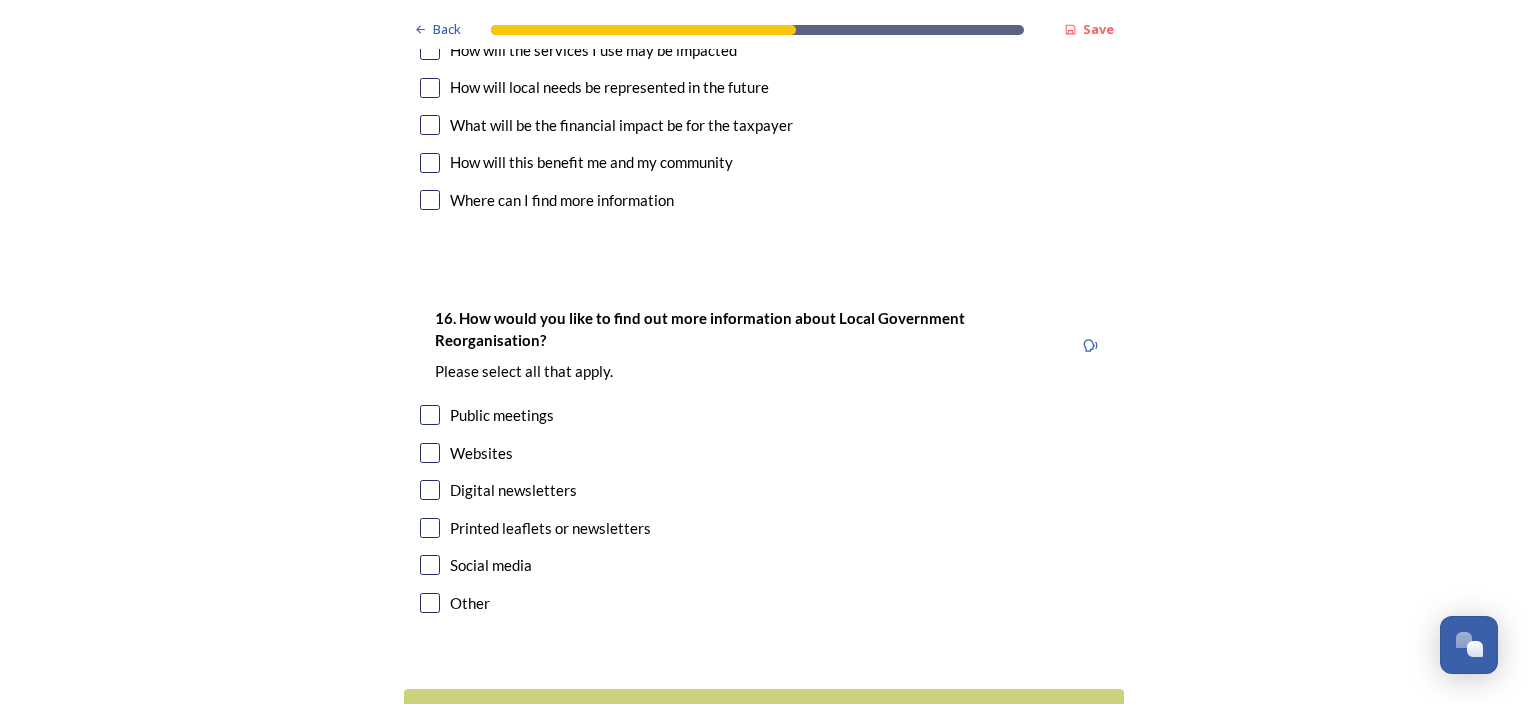scroll, scrollTop: 5900, scrollLeft: 0, axis: vertical 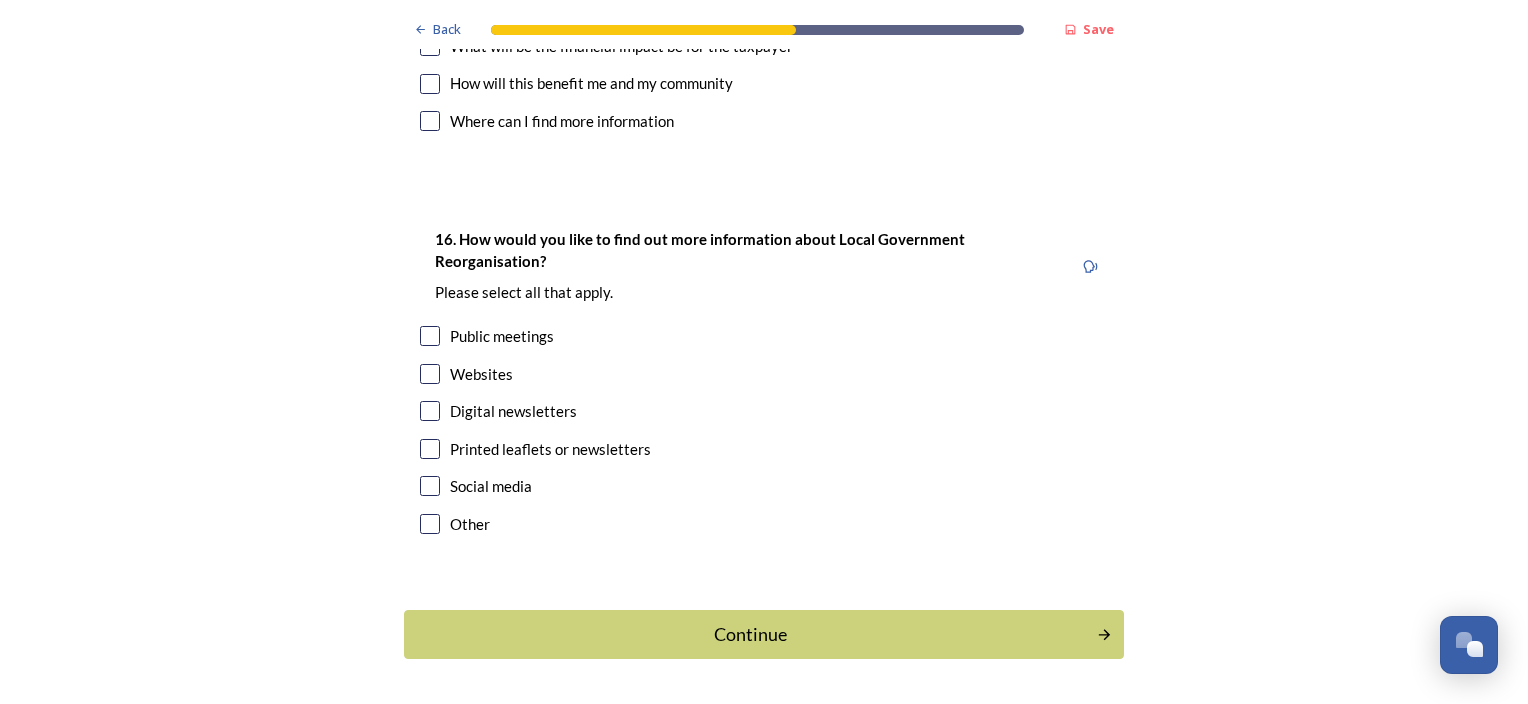click at bounding box center (430, 374) 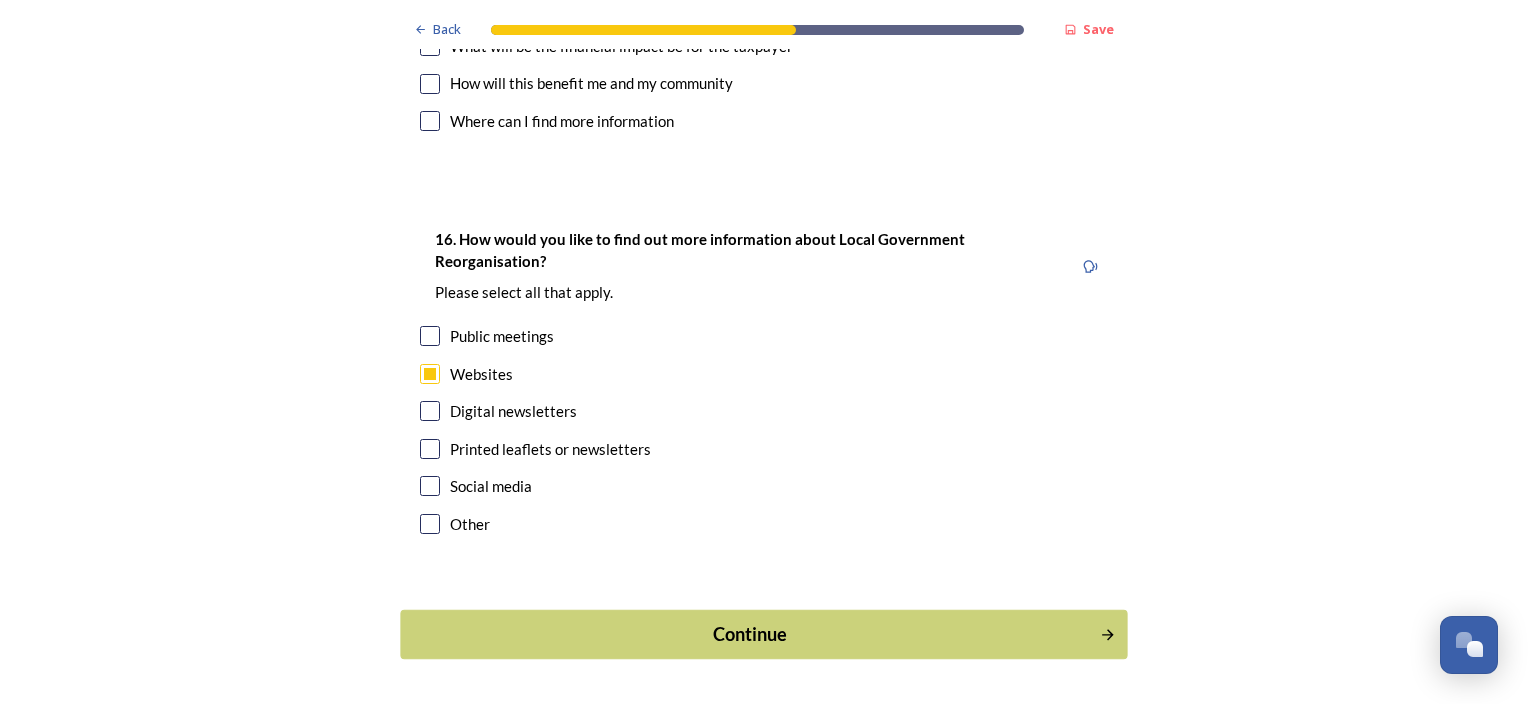 click on "Continue" at bounding box center [750, 634] 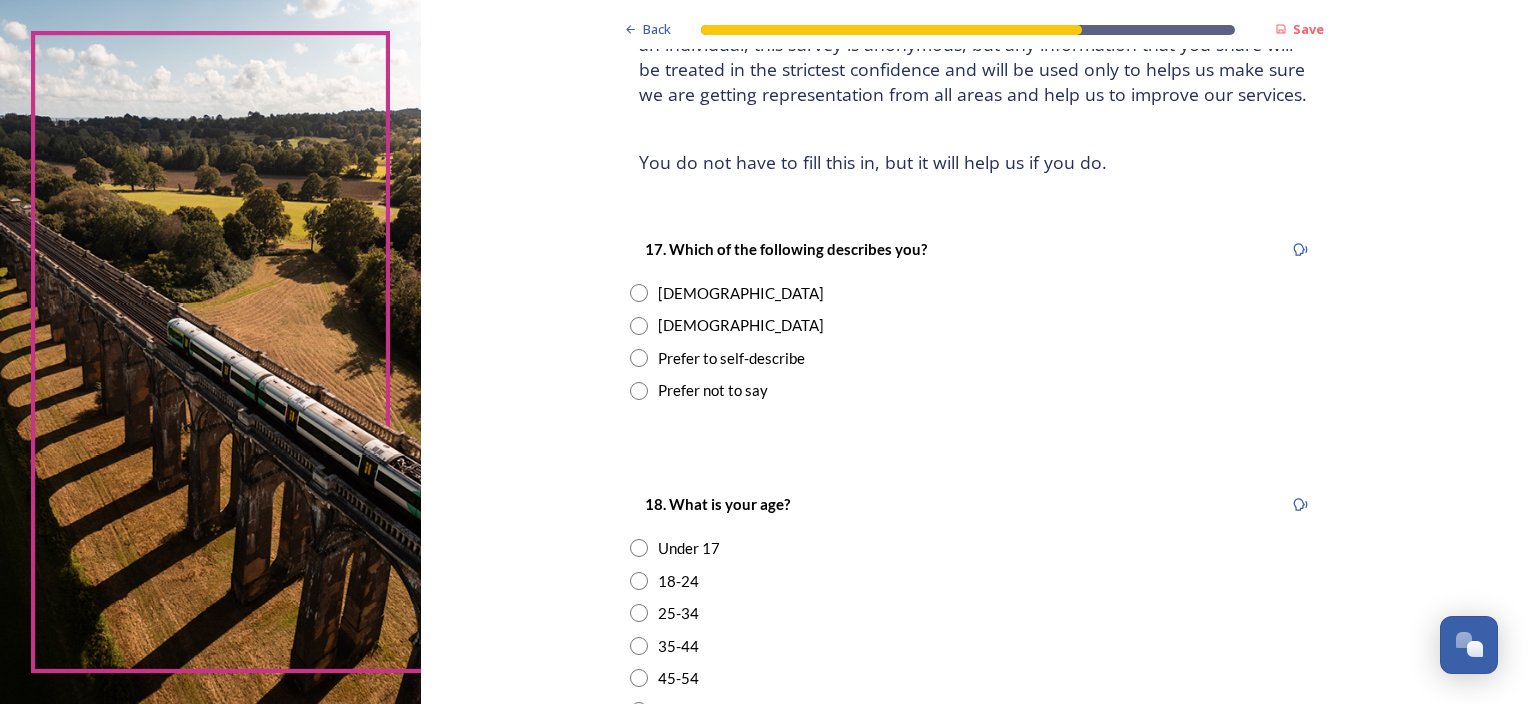 scroll, scrollTop: 200, scrollLeft: 0, axis: vertical 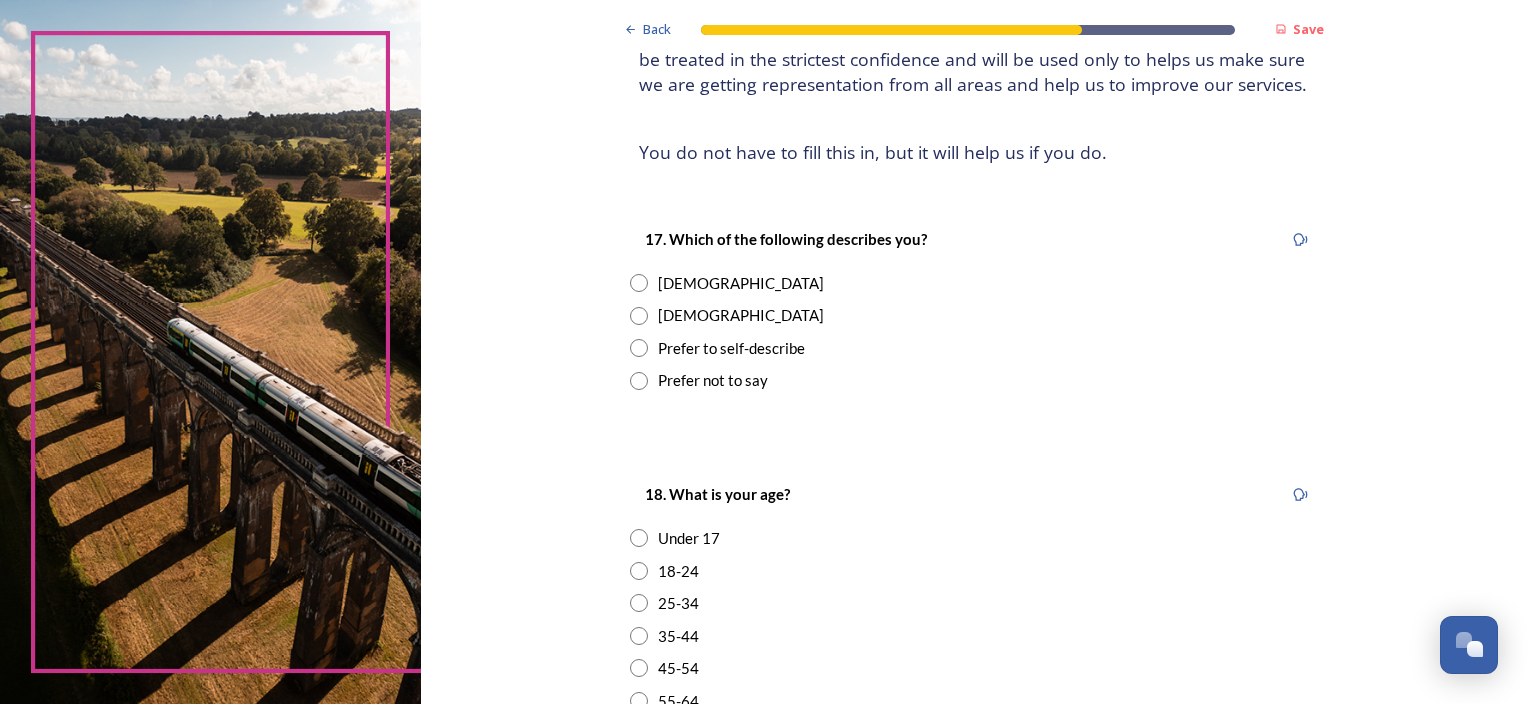click at bounding box center (639, 283) 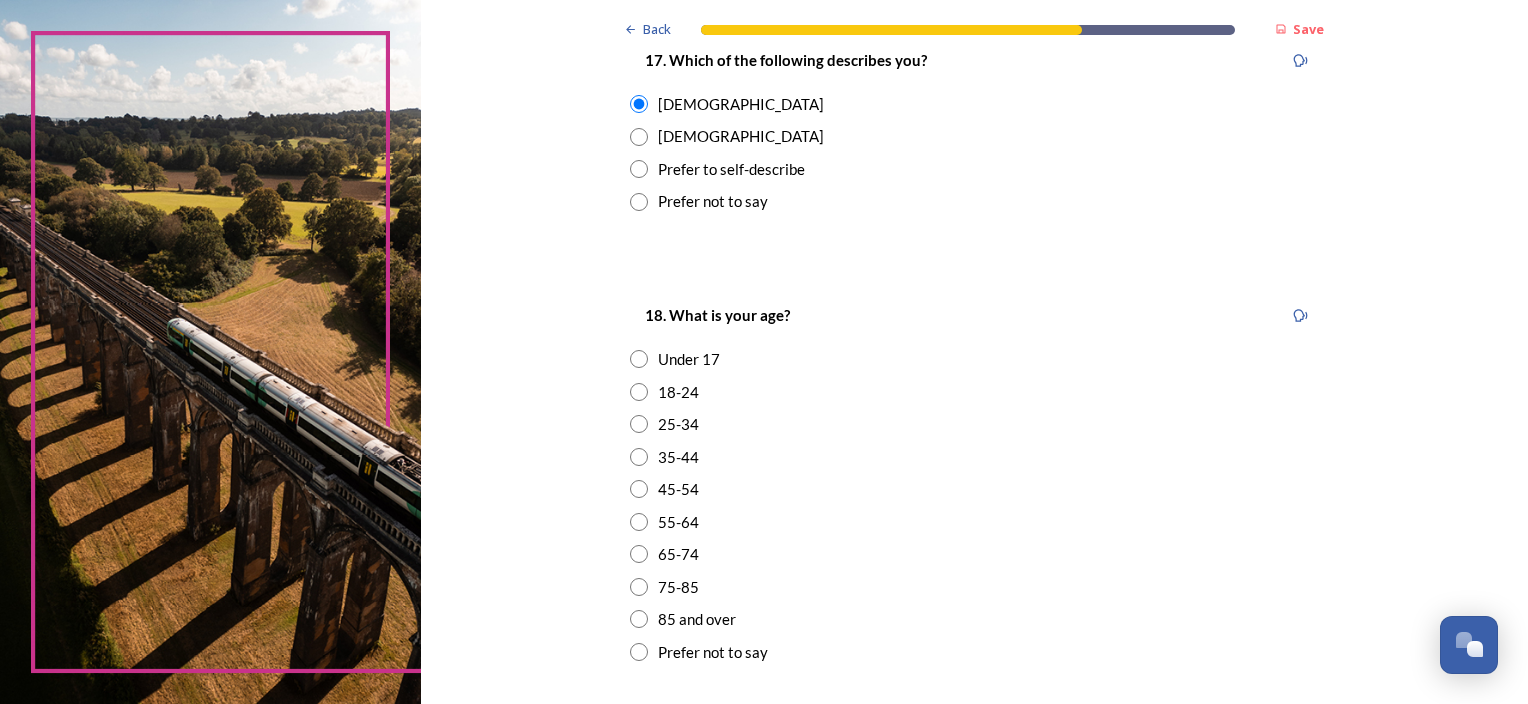 scroll, scrollTop: 400, scrollLeft: 0, axis: vertical 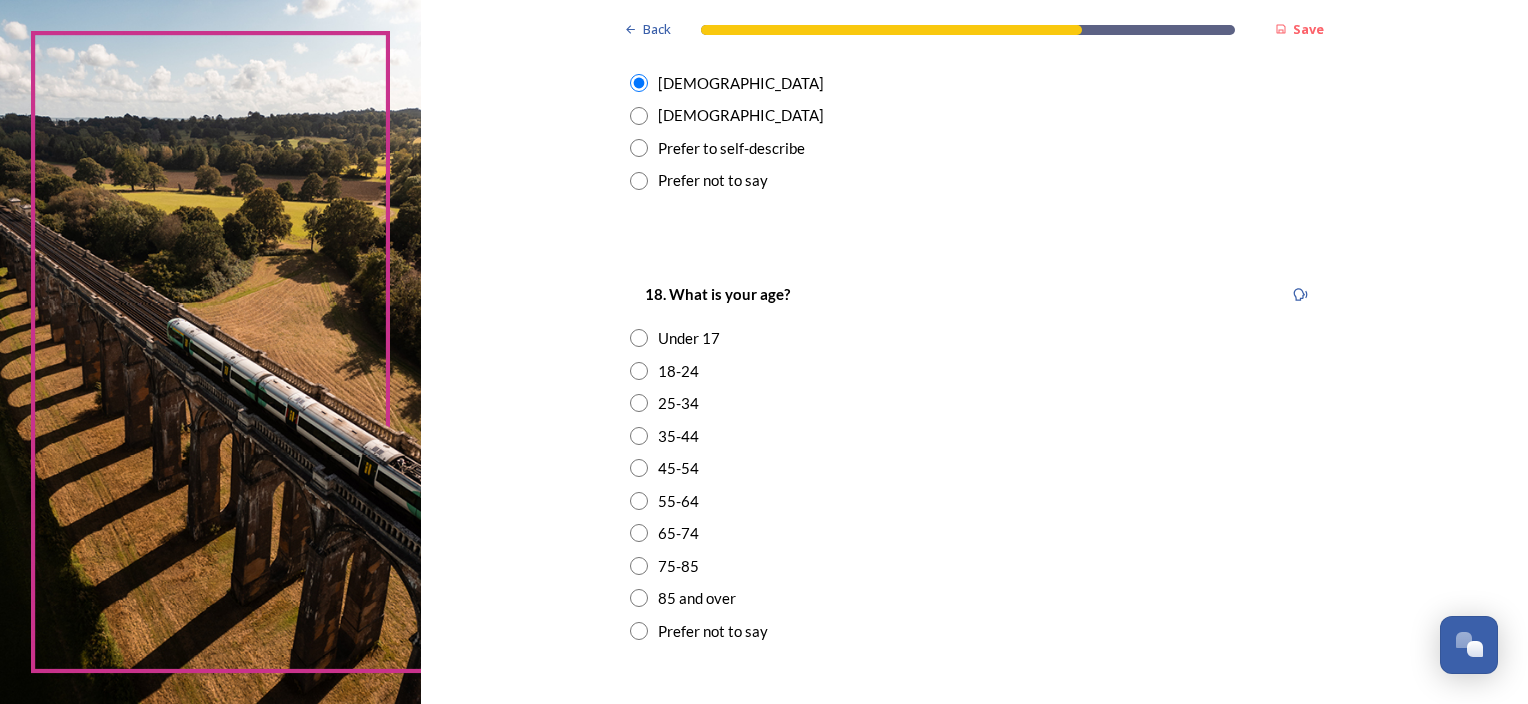 click at bounding box center [639, 468] 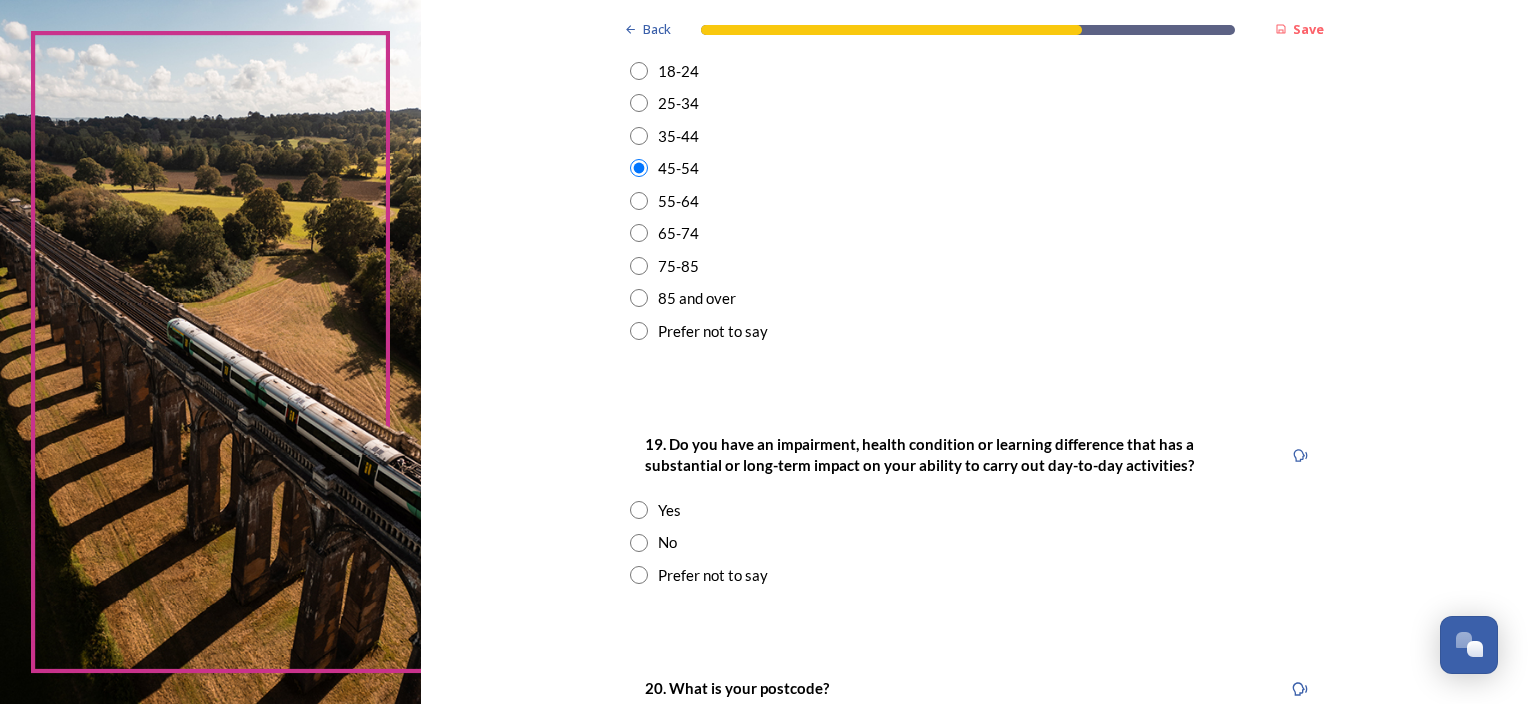 scroll, scrollTop: 800, scrollLeft: 0, axis: vertical 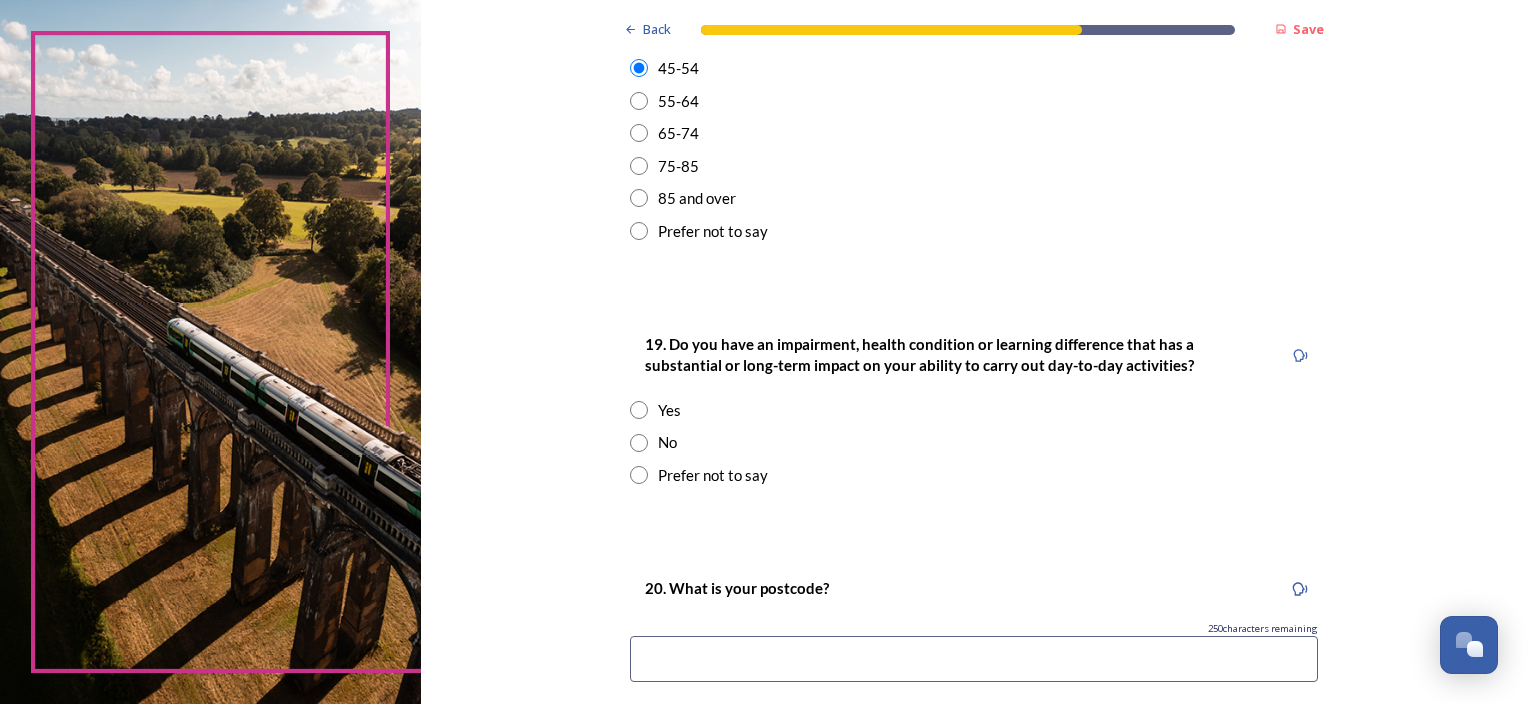 click at bounding box center (639, 443) 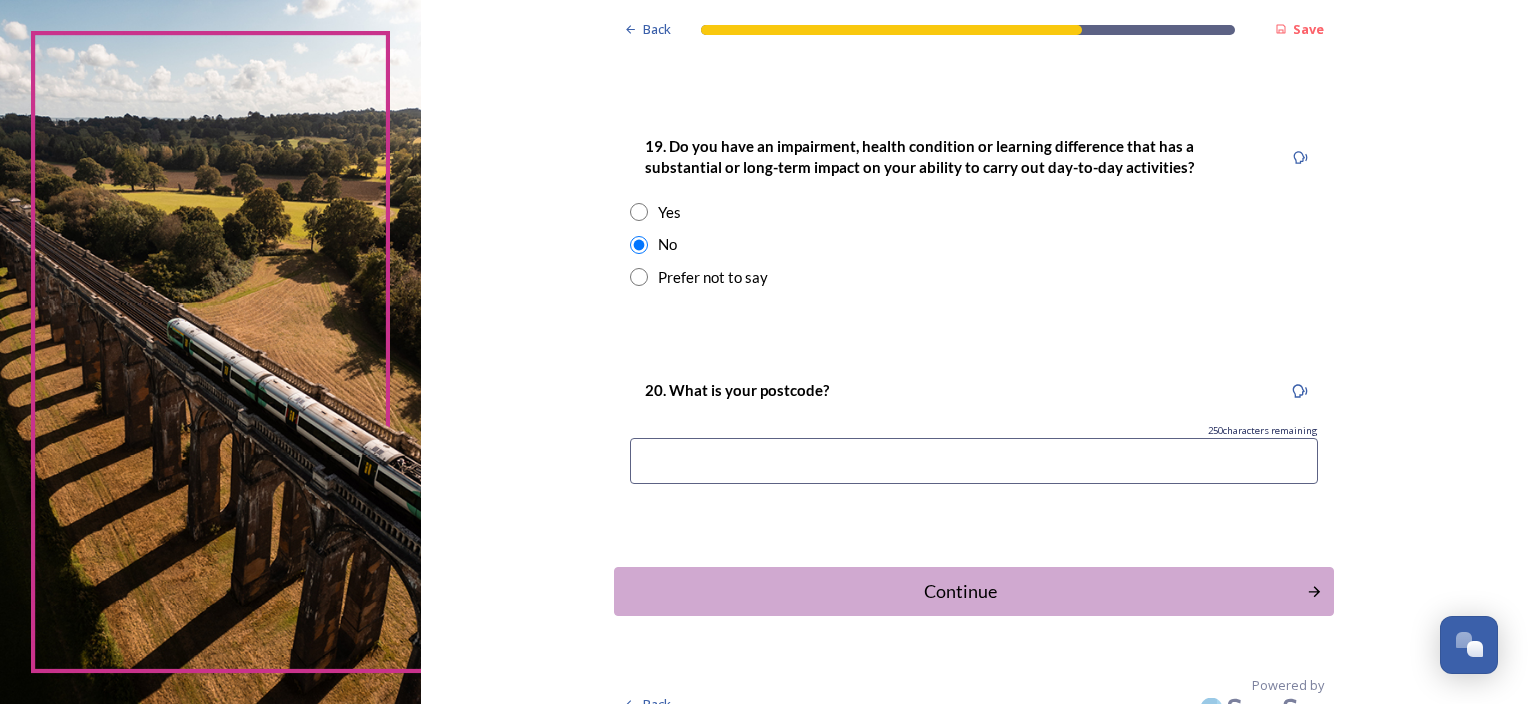 scroll, scrollTop: 1000, scrollLeft: 0, axis: vertical 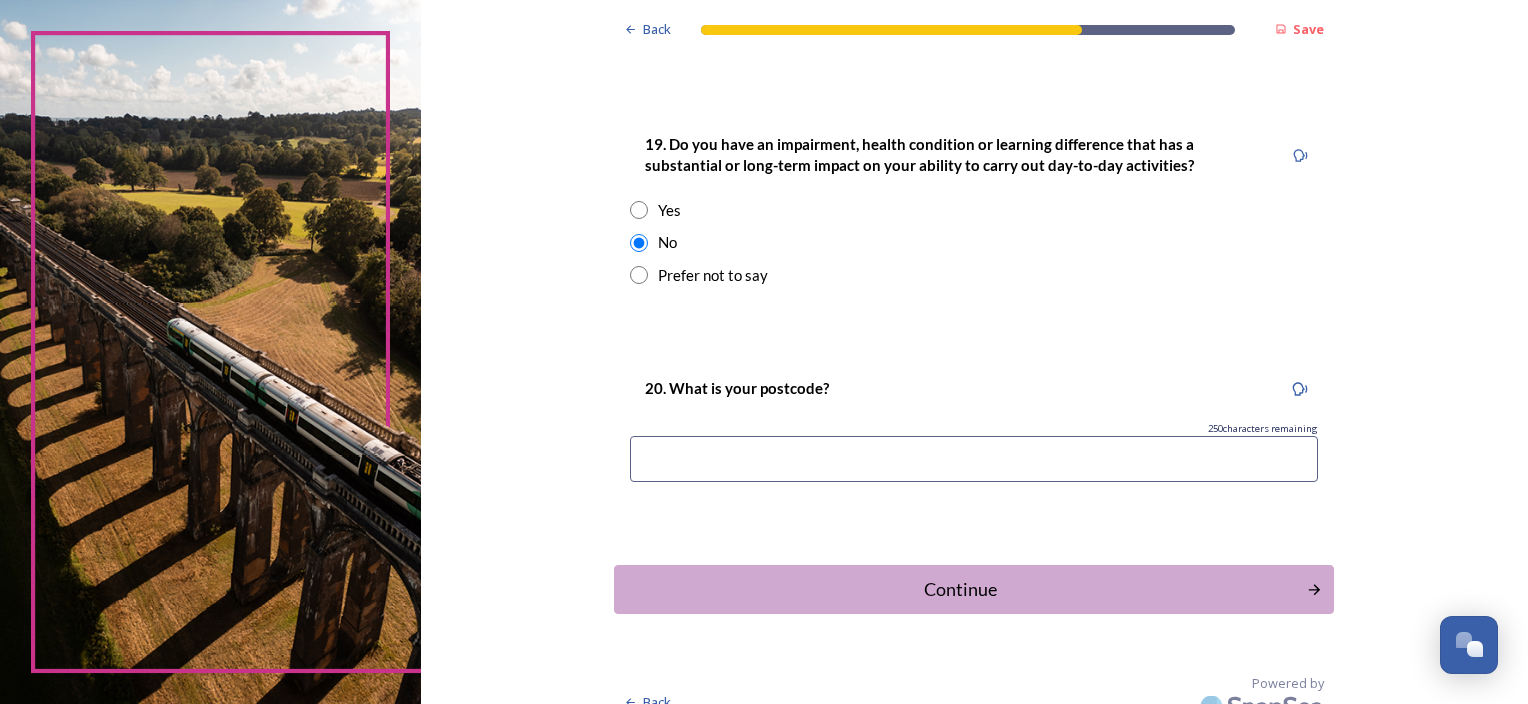 click at bounding box center [974, 459] 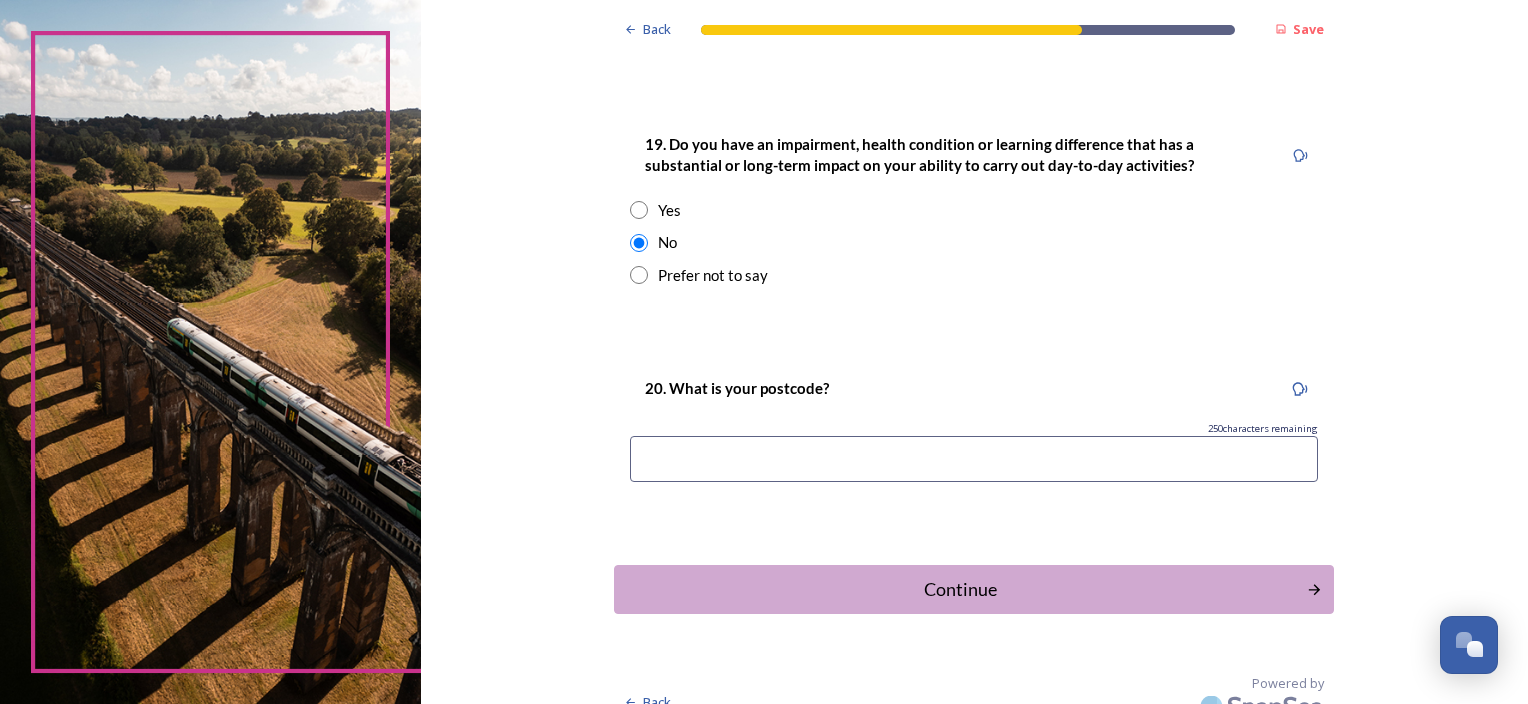 click at bounding box center (974, 459) 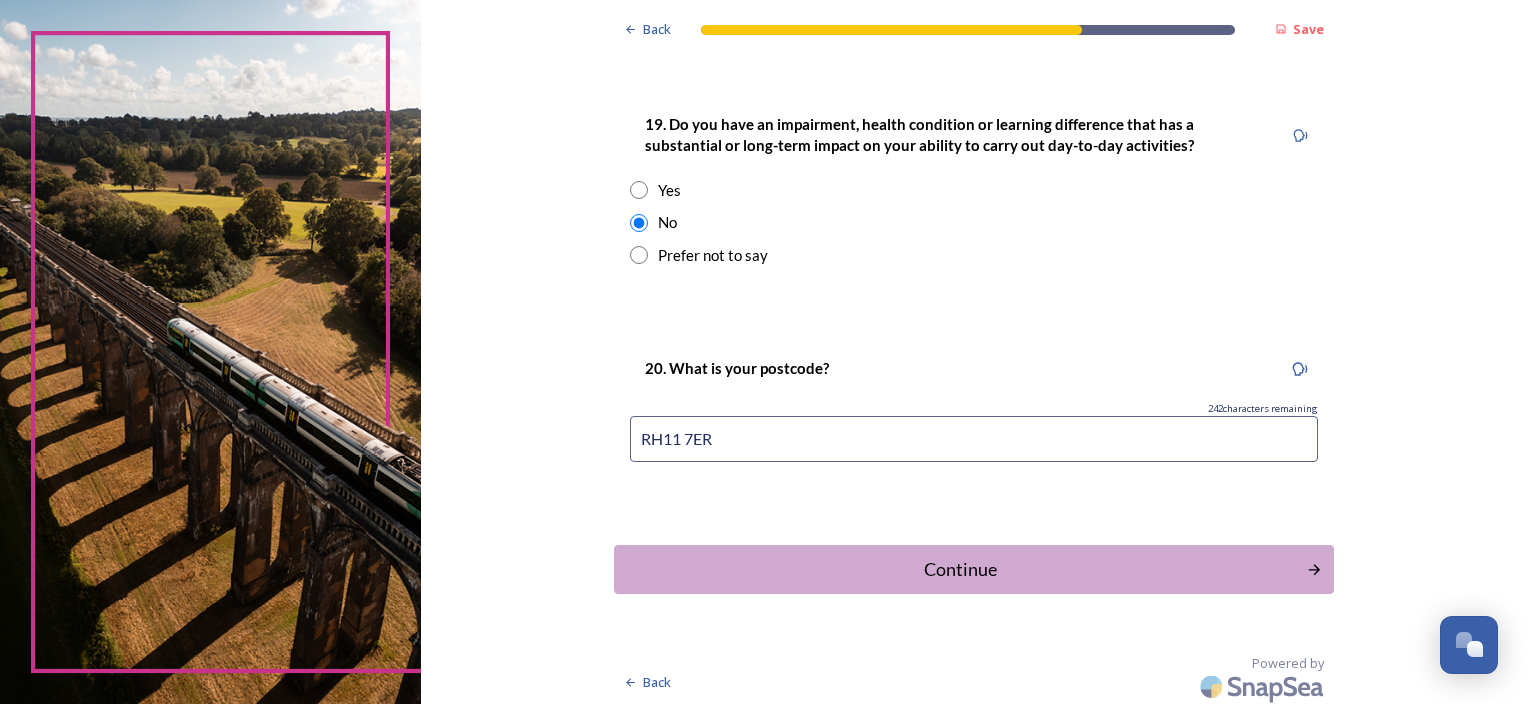 scroll, scrollTop: 1025, scrollLeft: 0, axis: vertical 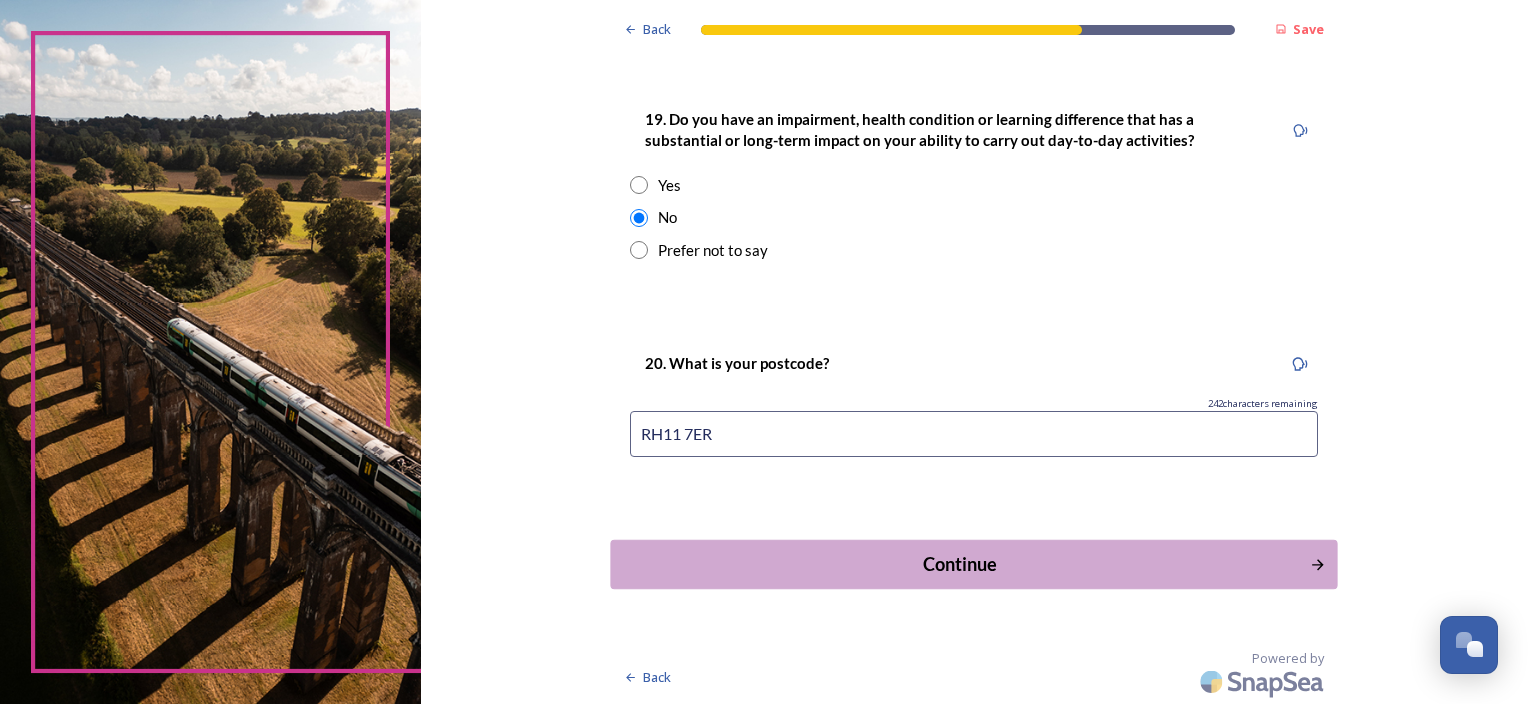 click on "Continue" at bounding box center [960, 564] 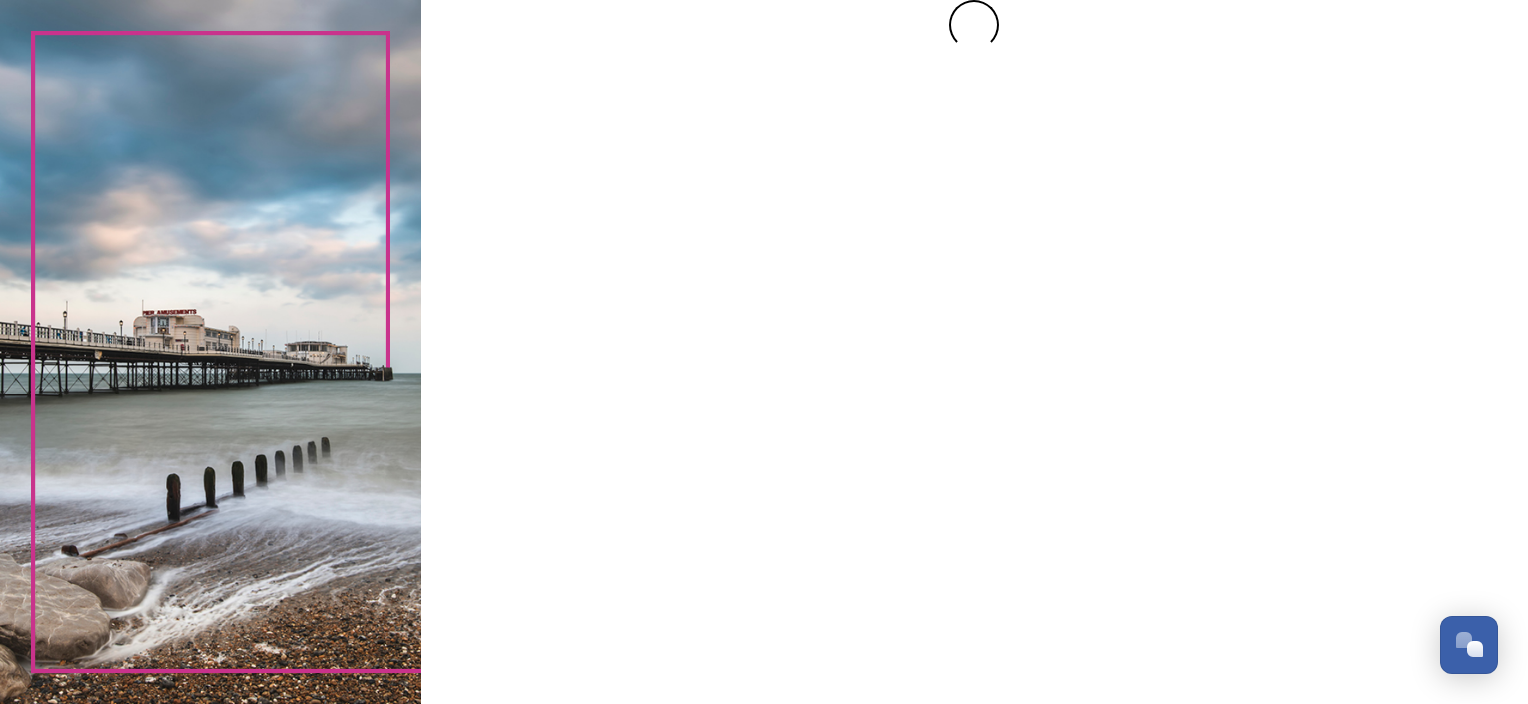 scroll, scrollTop: 0, scrollLeft: 0, axis: both 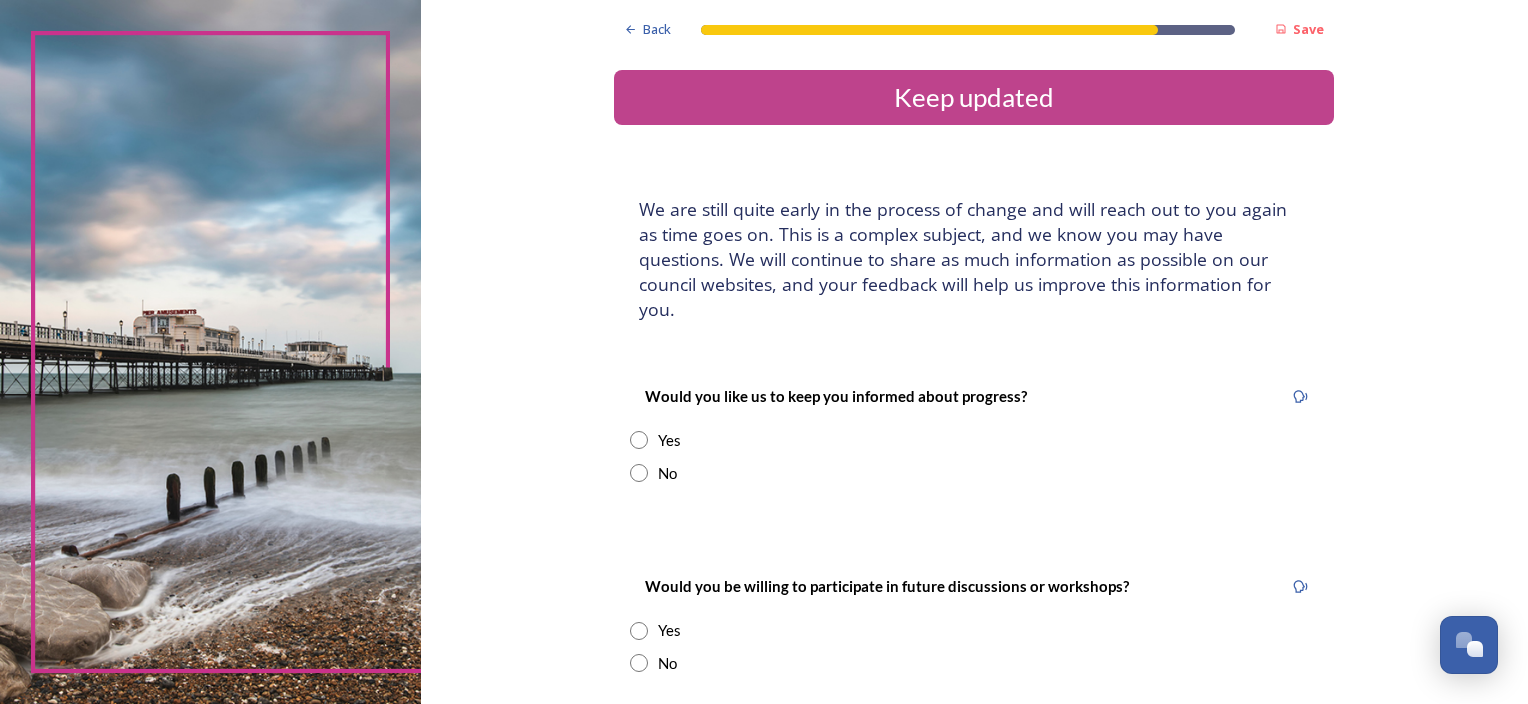 click at bounding box center [639, 440] 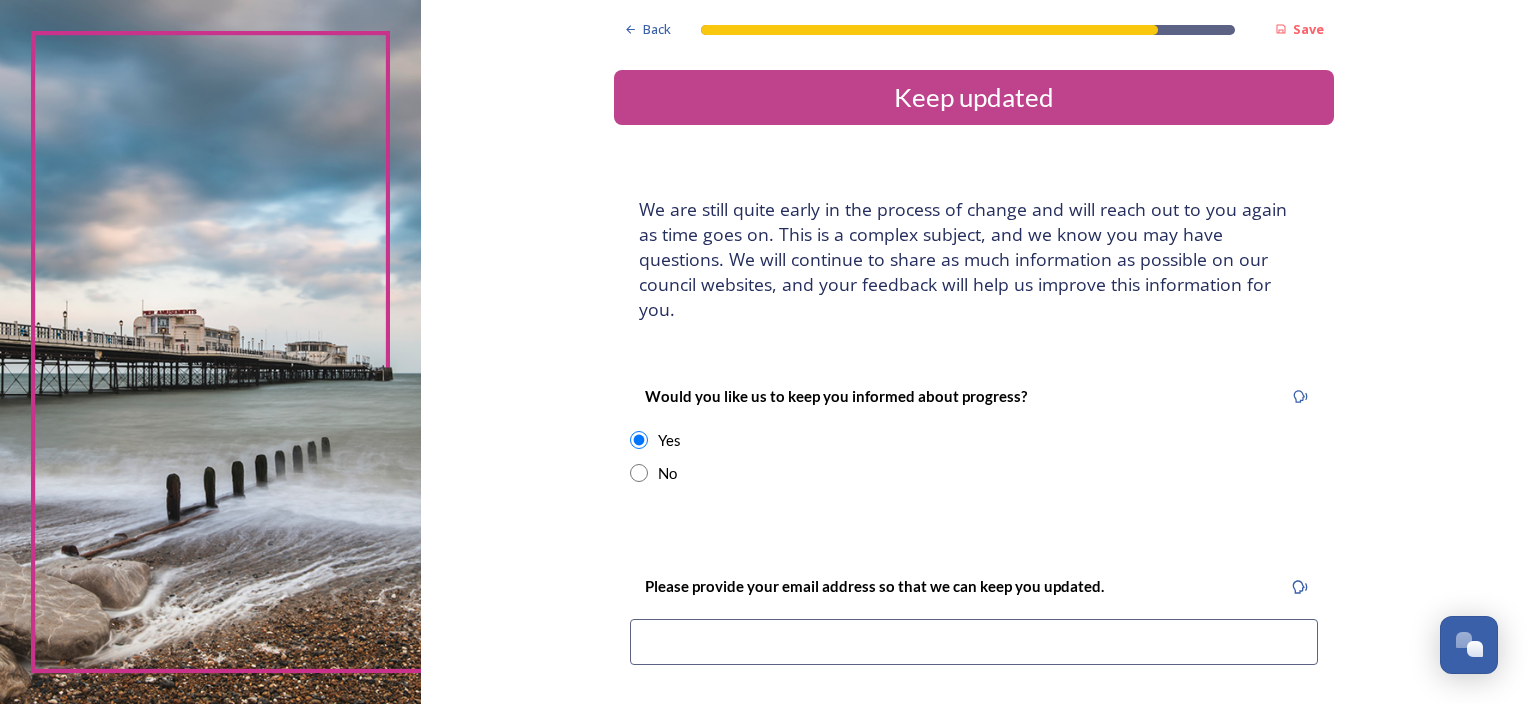 scroll, scrollTop: 100, scrollLeft: 0, axis: vertical 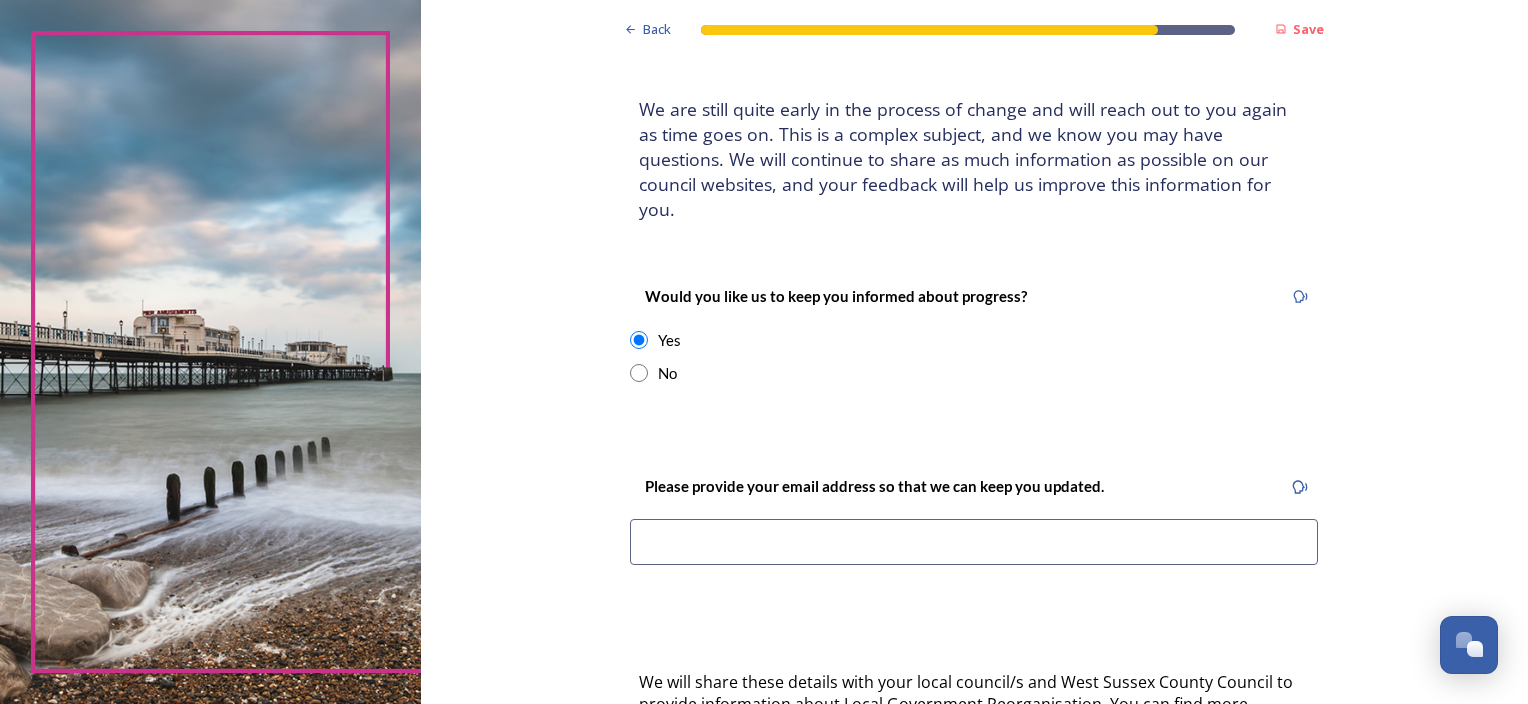 click at bounding box center [974, 542] 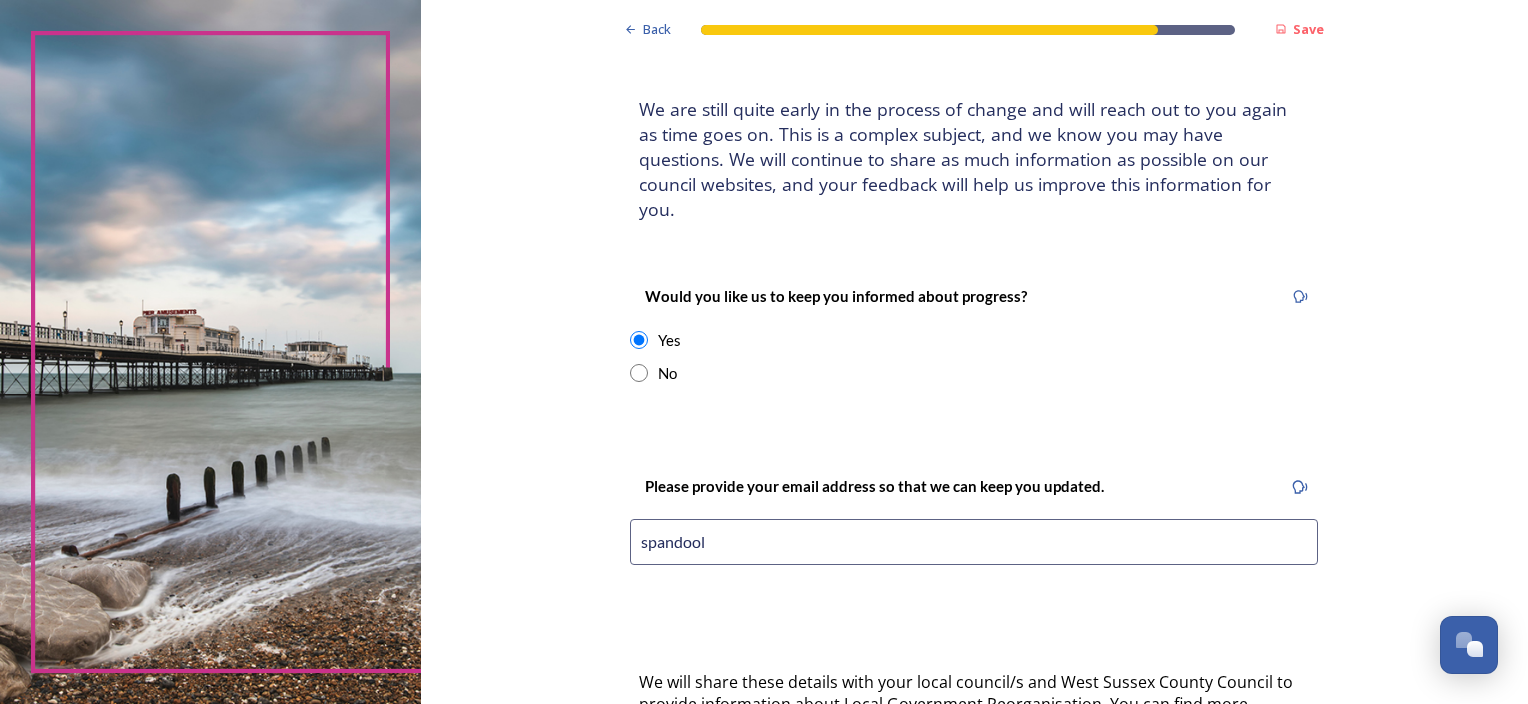 type on "spandoola@hotmail.com" 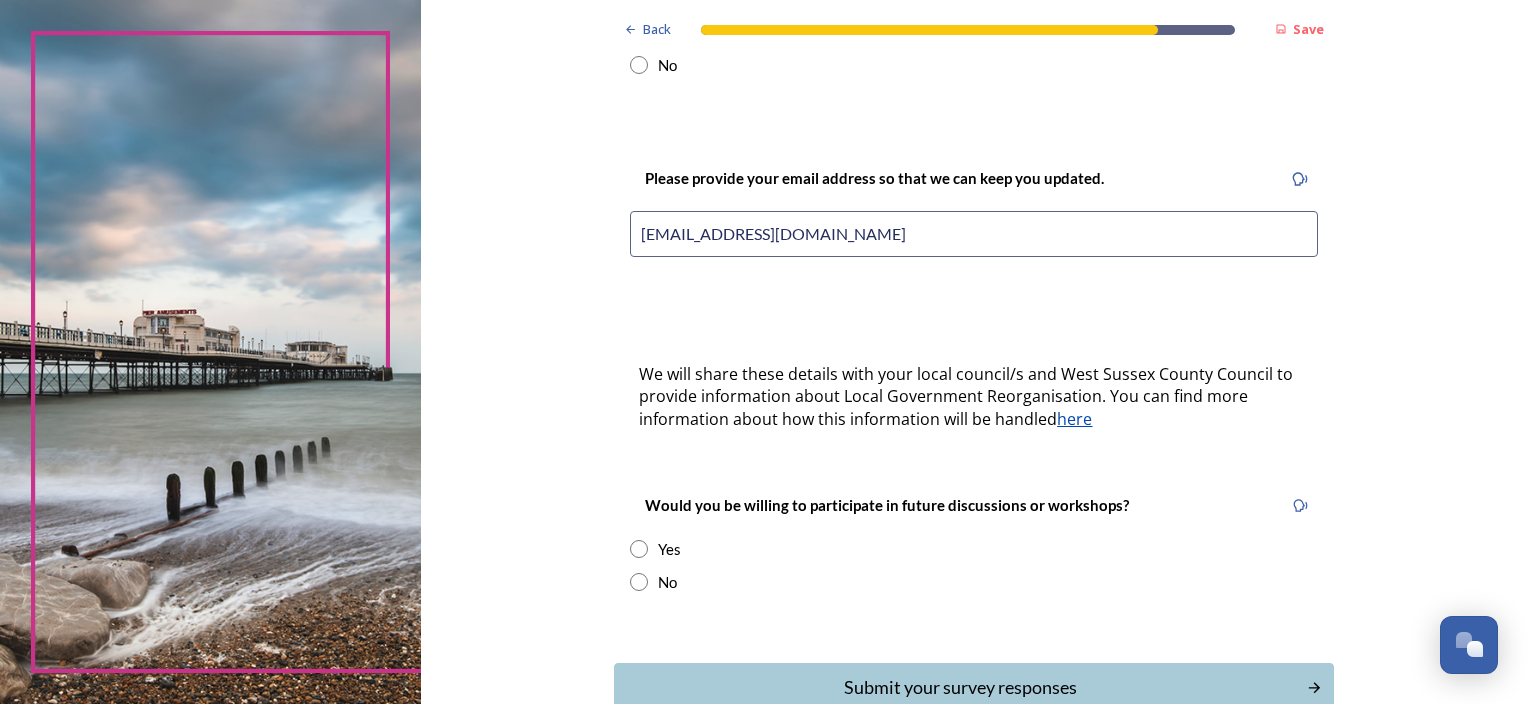 scroll, scrollTop: 506, scrollLeft: 0, axis: vertical 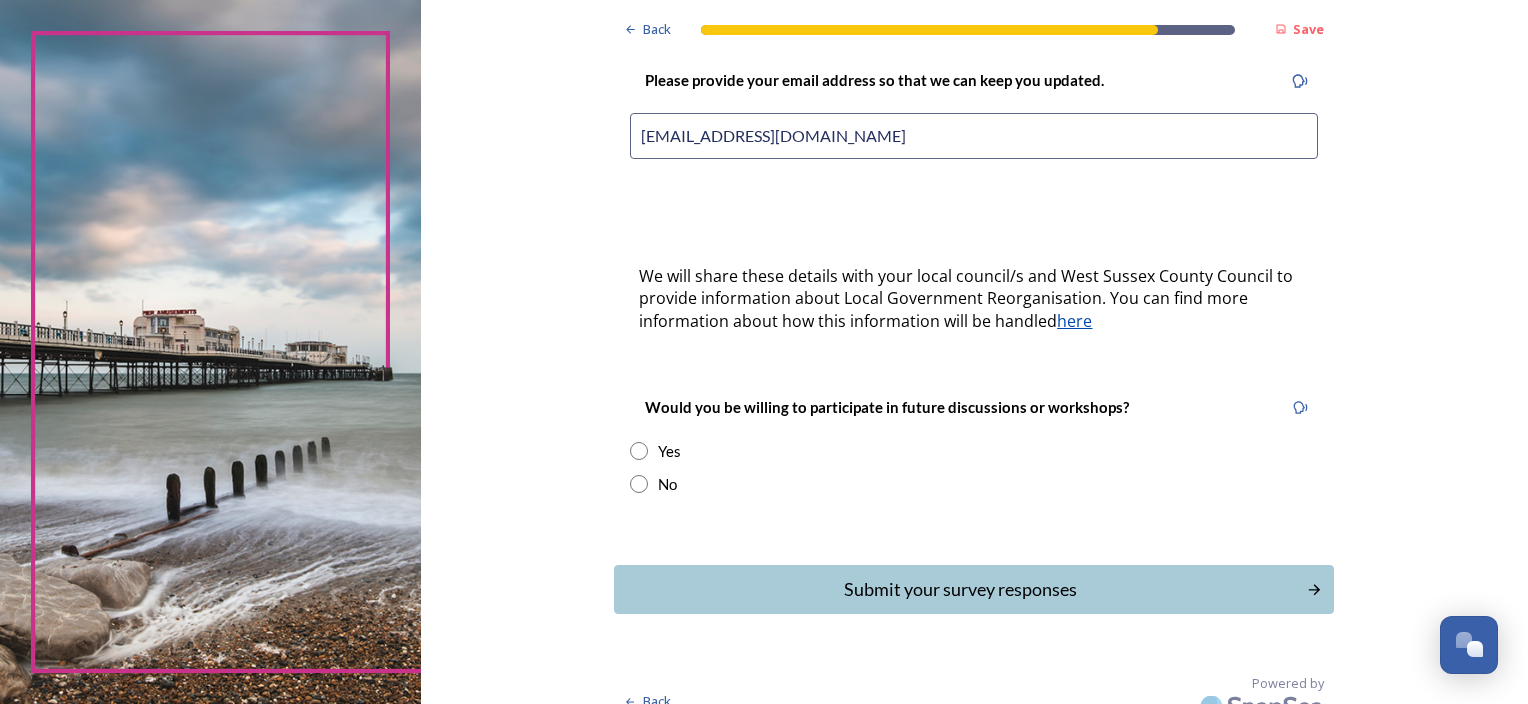 click at bounding box center (639, 484) 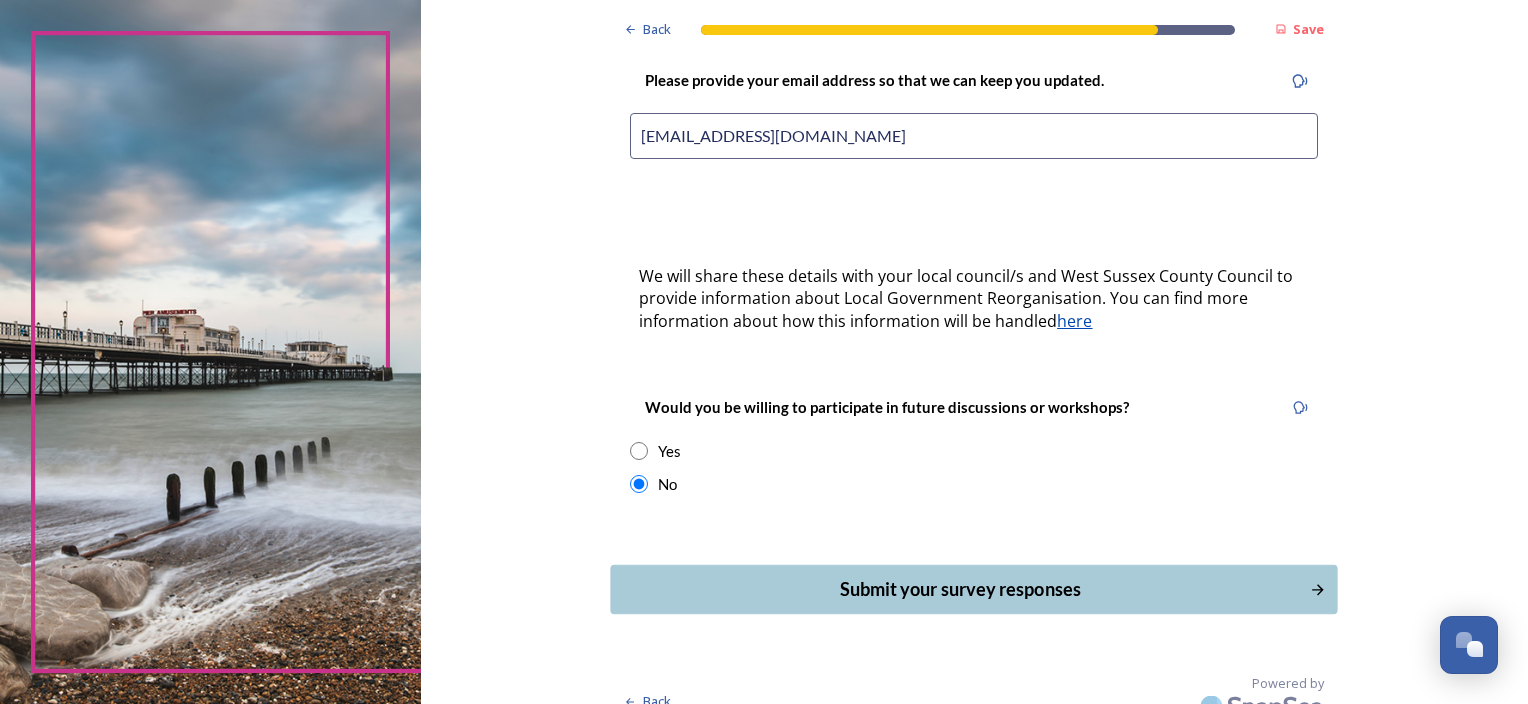 click on "Submit your survey responses" at bounding box center (974, 589) 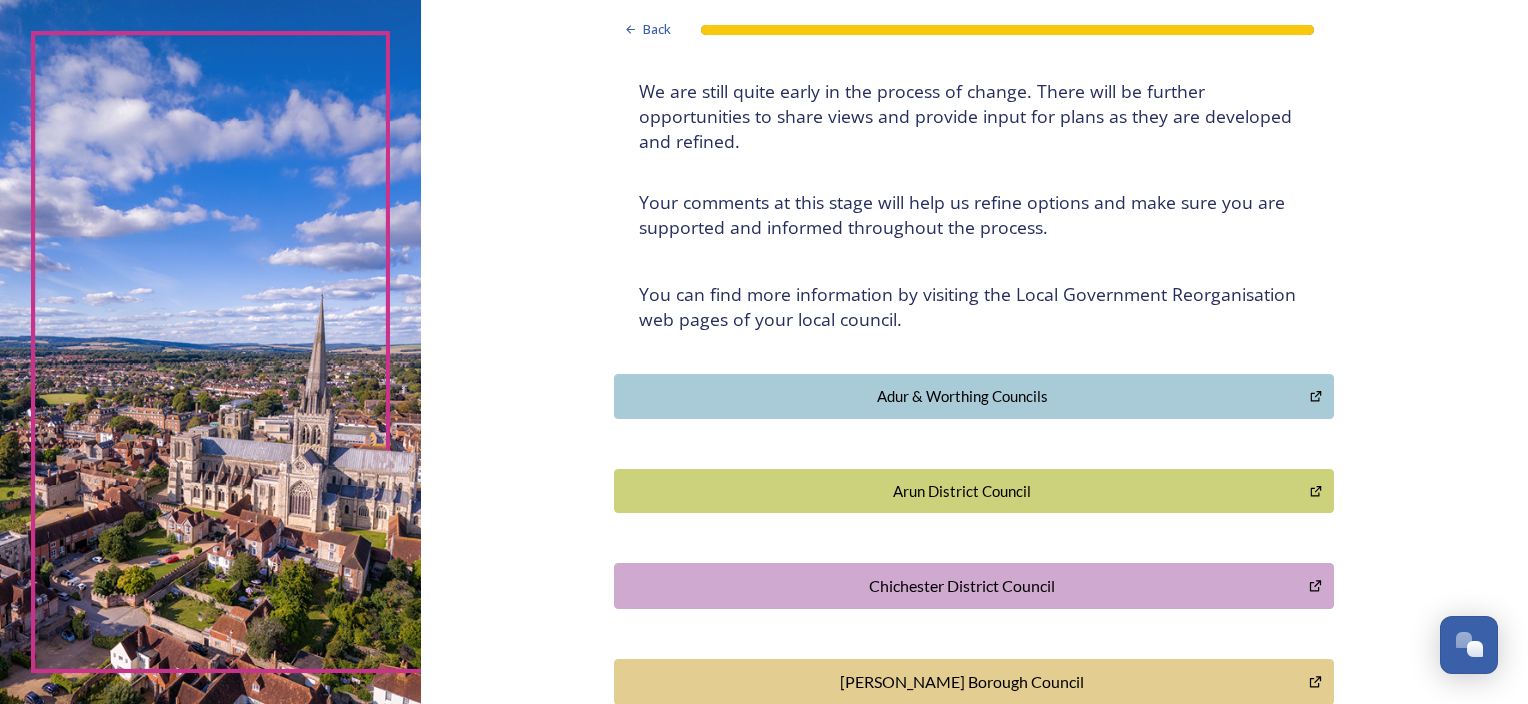 scroll, scrollTop: 200, scrollLeft: 0, axis: vertical 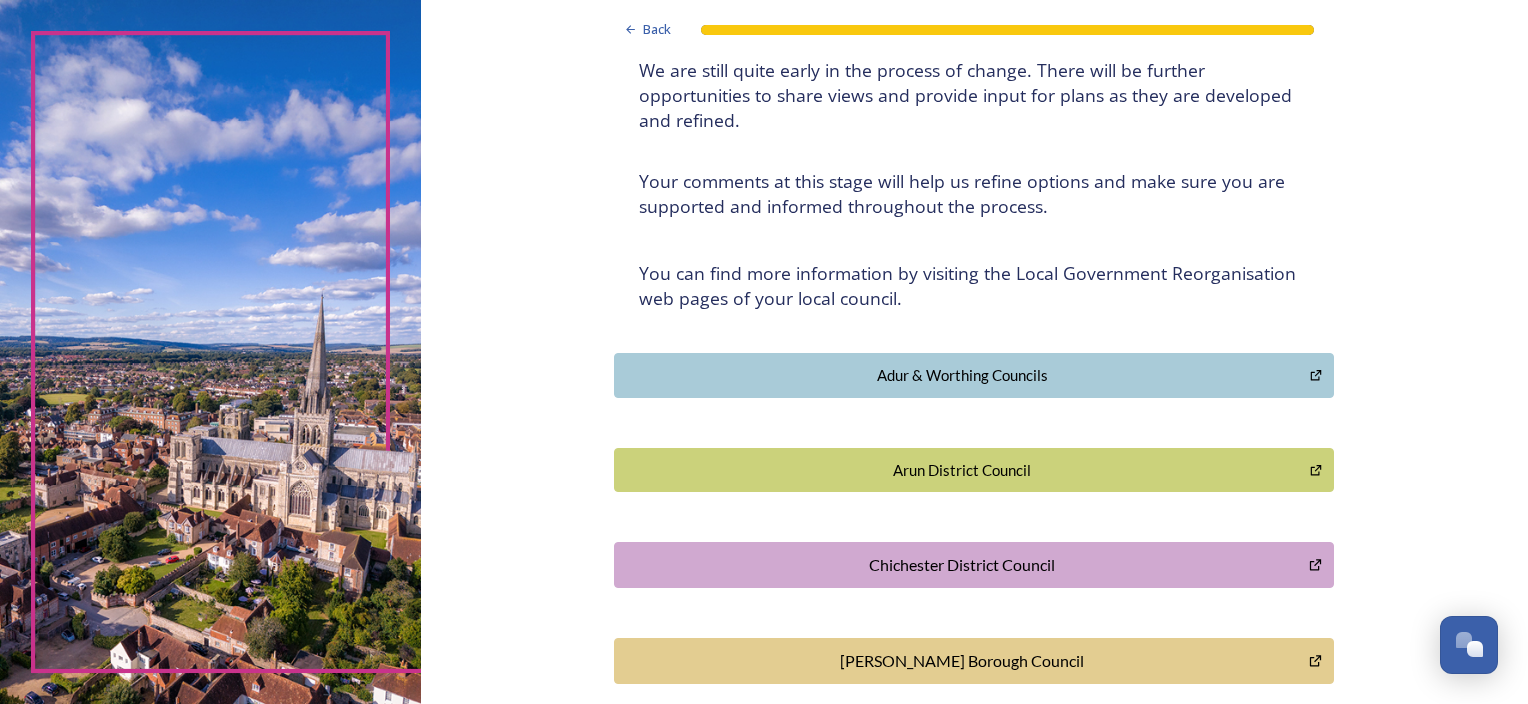 click on "Adur & Worthing Councils" at bounding box center [962, 375] 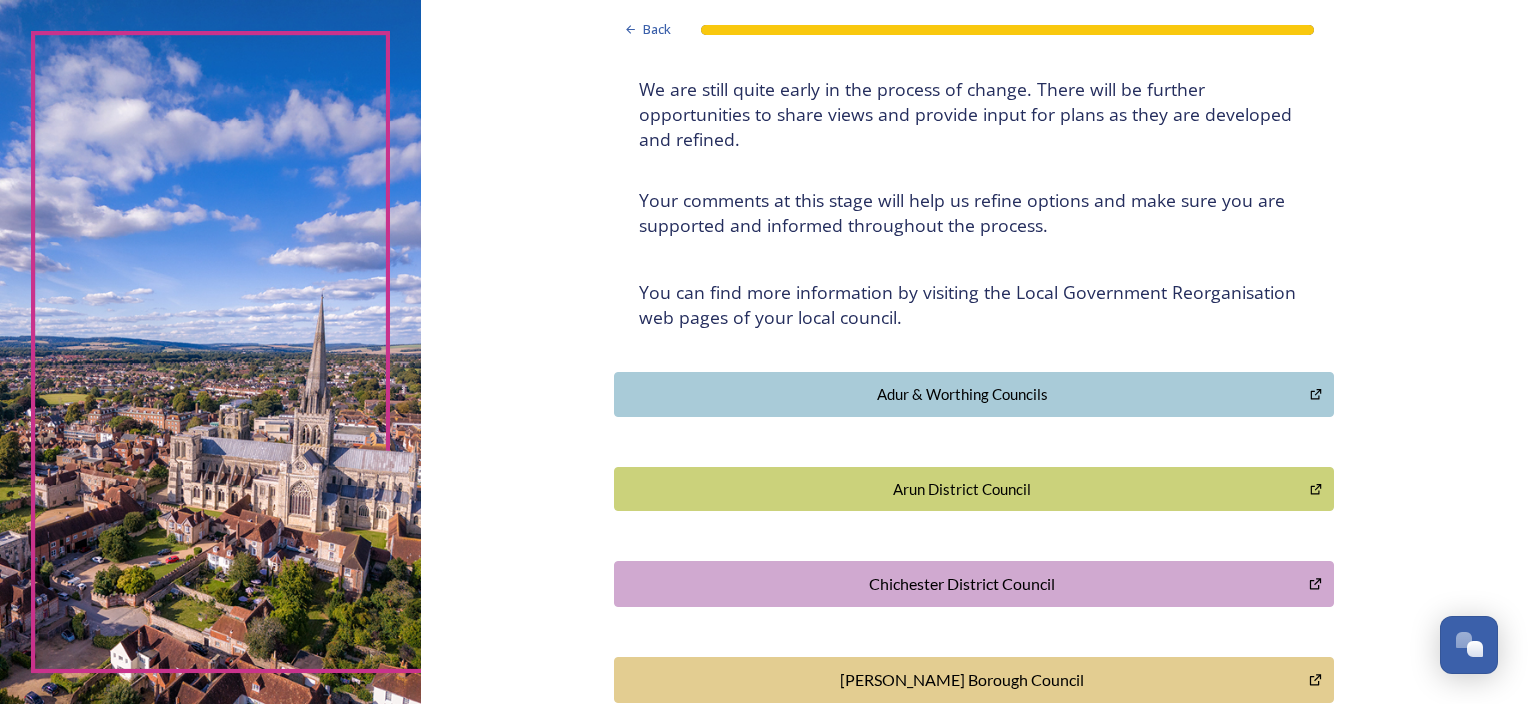 scroll, scrollTop: 0, scrollLeft: 0, axis: both 